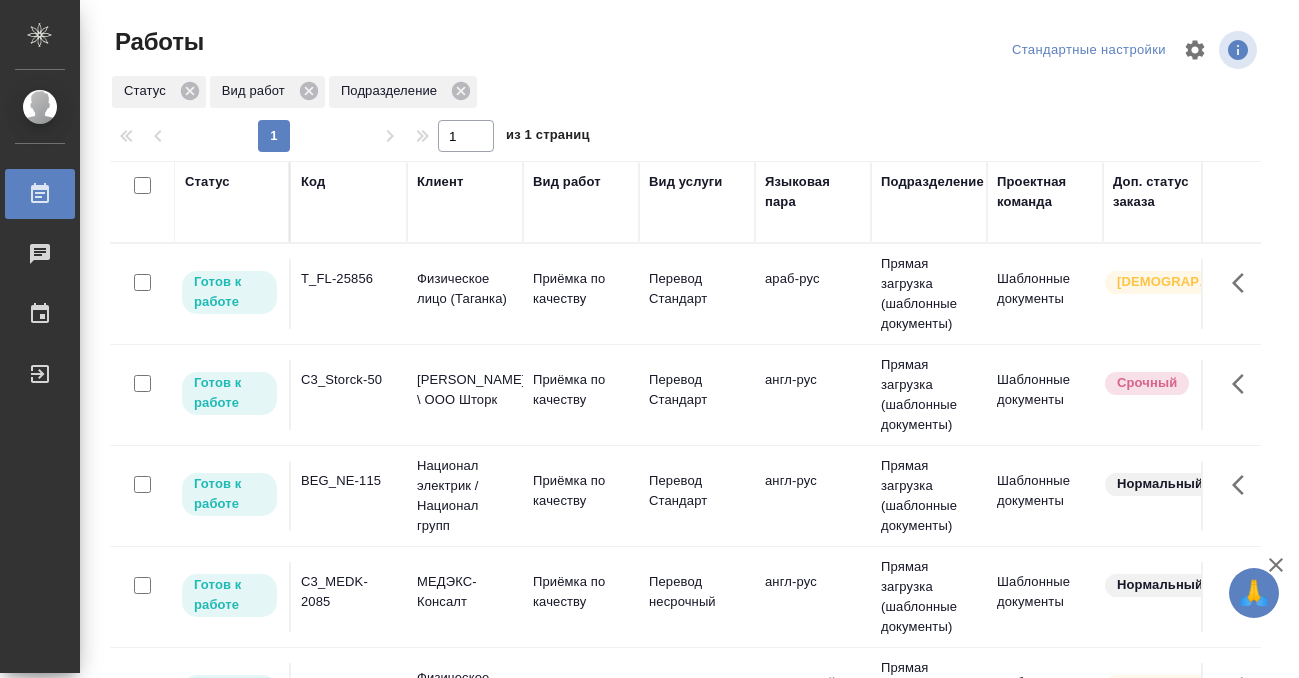 scroll, scrollTop: 0, scrollLeft: 0, axis: both 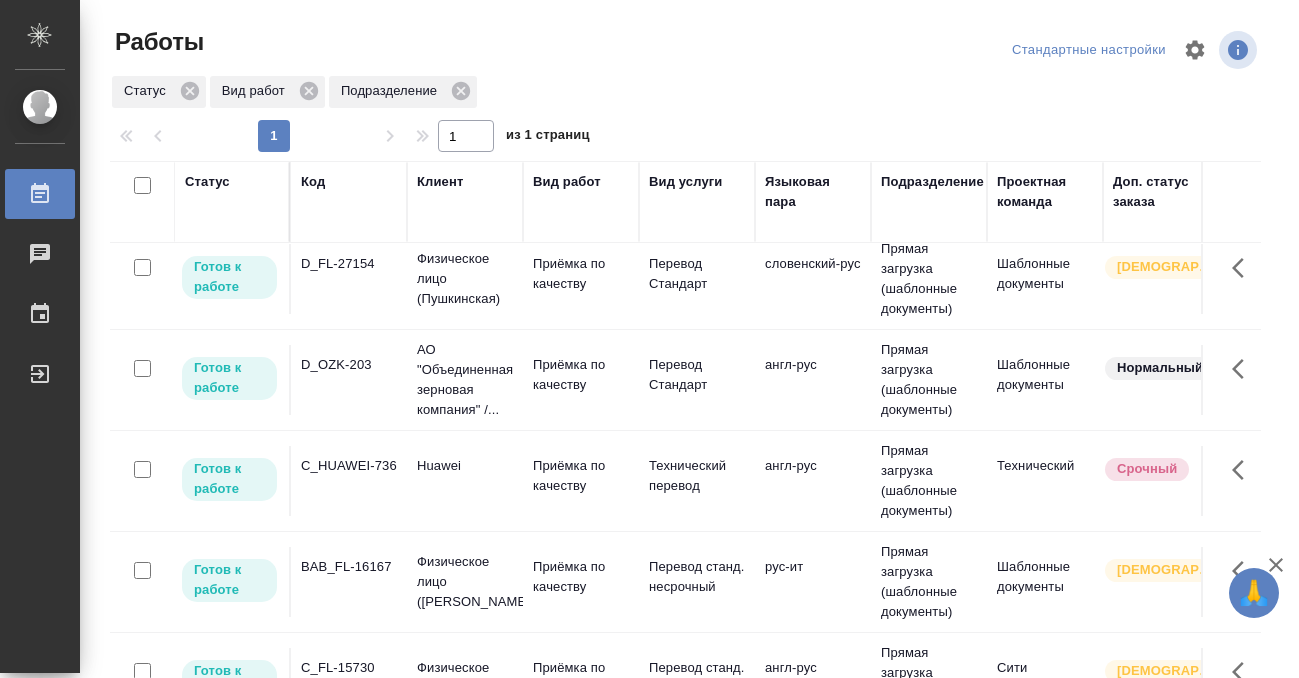 click on "C_HUAWEI-736" at bounding box center (349, -125) 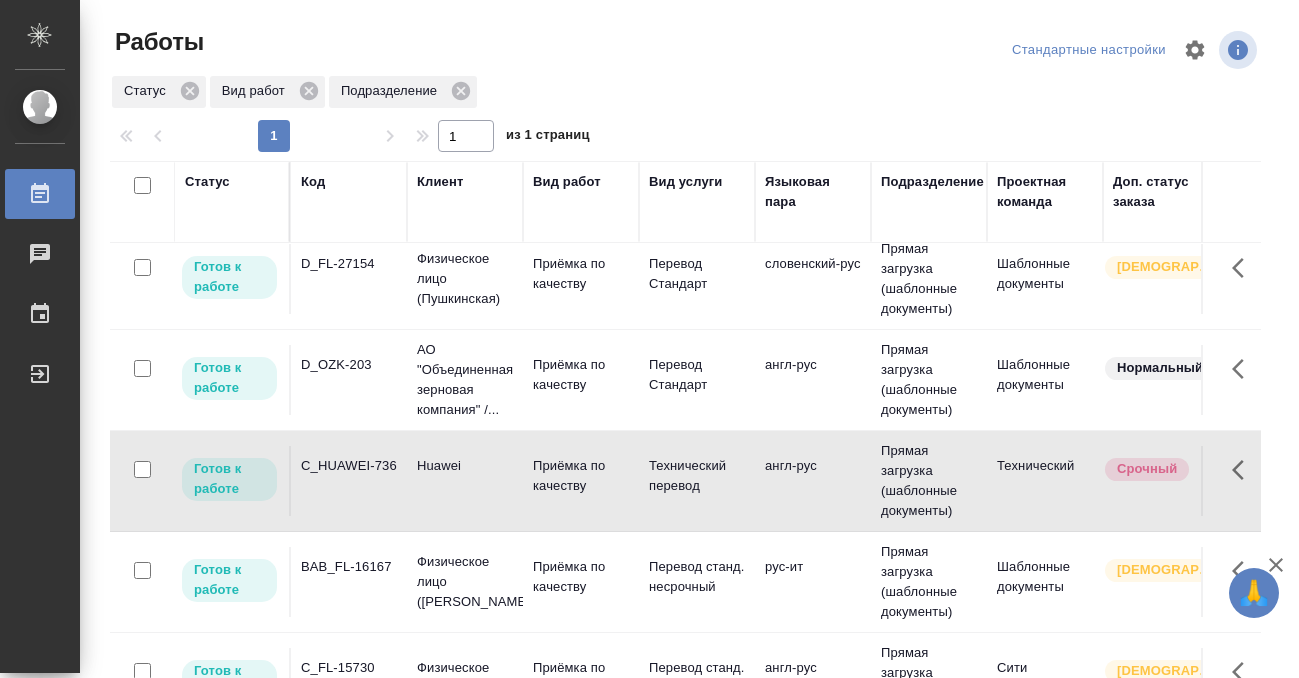 click on "C_HUAWEI-736" at bounding box center (349, -125) 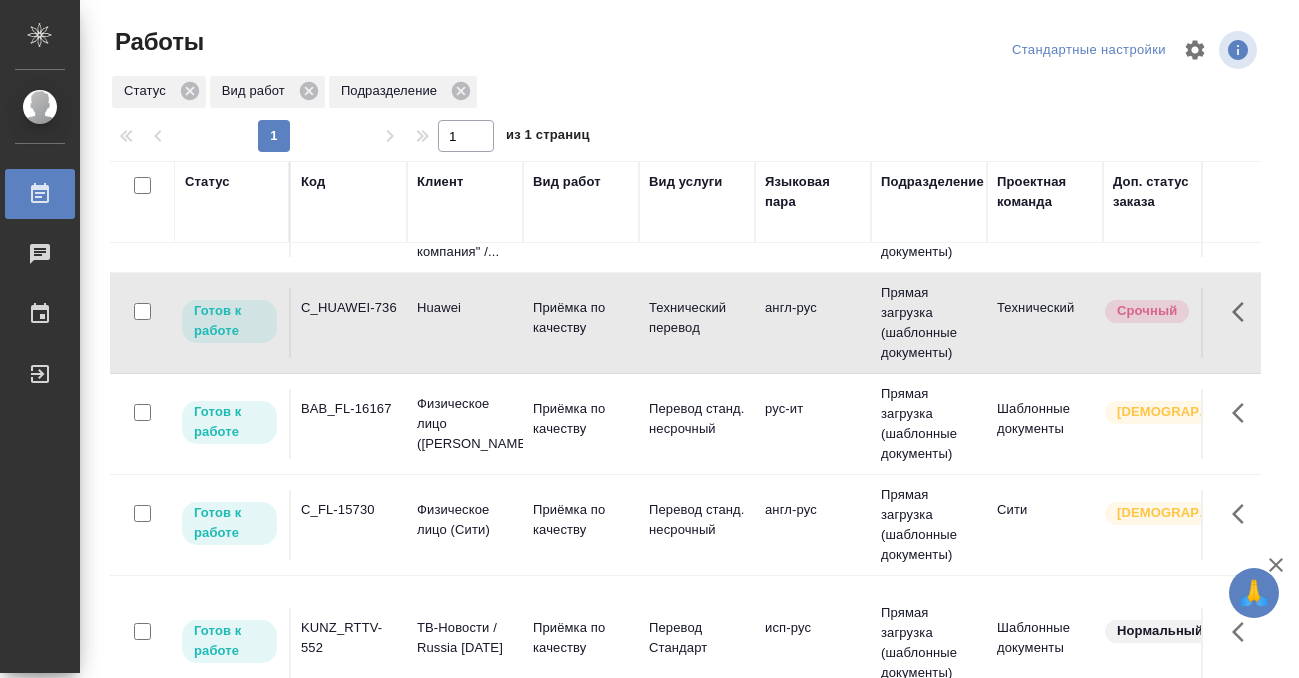 click on "C_FL-15730" at bounding box center [349, -283] 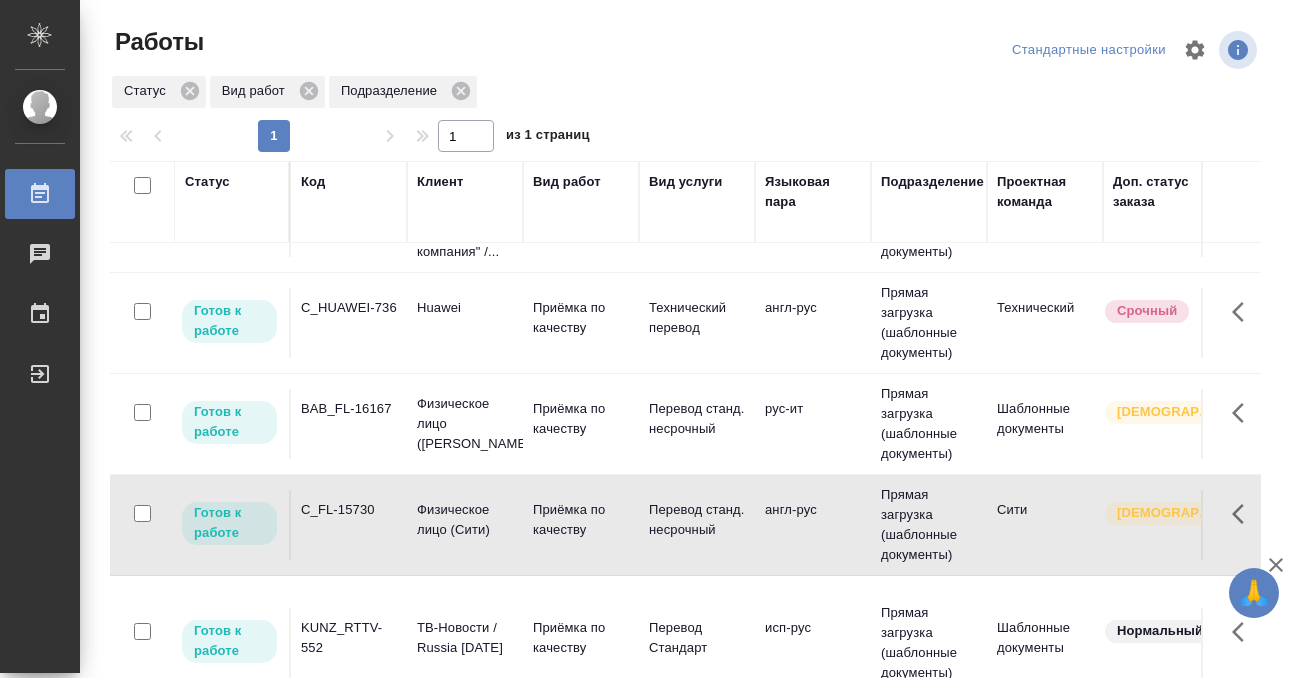 click on "C_FL-15730" at bounding box center [349, -283] 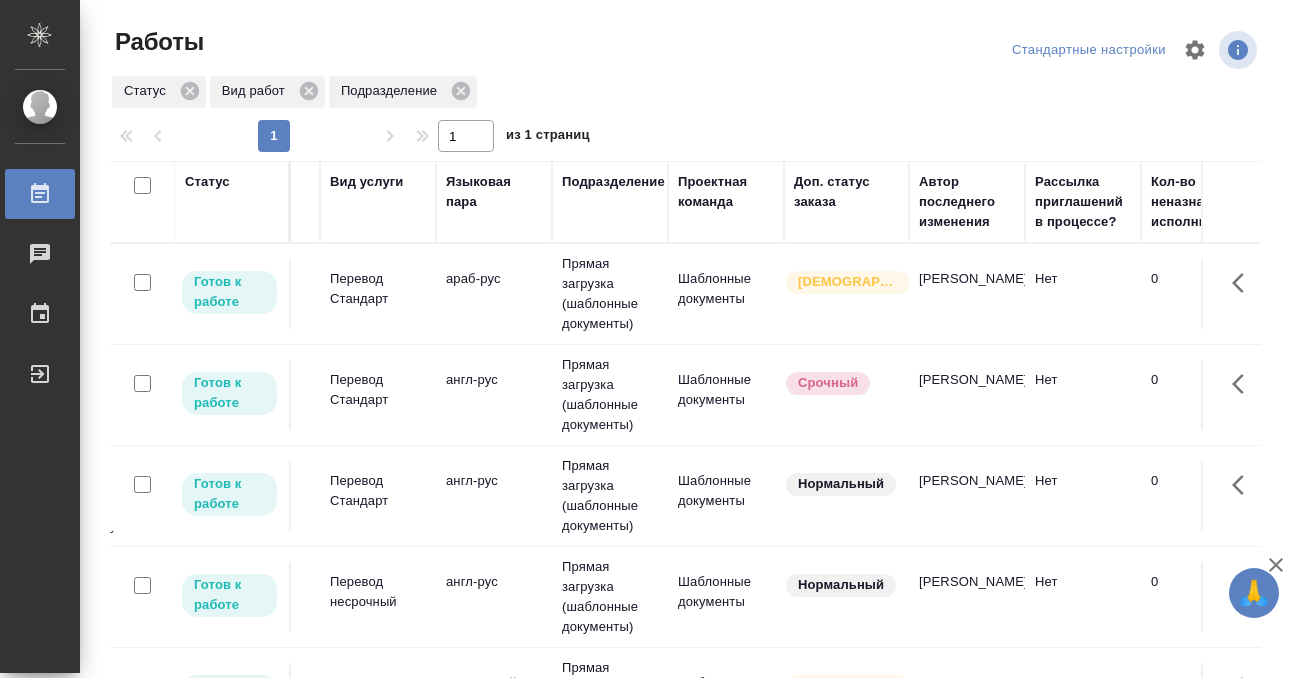 scroll, scrollTop: 0, scrollLeft: 0, axis: both 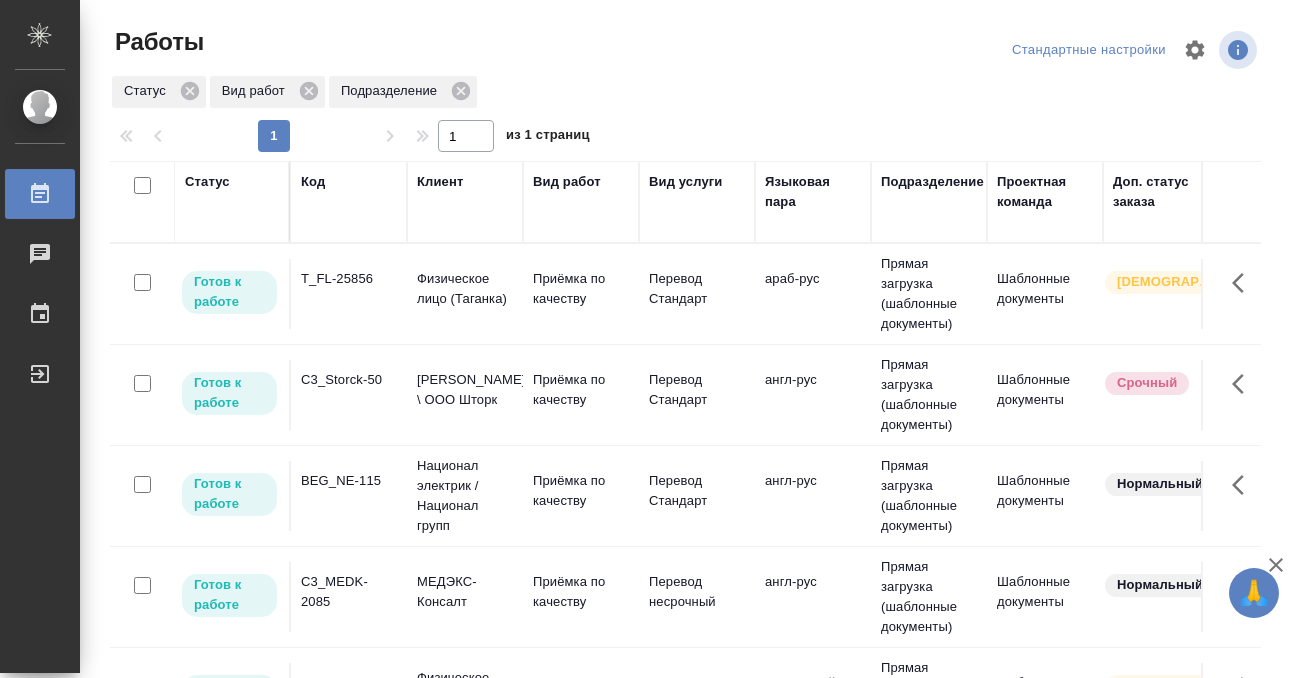 click on "C3_Storck-50" at bounding box center (349, 279) 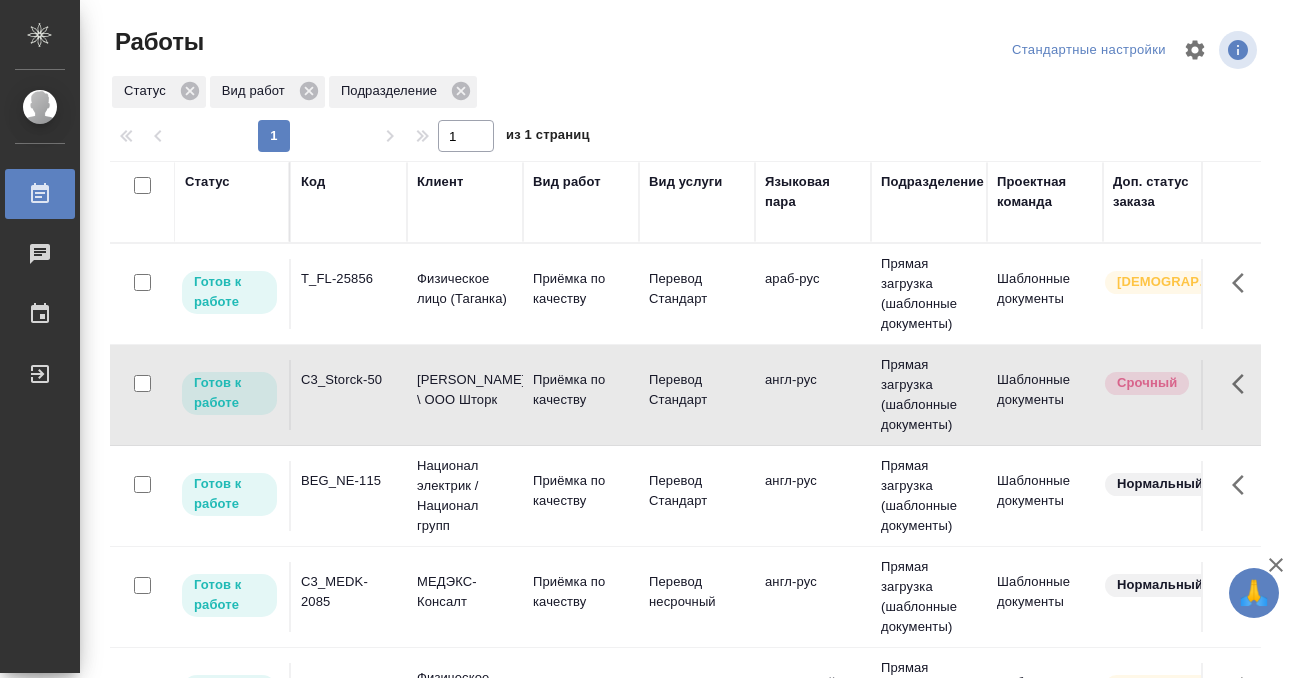 click on "C3_Storck-50" at bounding box center [349, 279] 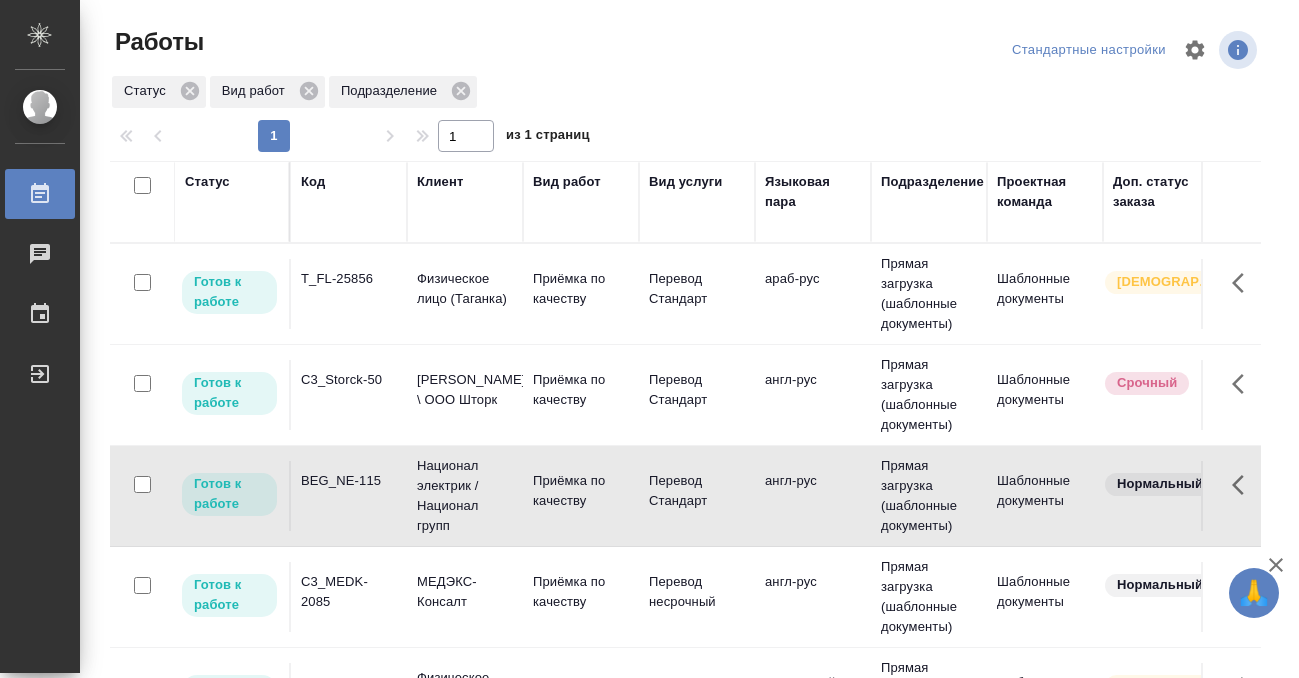 click on "BEG_NE-115" at bounding box center [349, 279] 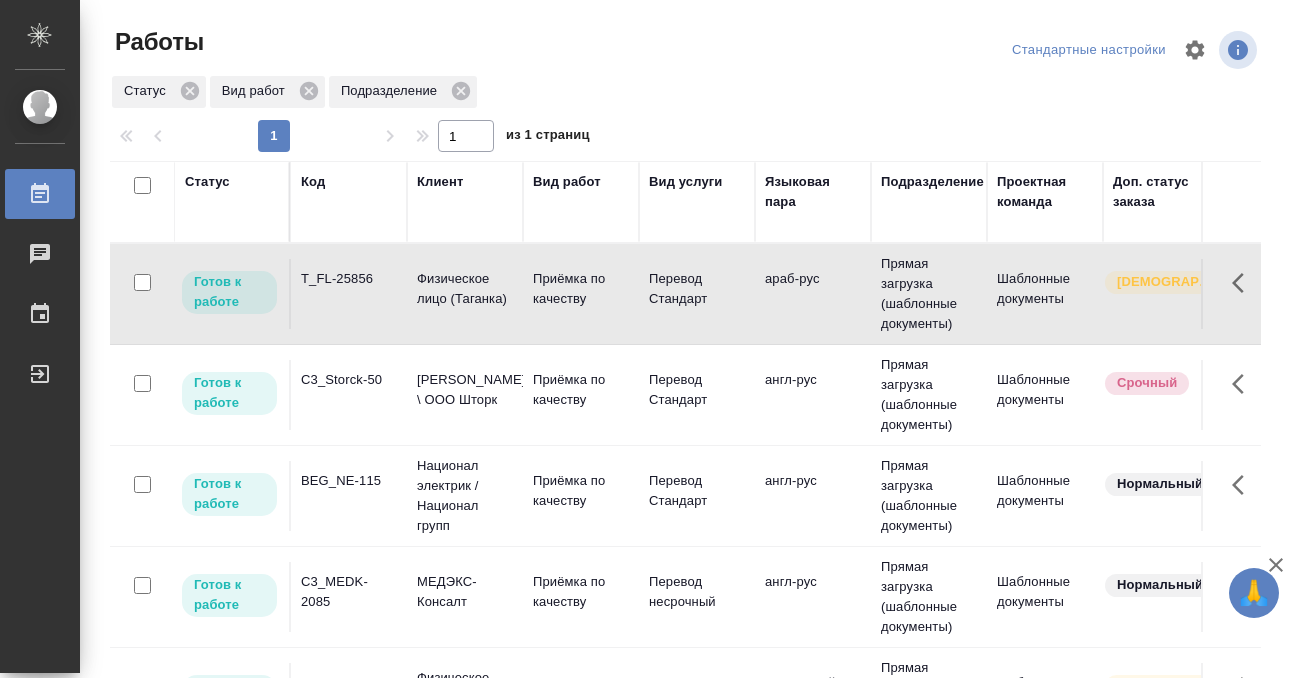 click on "T_FL-25856" at bounding box center [349, 279] 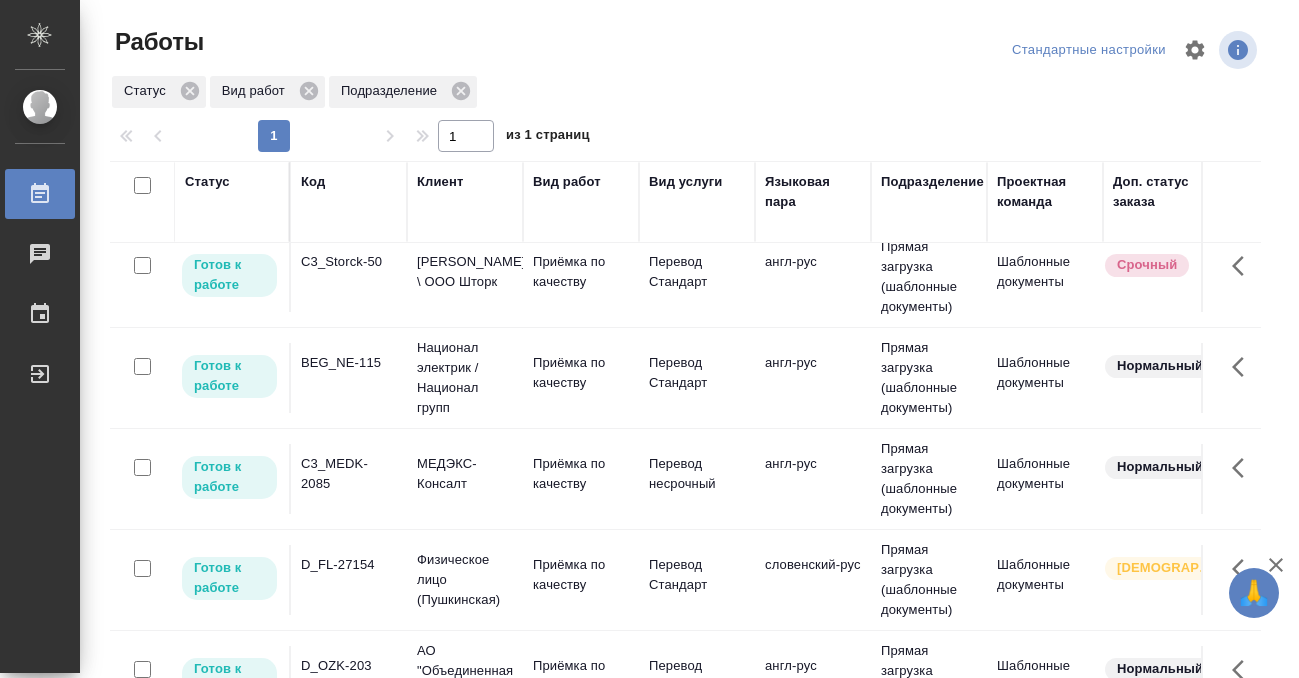scroll, scrollTop: 175, scrollLeft: 0, axis: vertical 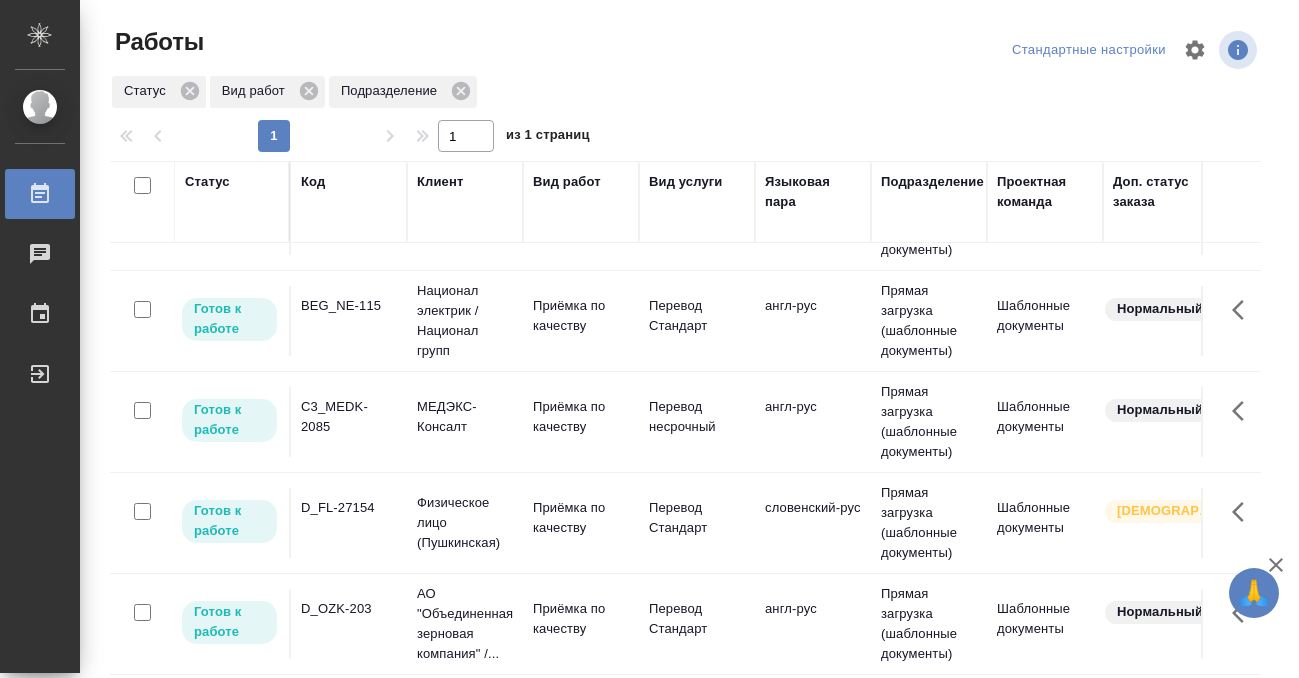 click on "C3_MEDK-2085" at bounding box center [349, 104] 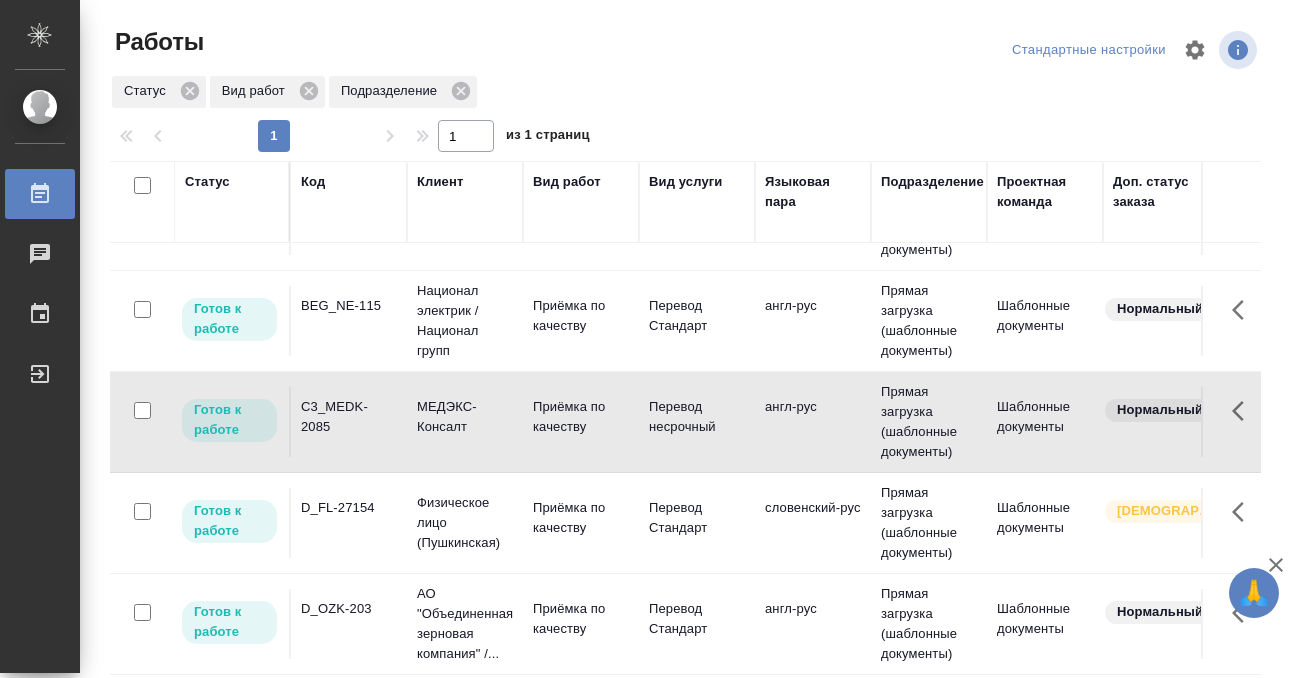 click on "C3_MEDK-2085" at bounding box center (349, 104) 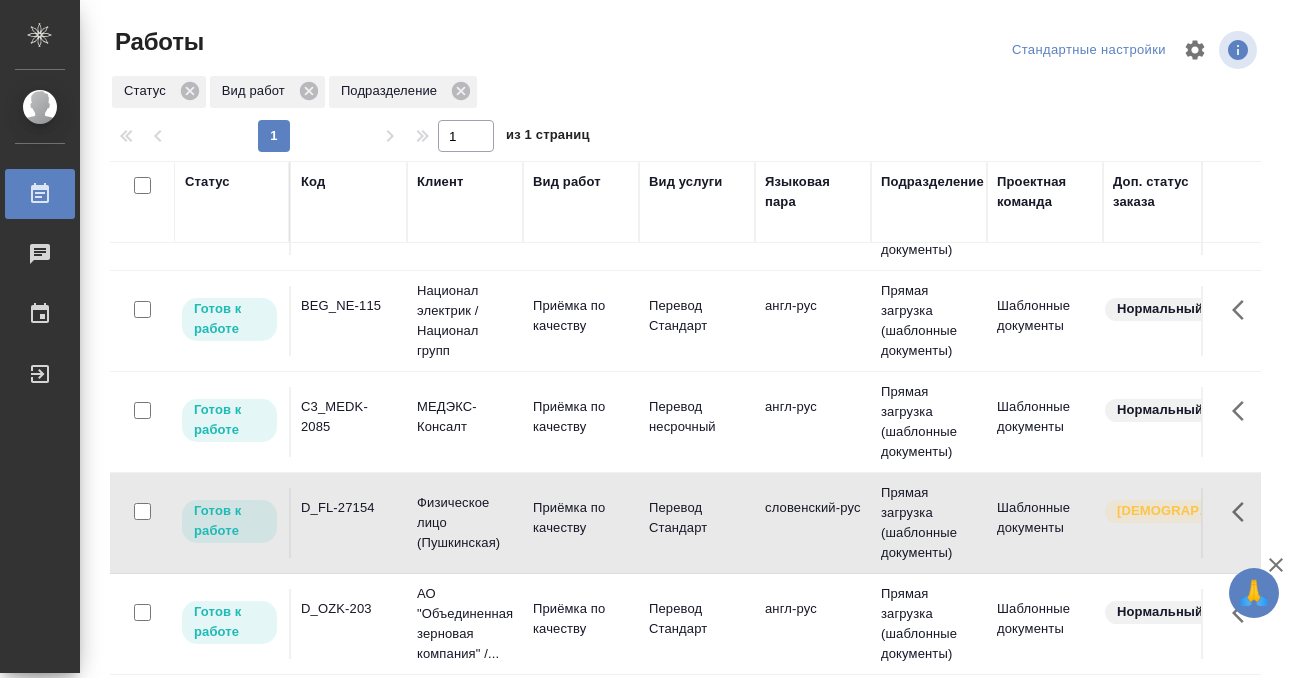 click on "D_FL-27154" at bounding box center [349, 104] 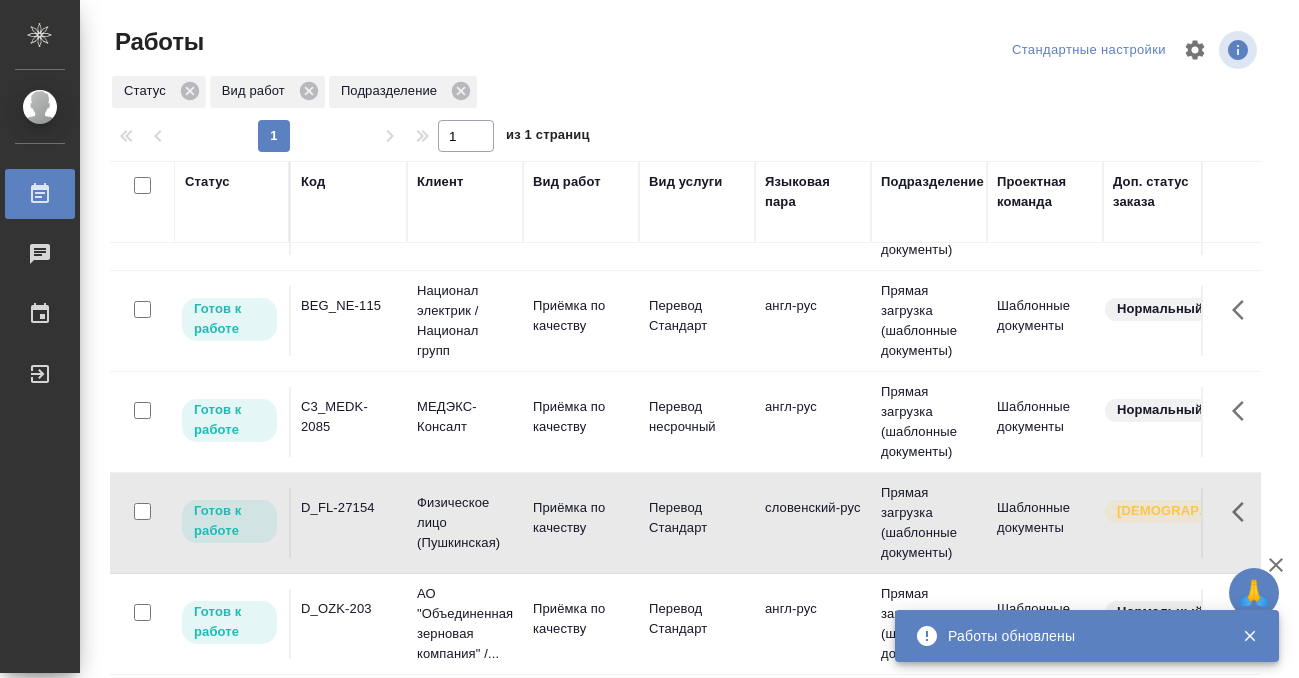 click on "Готов к работе T_FL-25856 Физическое лицо (Таганка) Приёмка по качеству Перевод Стандарт араб-рус Прямая загрузка (шаблонные документы) Шаблонные документы Святая троица Кобзева Елизавета Нет 0 Кобзева Елизавета 17.07,  09:00 2025 17.07,  09:30 2025 слово 1 0.08 0,08 ₽ Газизов Ринат Богомолова Анастасия Отдел верстки и дизайна Личные документы Готов к работе C3_Storck-50 Storck \ ООО Шторк Приёмка по качеству Перевод Стандарт англ-рус Прямая загрузка (шаблонные документы) Шаблонные документы Срочный Кобзева Елизавета Нет 0 Кобзева Елизавета 17.07,  09:00 2025 17.07,  10:00 2025 слово 1 0.08 0,08 ₽ BEG_NE-115 Нет" at bounding box center (2218, 742) 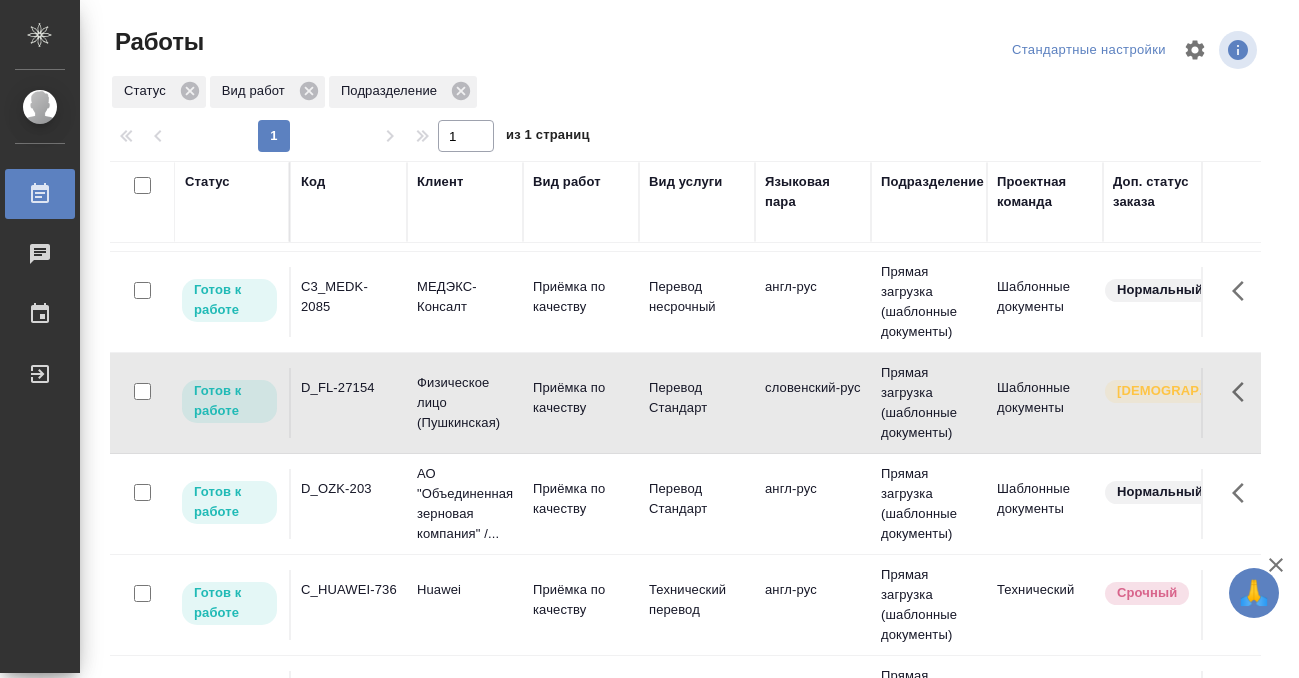 click on "D_OZK-203" at bounding box center [349, -16] 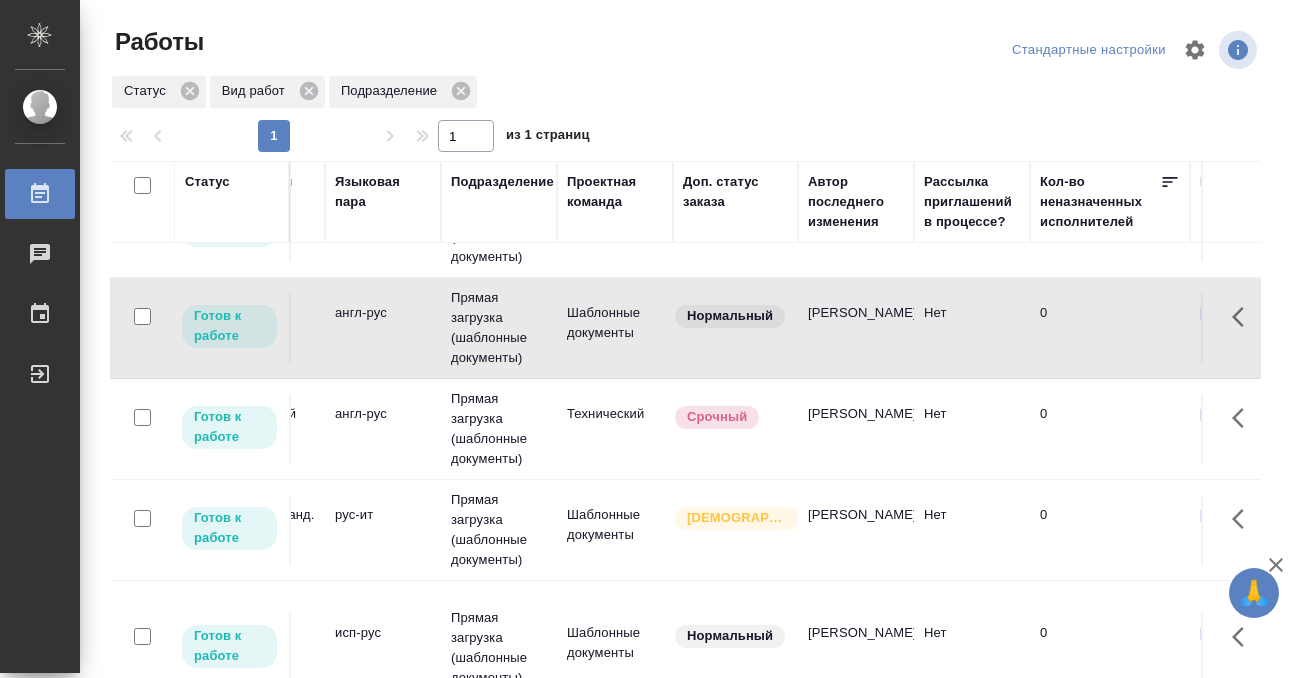 scroll, scrollTop: 471, scrollLeft: 0, axis: vertical 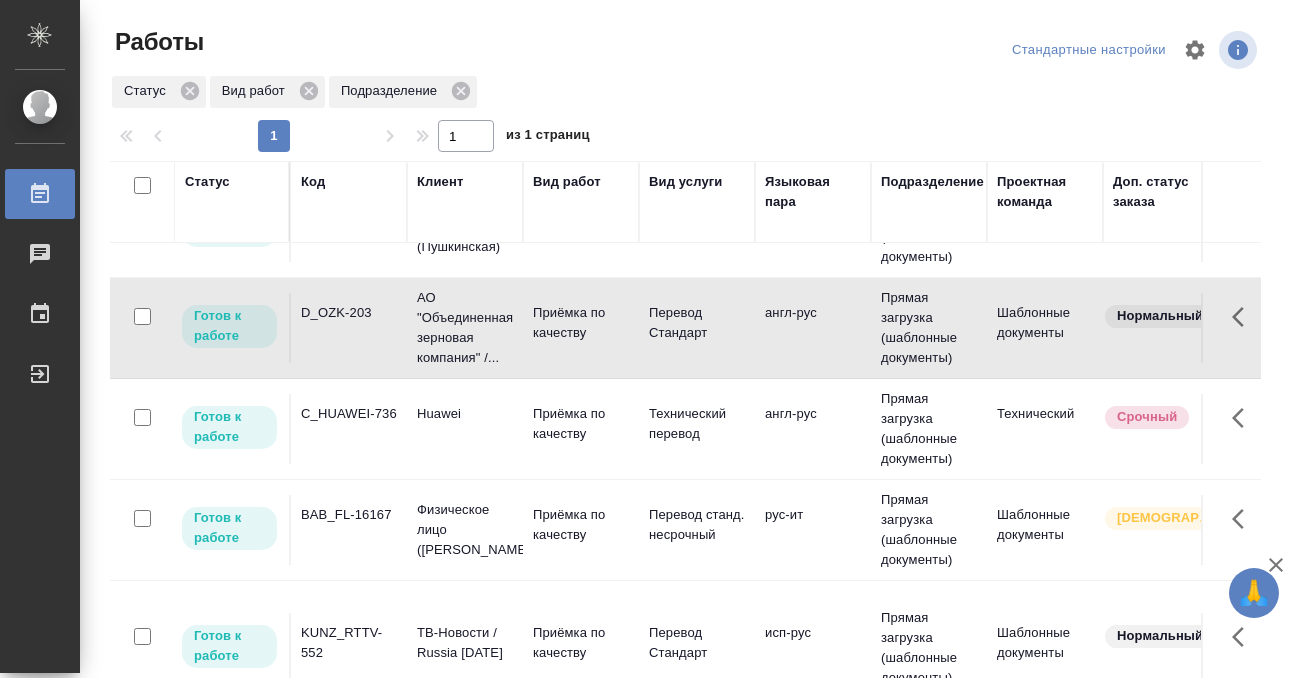 click on "BAB_FL-16167" at bounding box center [349, -177] 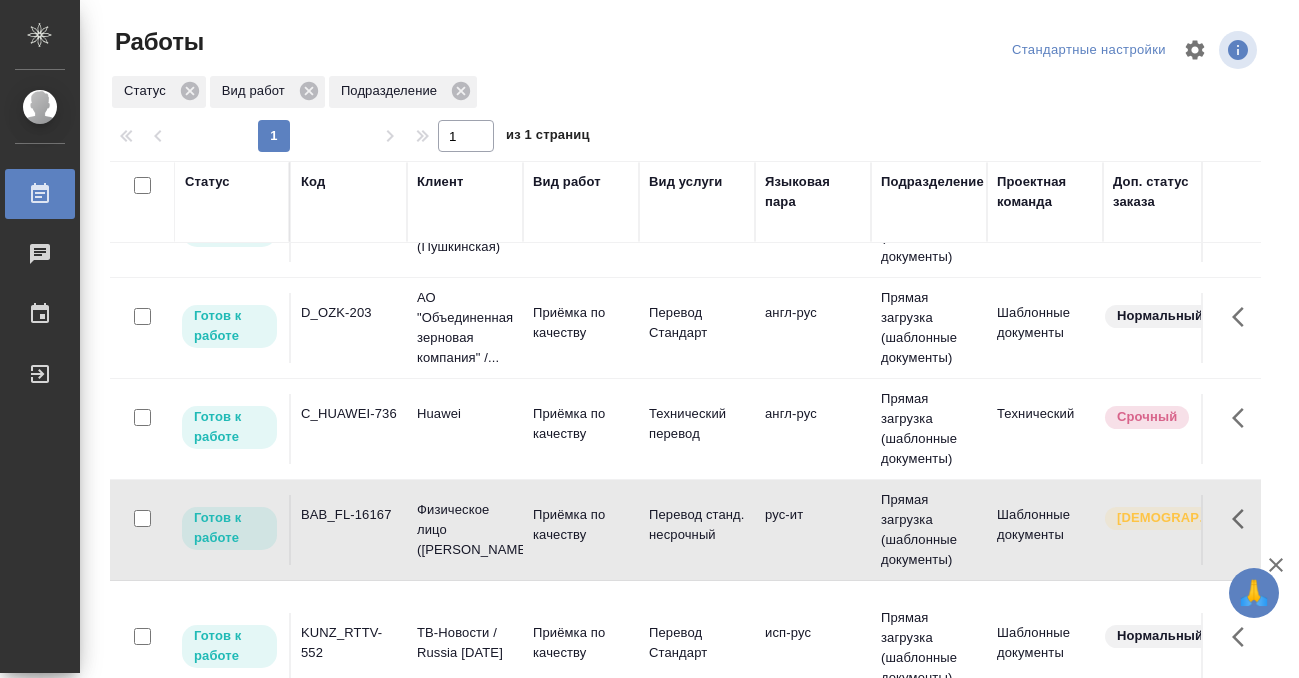 click on "BAB_FL-16167" at bounding box center [349, -177] 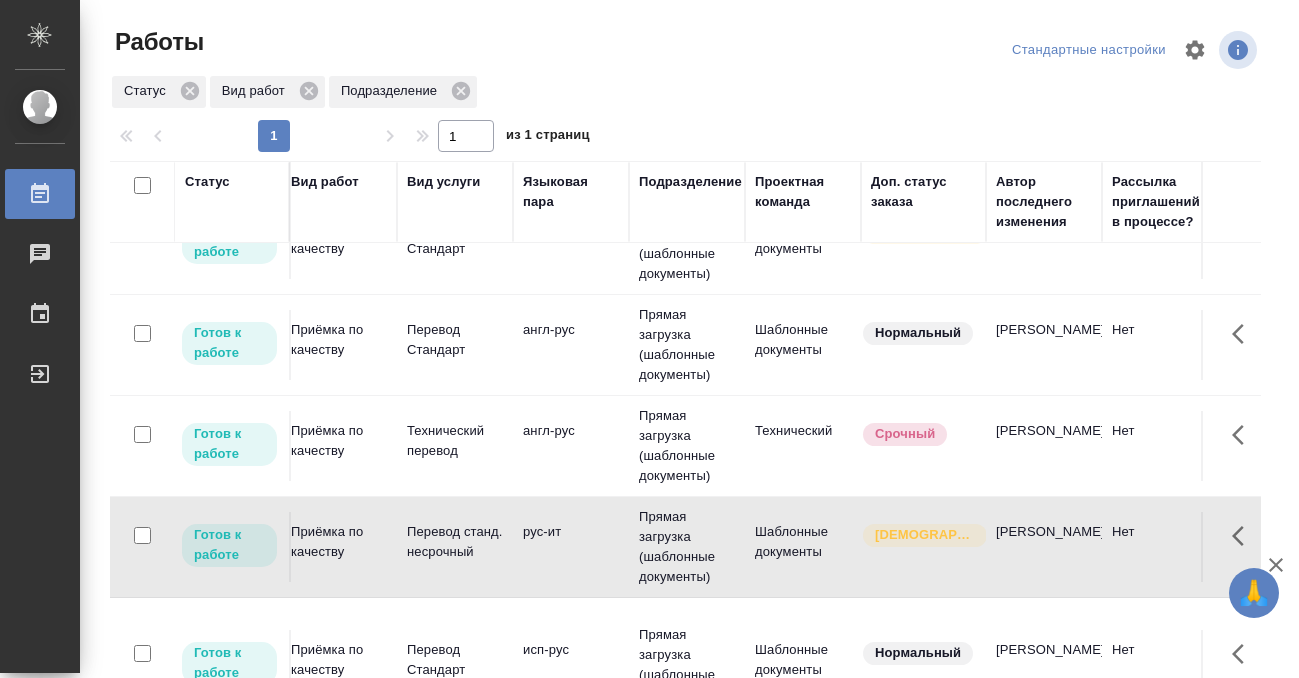 scroll, scrollTop: 454, scrollLeft: 0, axis: vertical 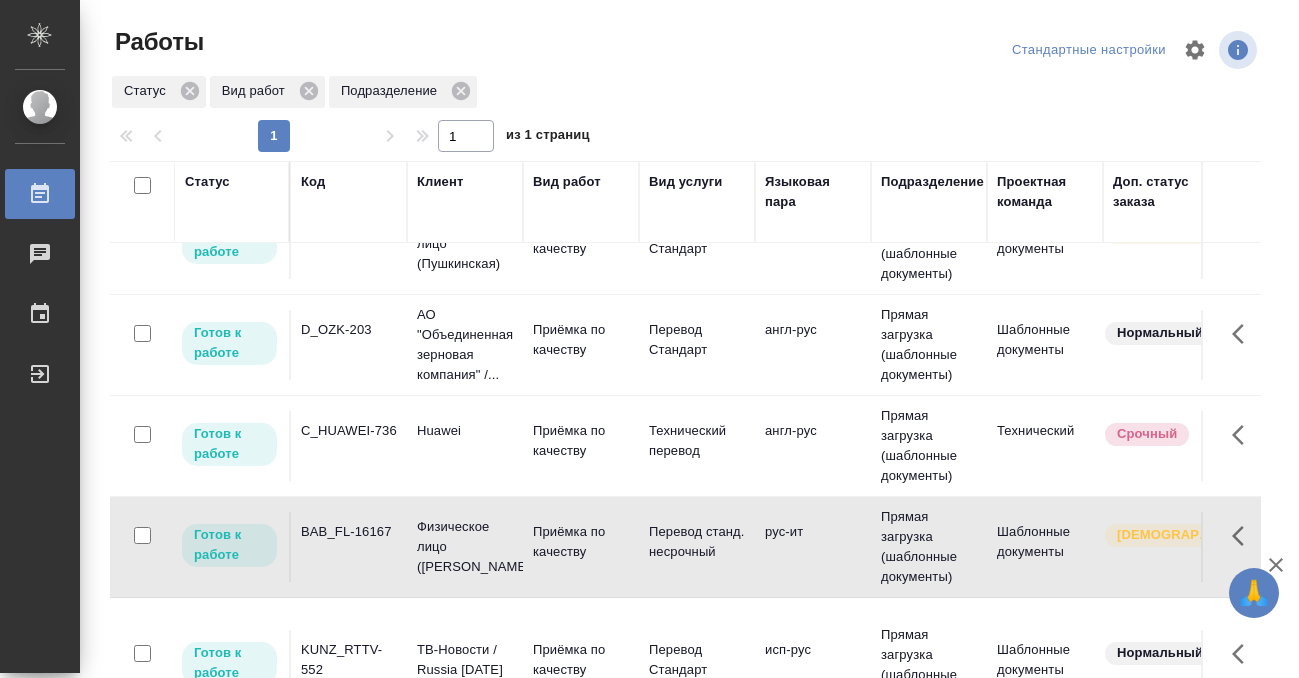 click on "BAB_FL-16167" at bounding box center [349, -160] 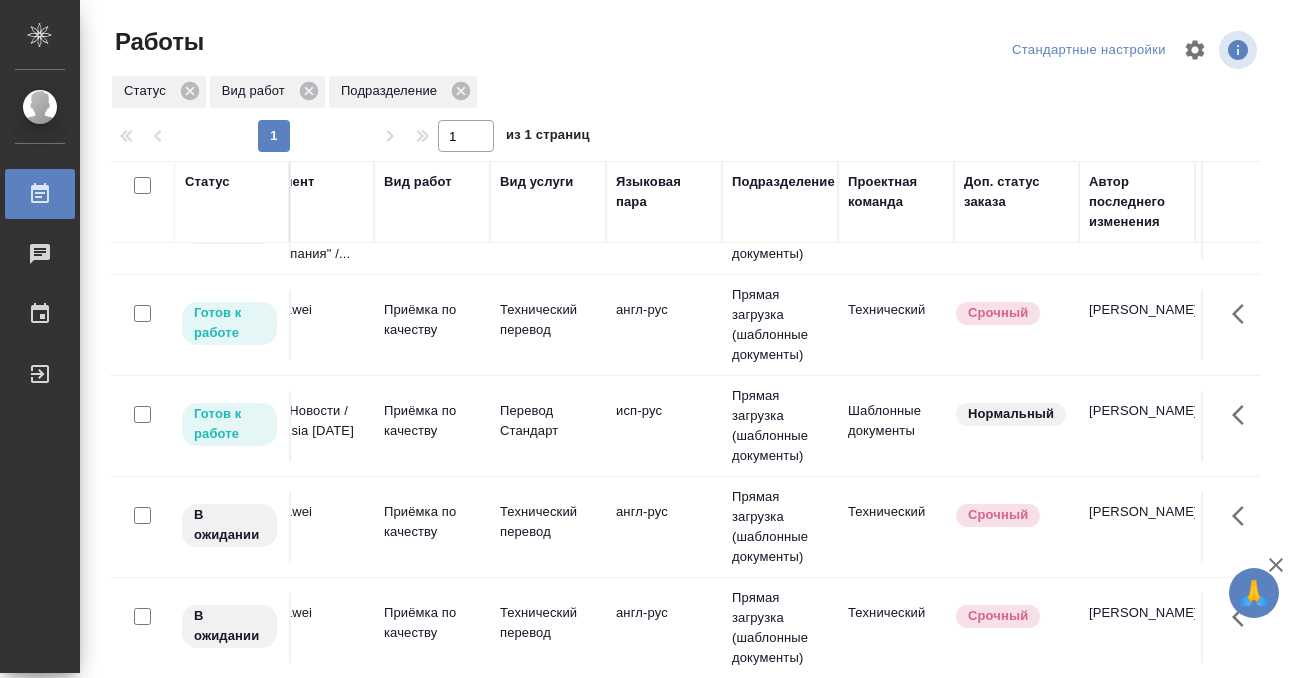 scroll, scrollTop: 373, scrollLeft: 0, axis: vertical 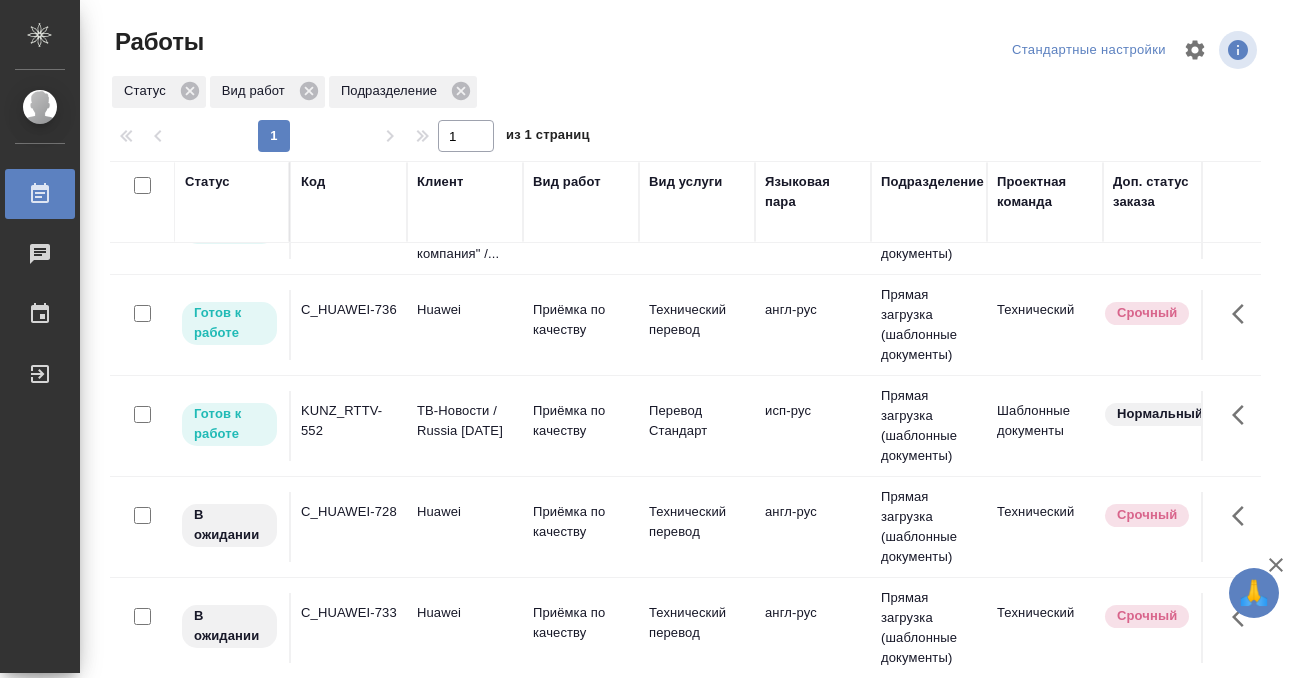 click on "Статус" at bounding box center (207, 182) 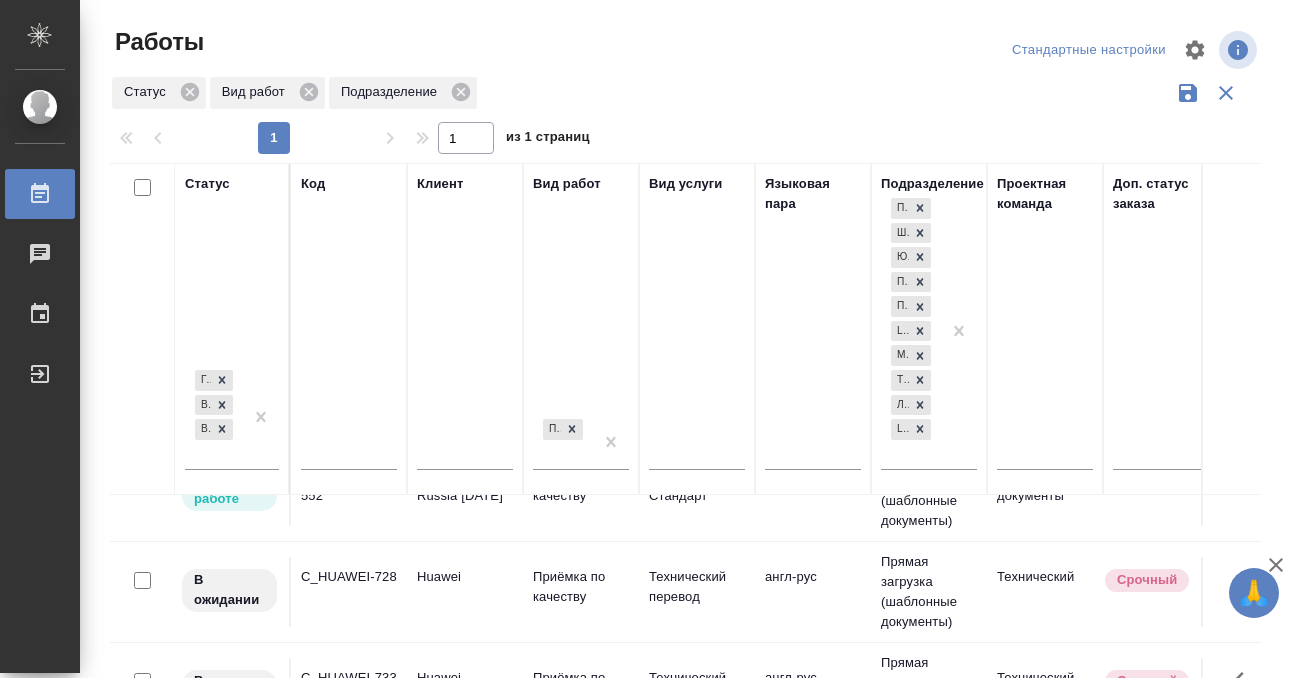 scroll, scrollTop: 0, scrollLeft: 0, axis: both 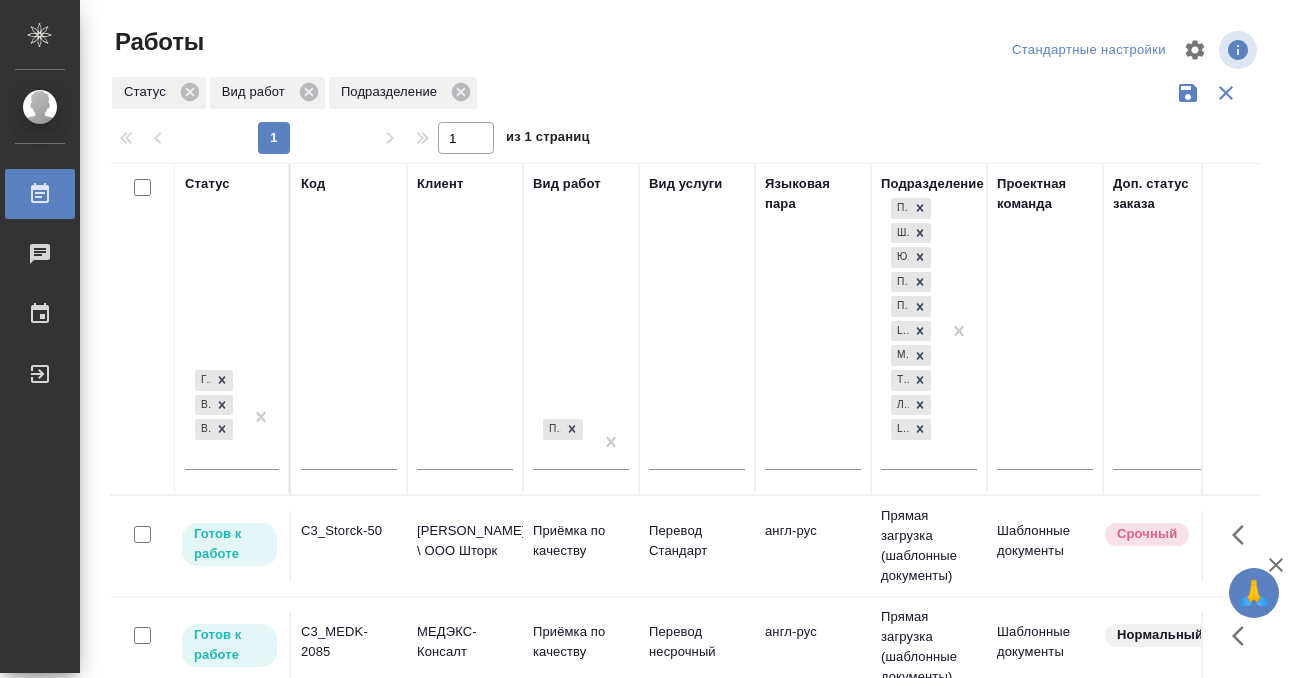 click on "Готов к работе В работе В ожидании" at bounding box center (232, 425) 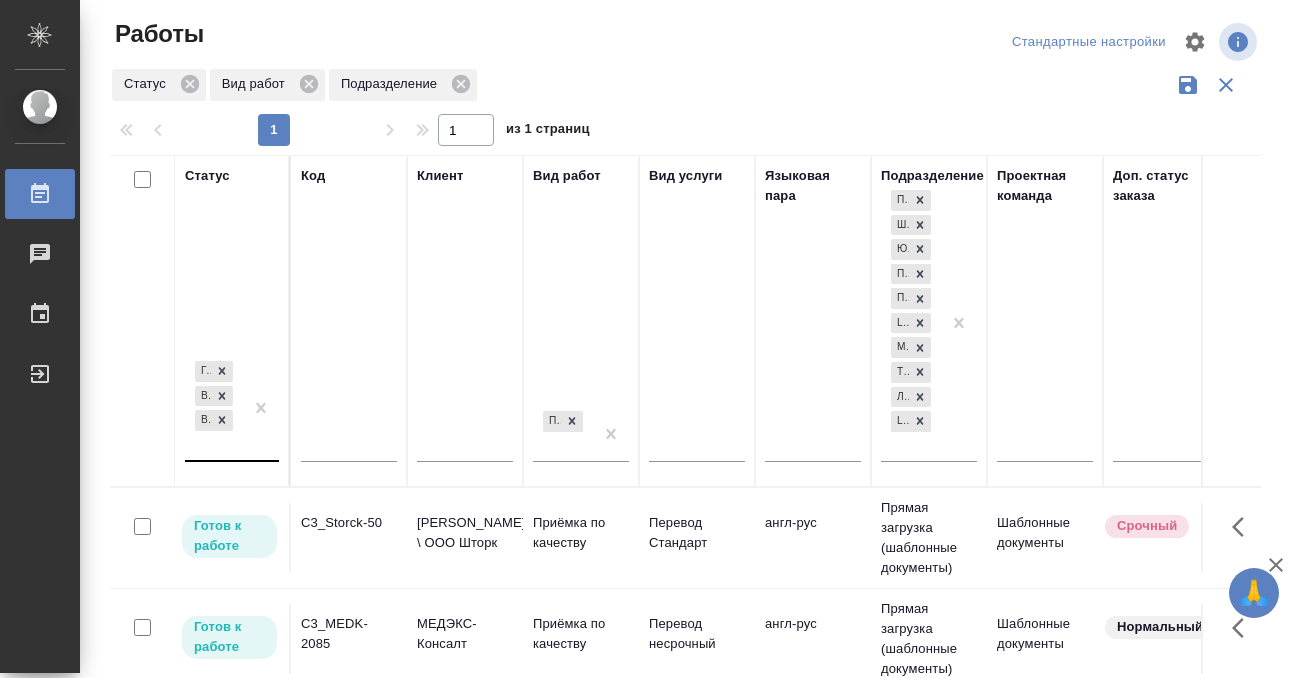 click on "Готов к работе В работе В ожидании" at bounding box center (232, 416) 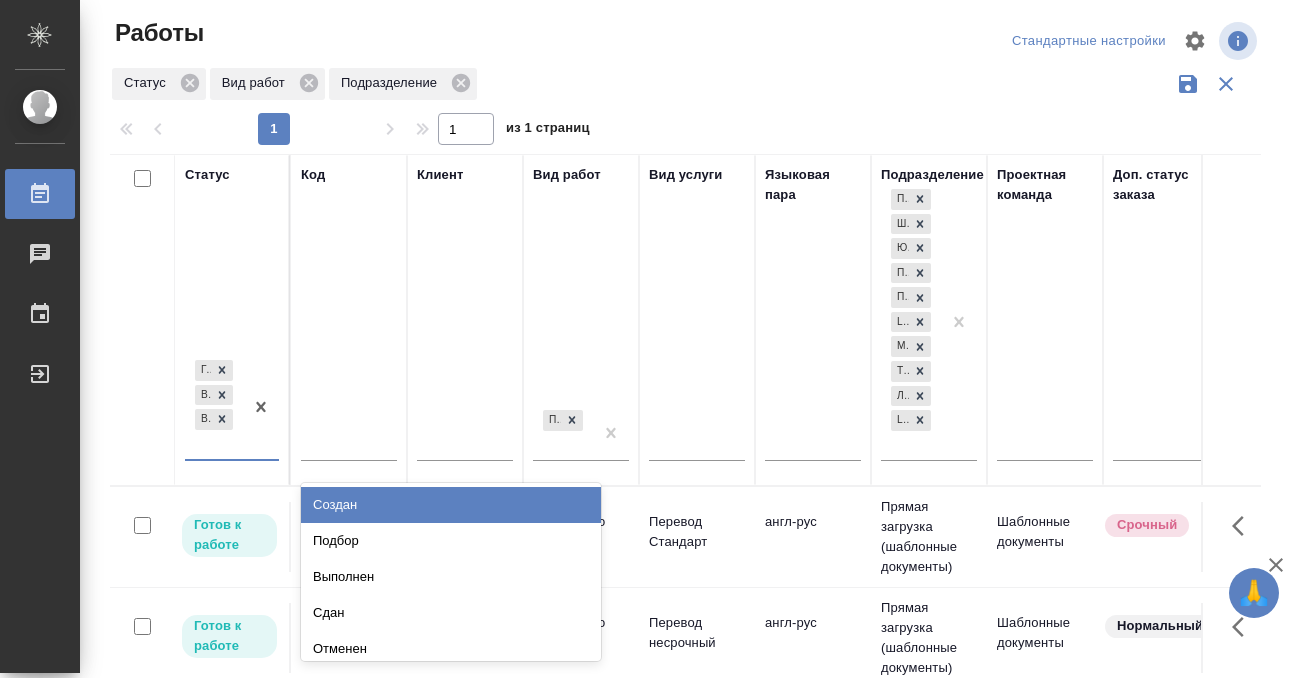 scroll, scrollTop: 10, scrollLeft: 0, axis: vertical 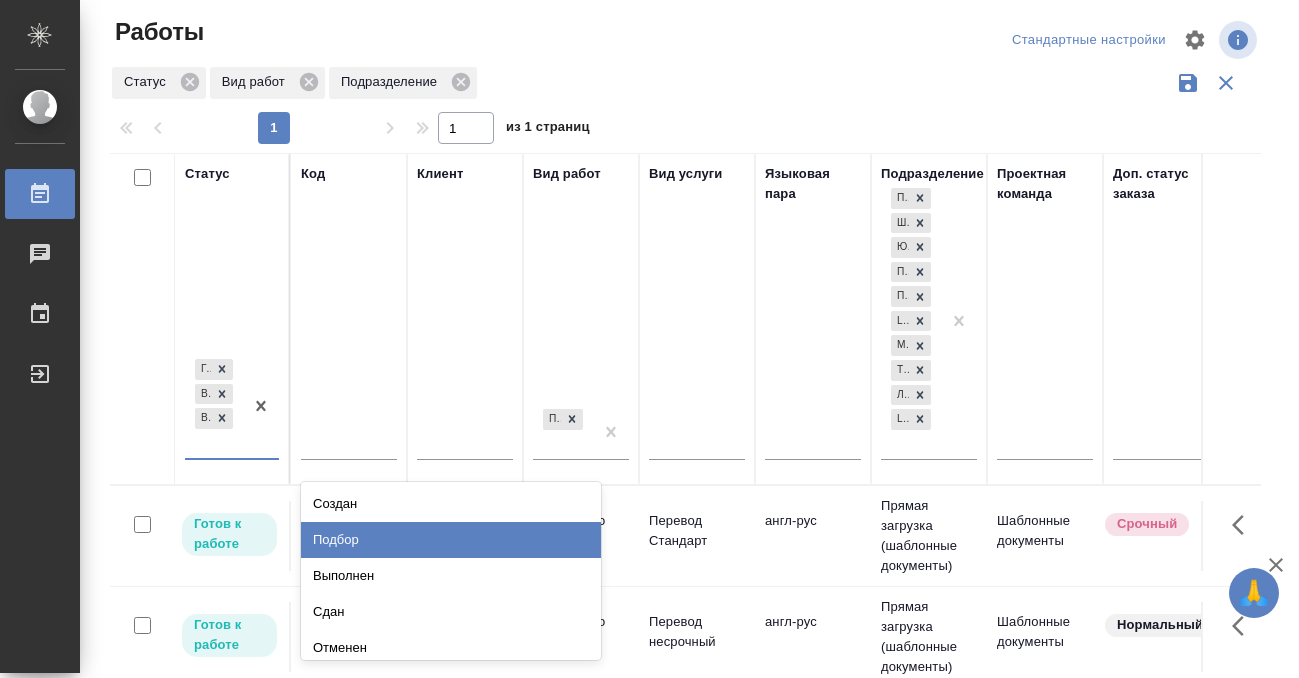click on "Подбор" at bounding box center [451, 540] 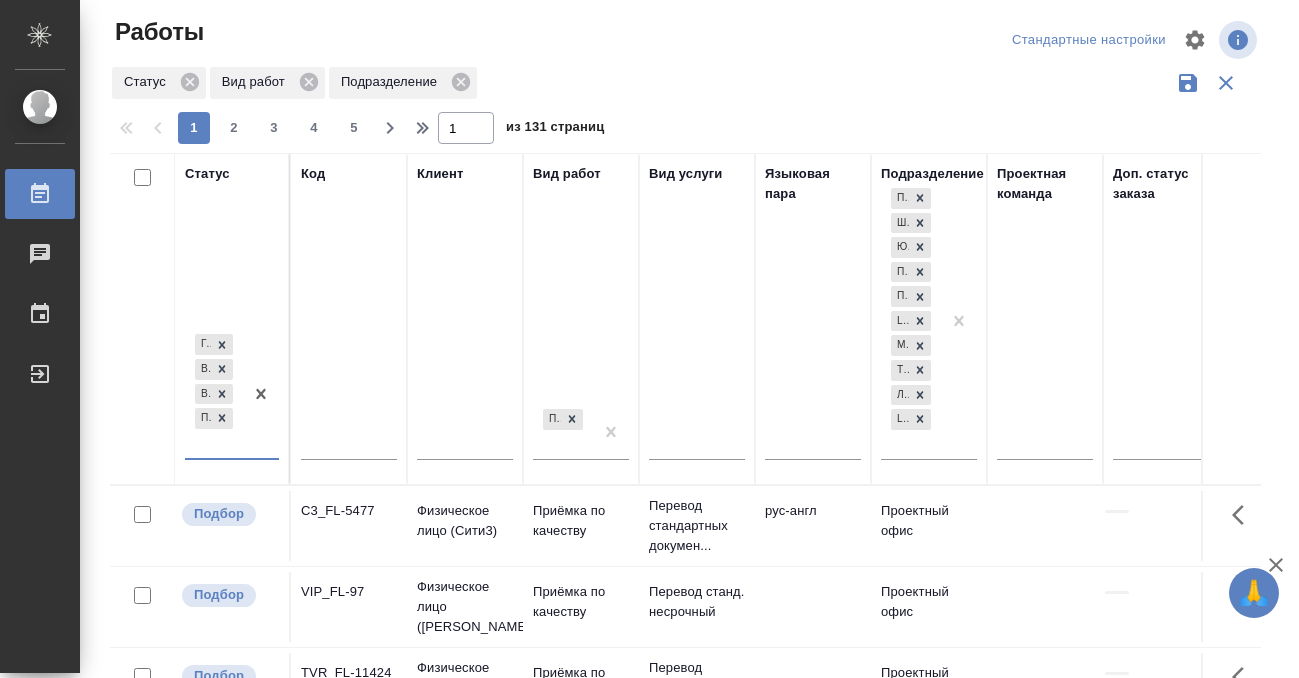 scroll, scrollTop: 1, scrollLeft: 0, axis: vertical 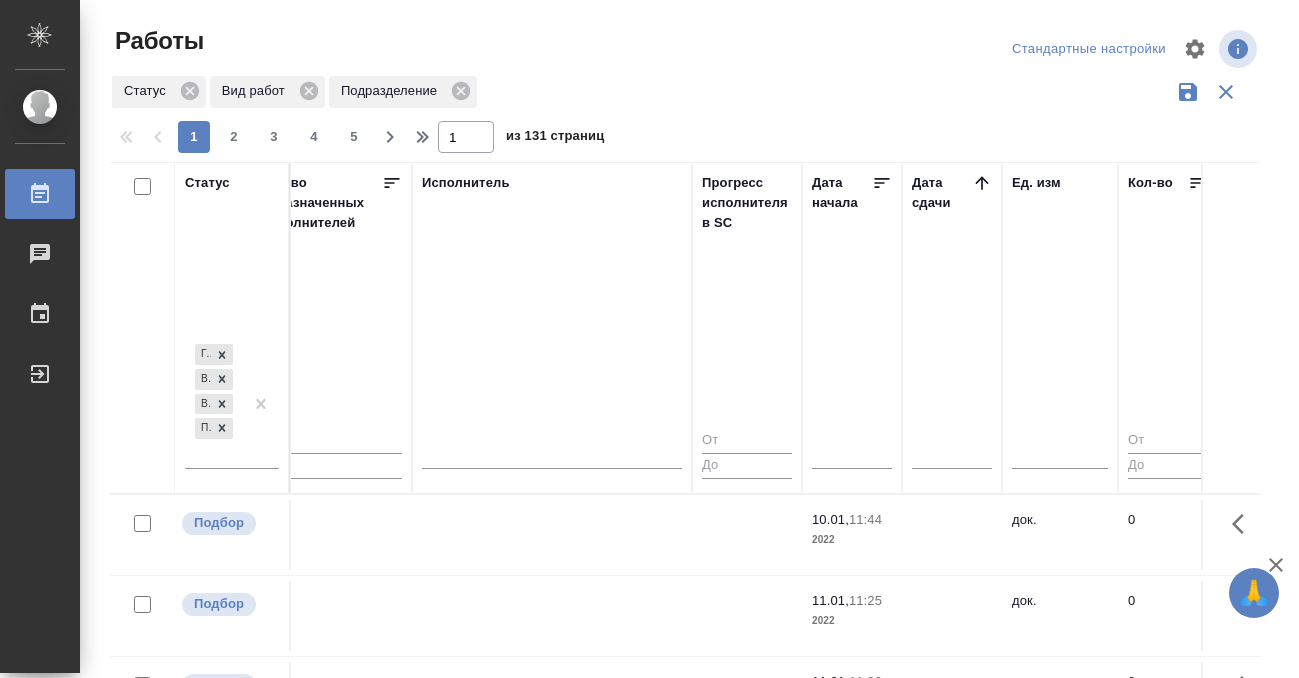 click 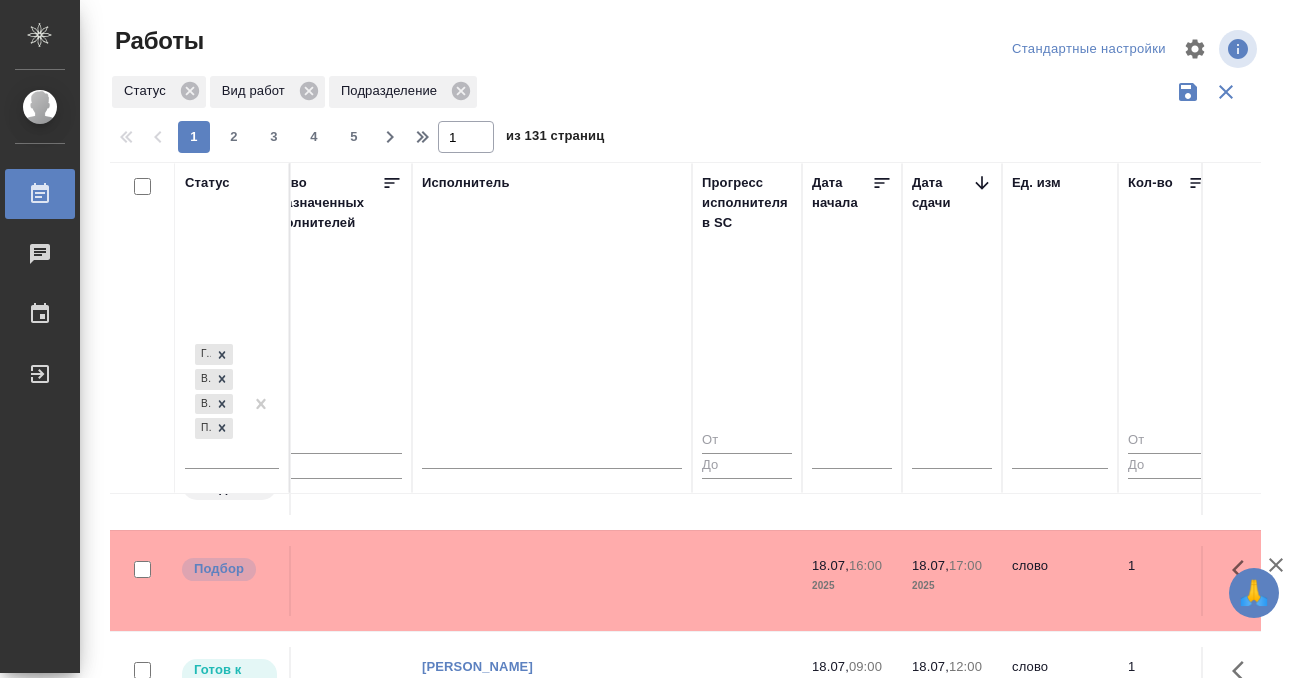 scroll, scrollTop: 392, scrollLeft: 1208, axis: both 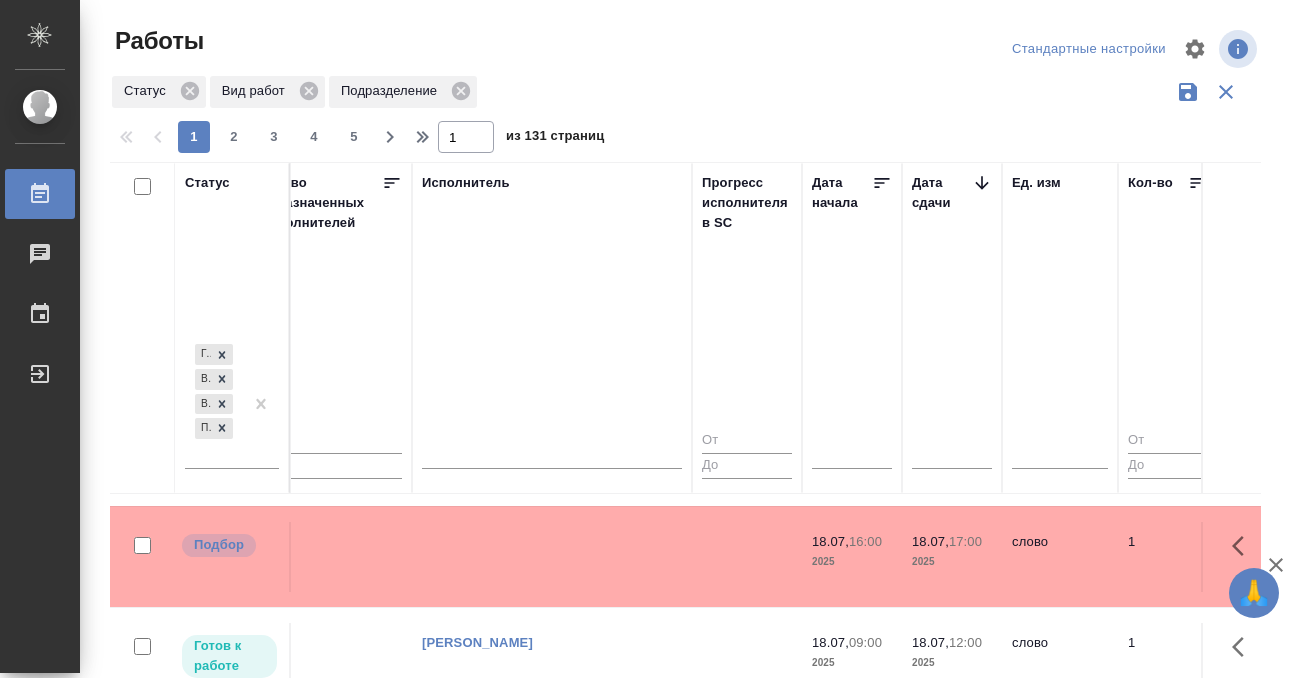 click at bounding box center [552, 153] 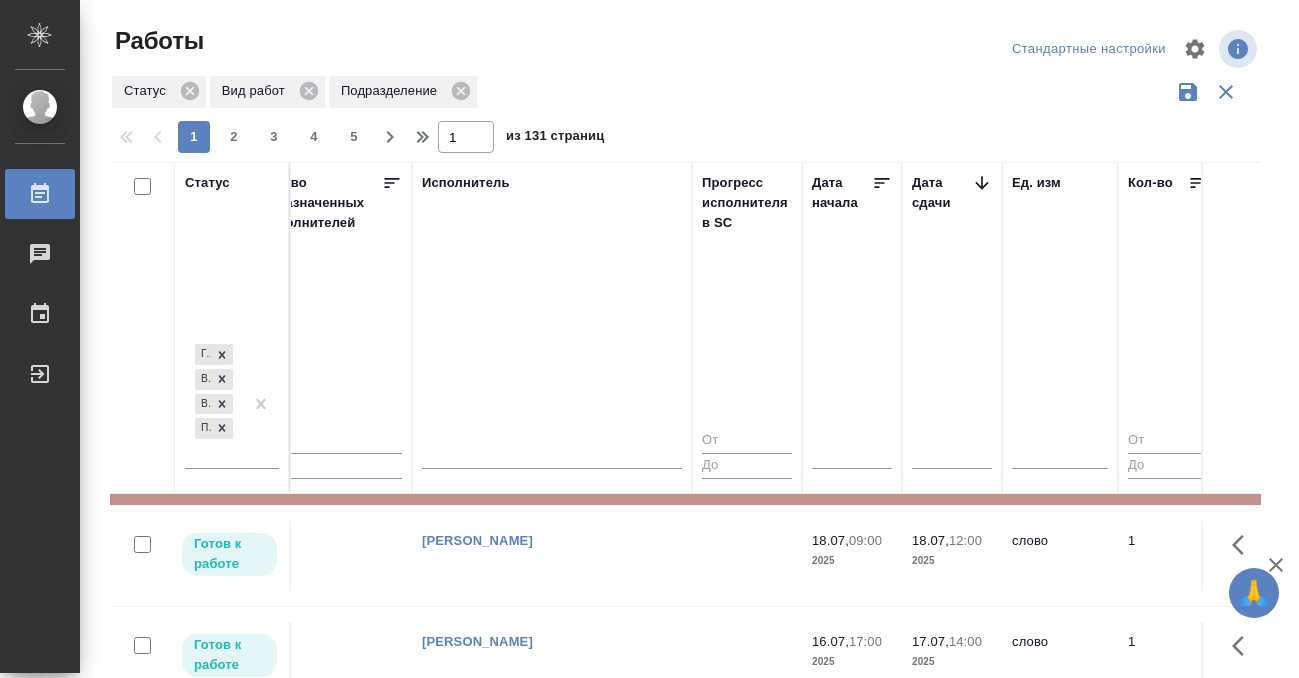 scroll, scrollTop: 1137, scrollLeft: 1208, axis: both 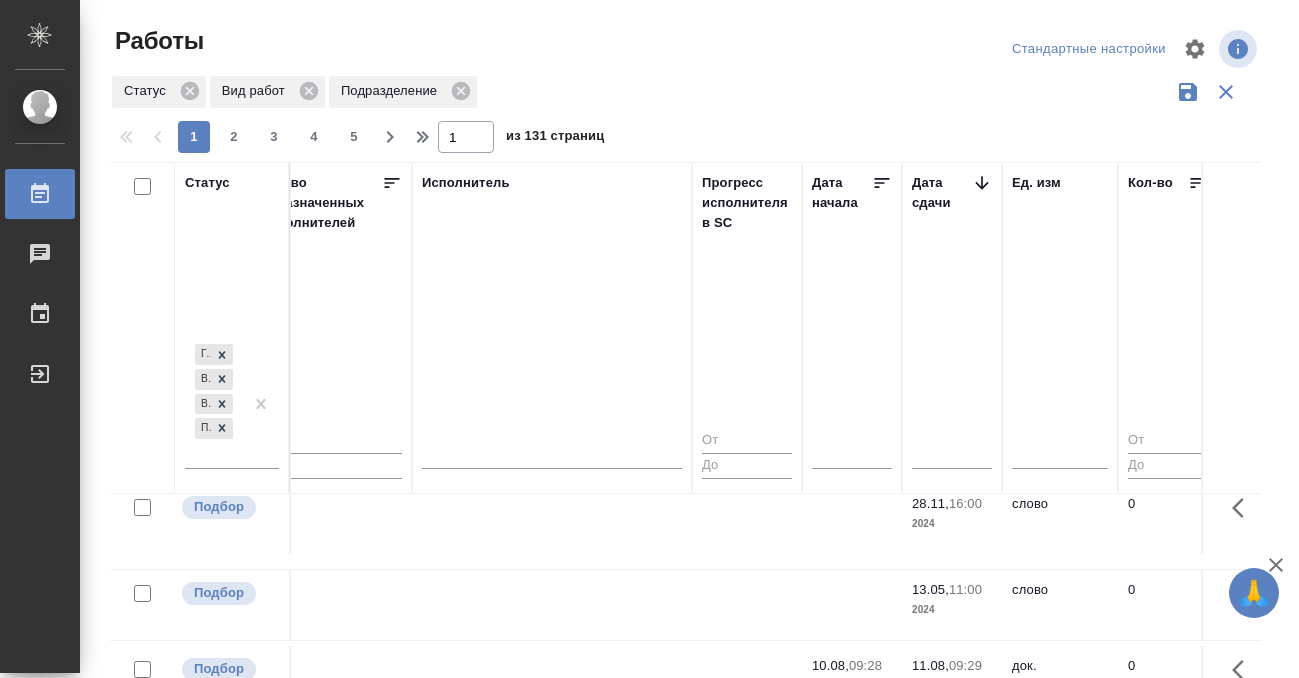 click on "Работы" at bounding box center (15, 194) 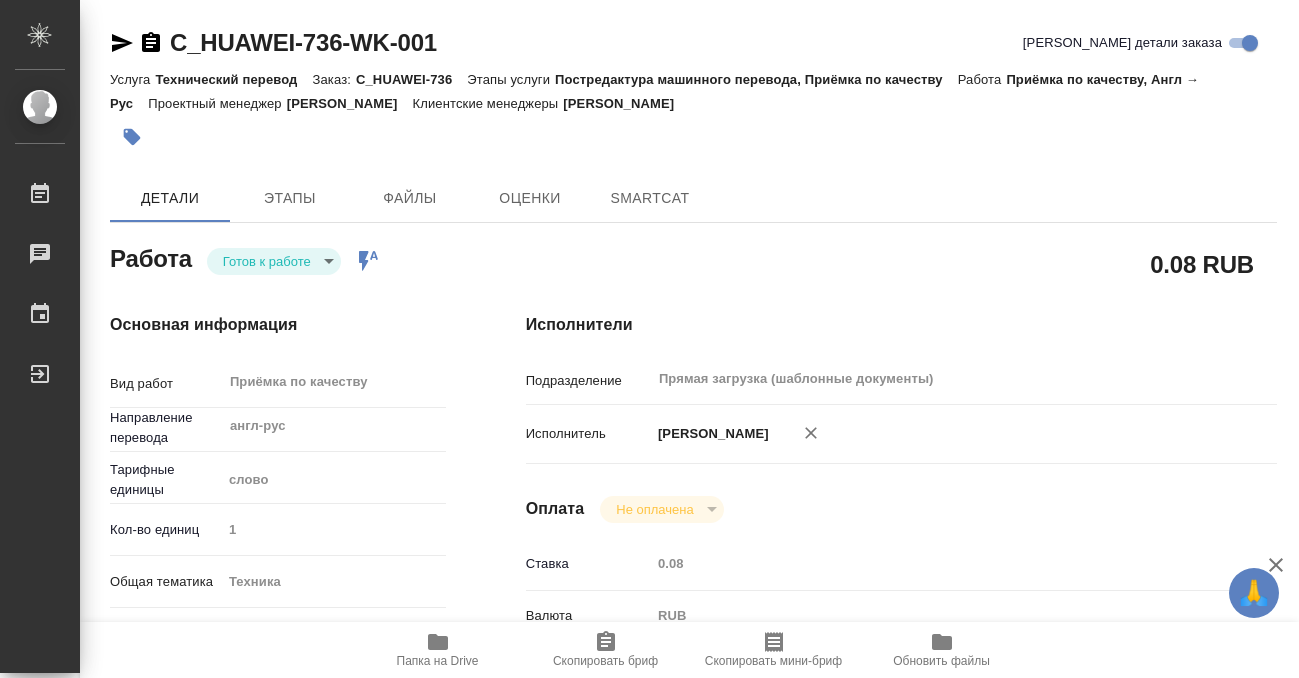 type on "x" 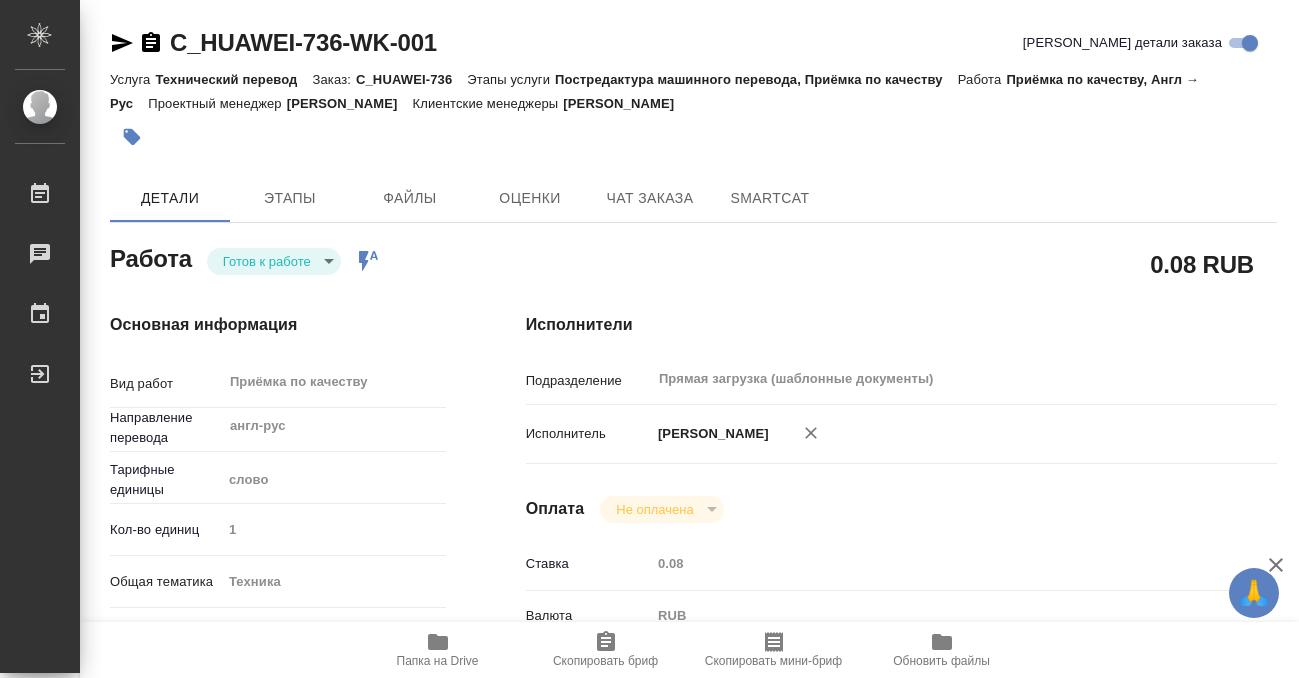 type on "x" 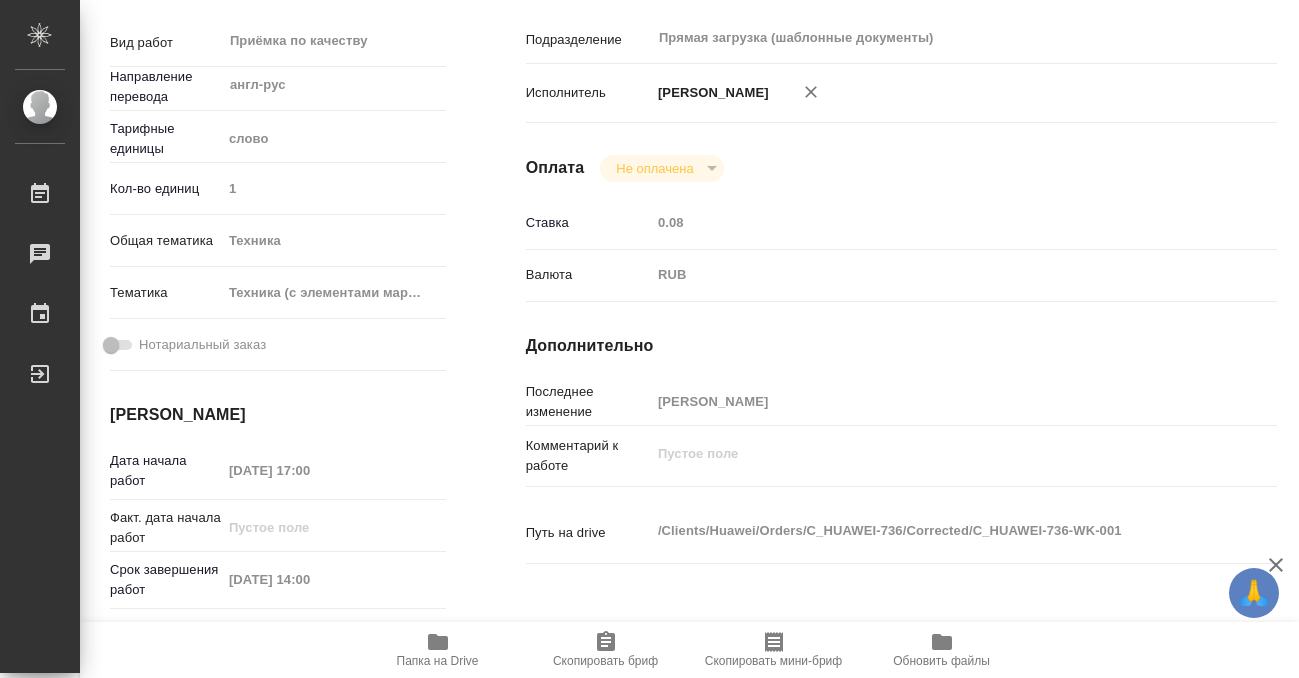 scroll, scrollTop: 0, scrollLeft: 0, axis: both 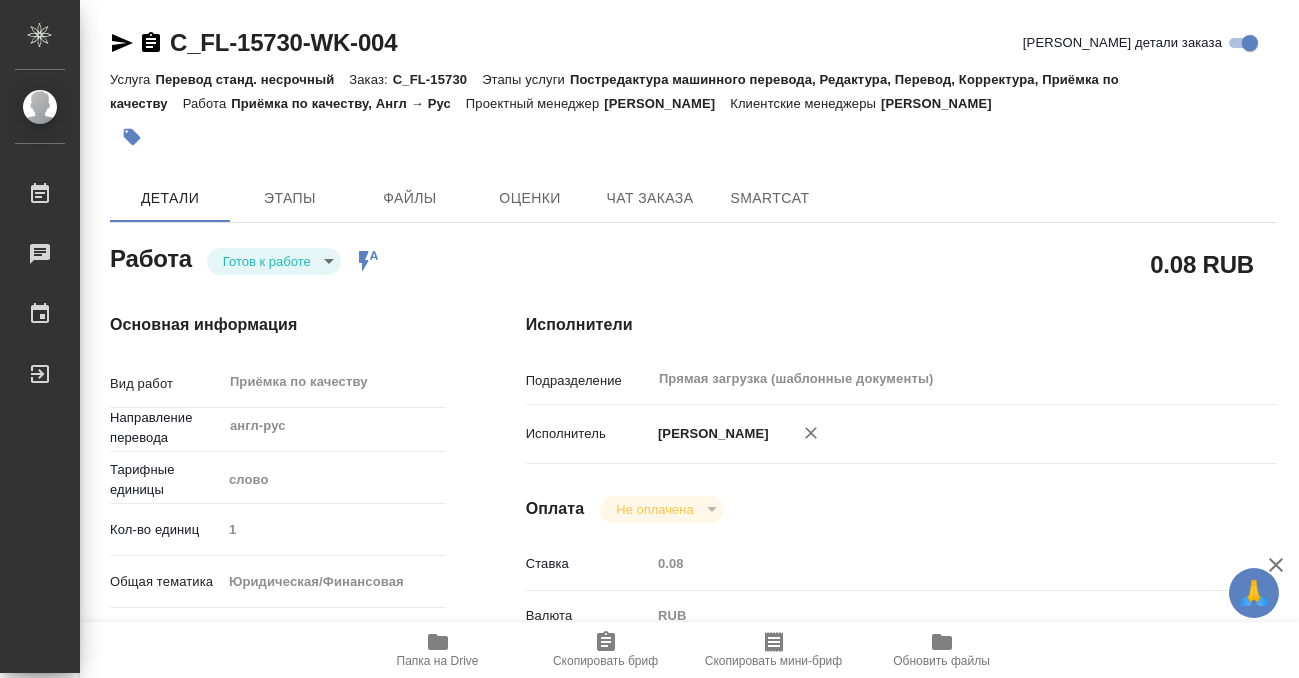 type on "x" 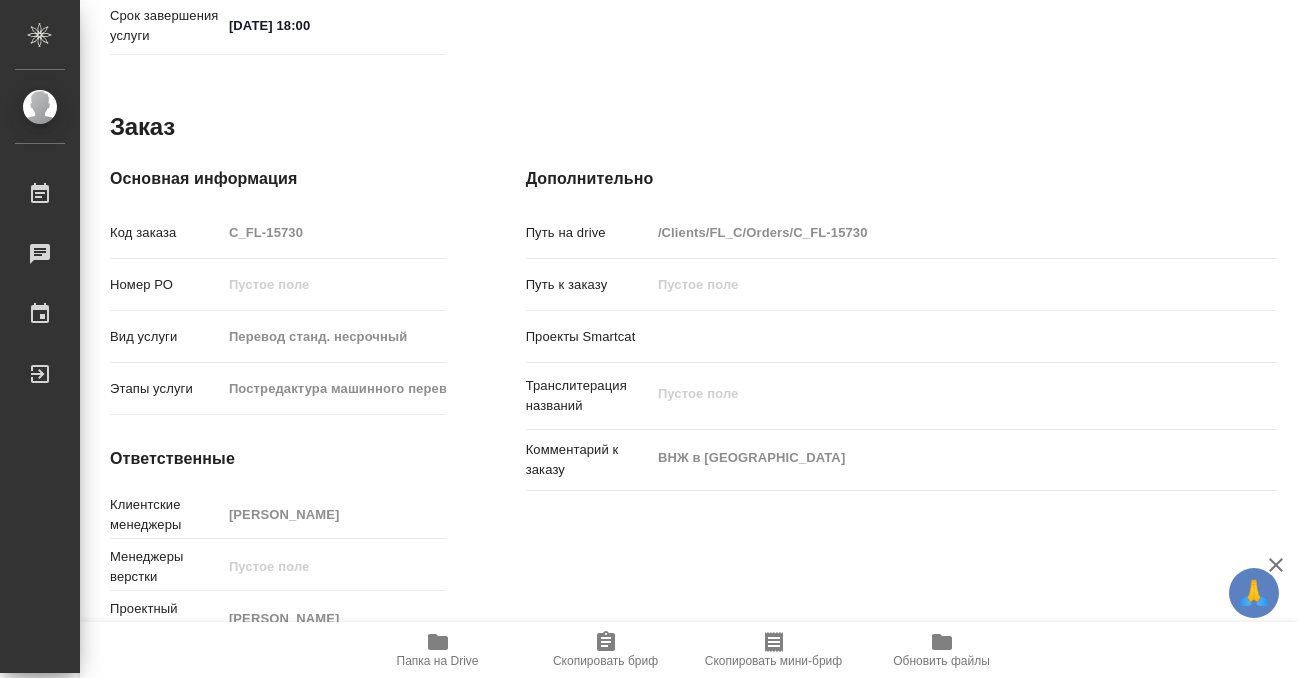 scroll, scrollTop: 1068, scrollLeft: 0, axis: vertical 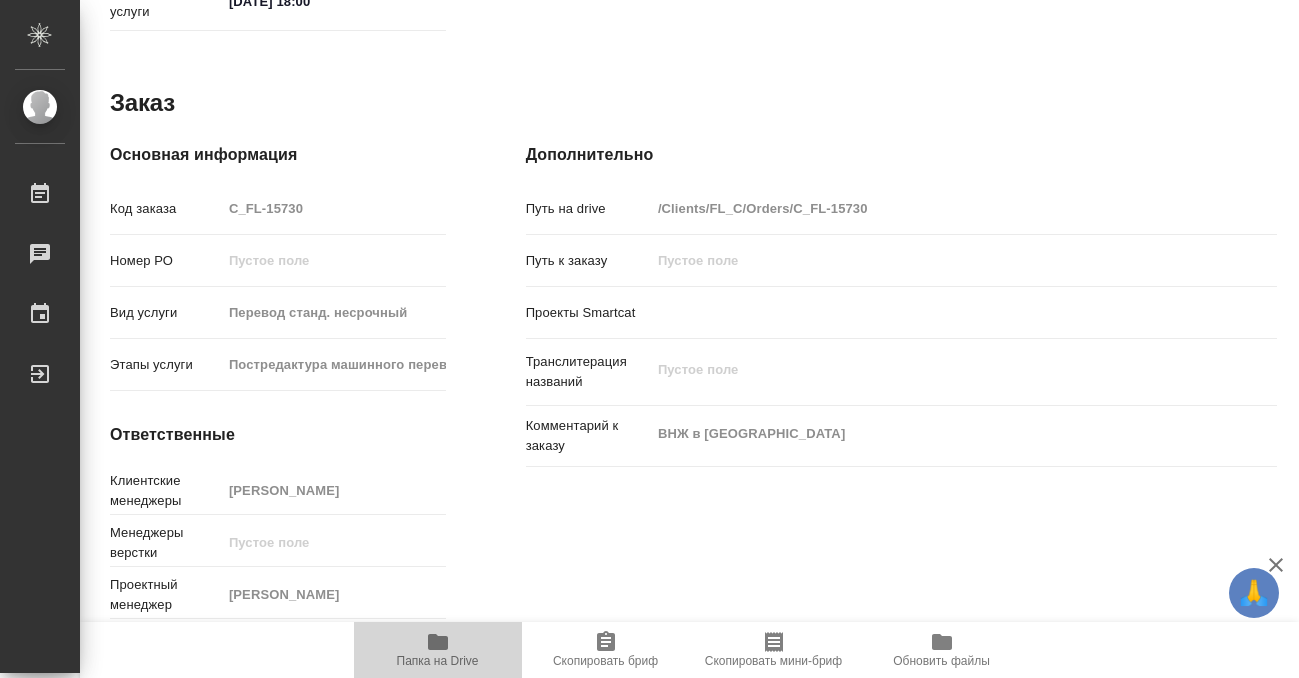 click 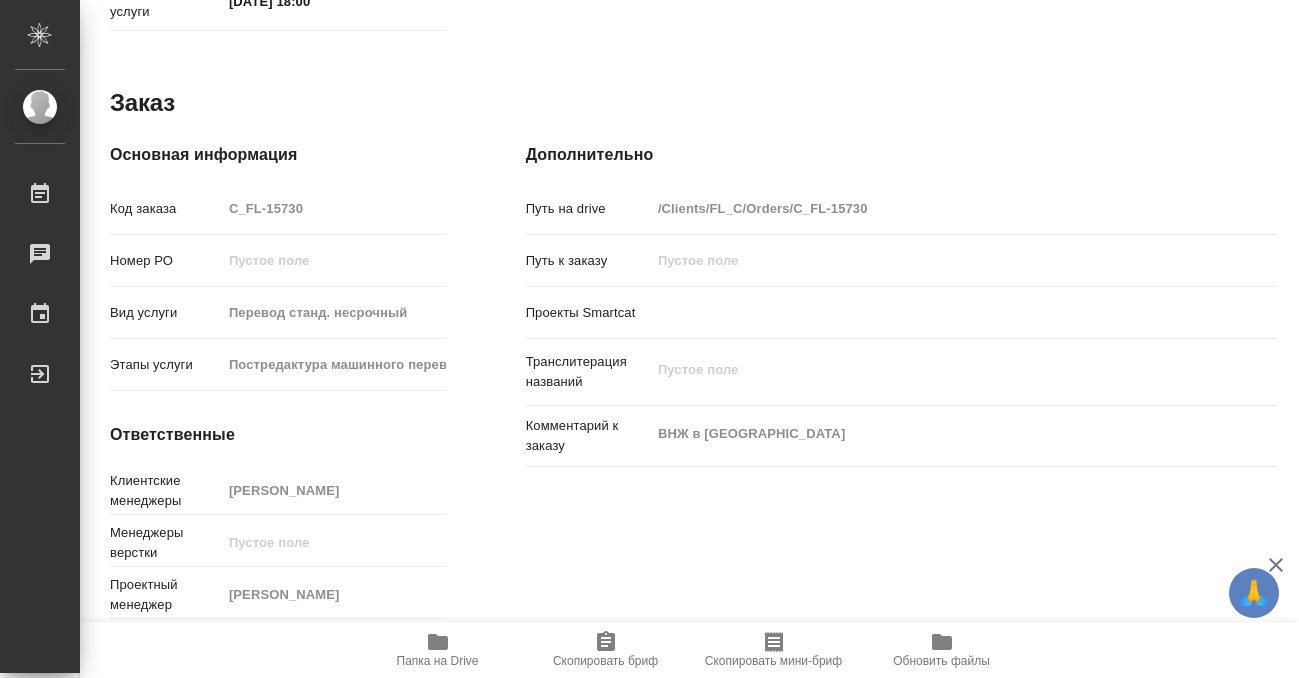 scroll, scrollTop: 0, scrollLeft: 0, axis: both 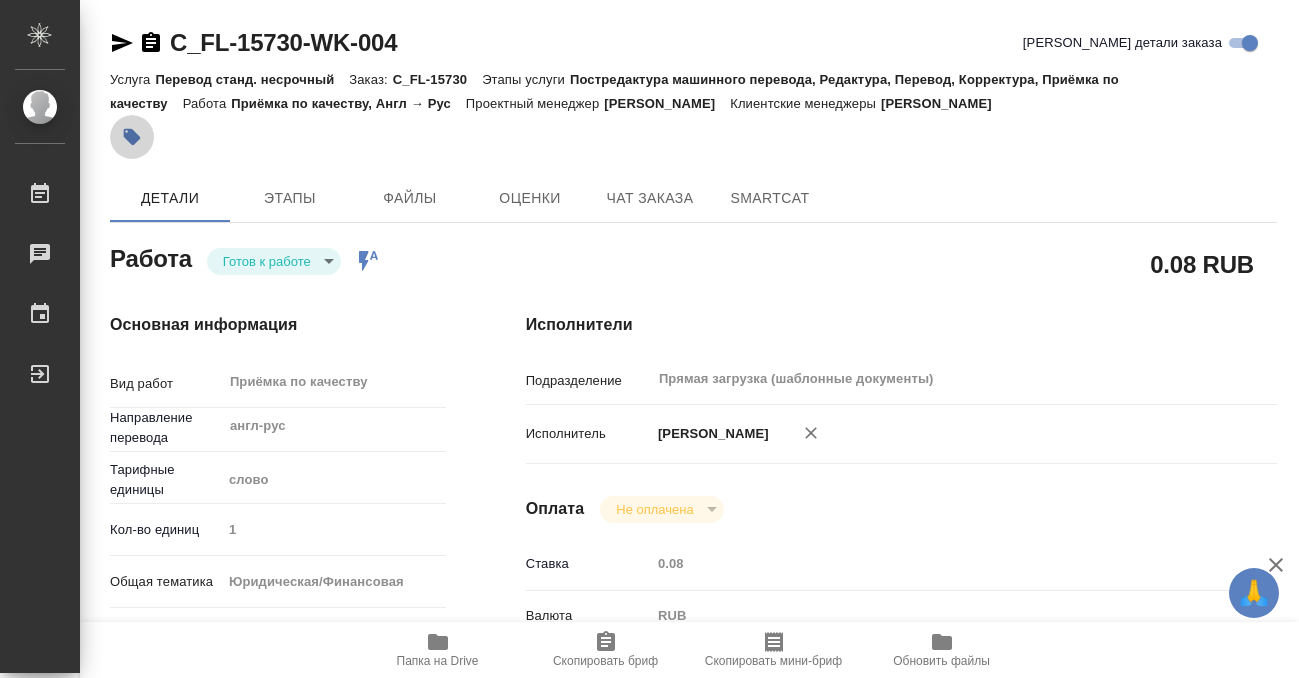 click 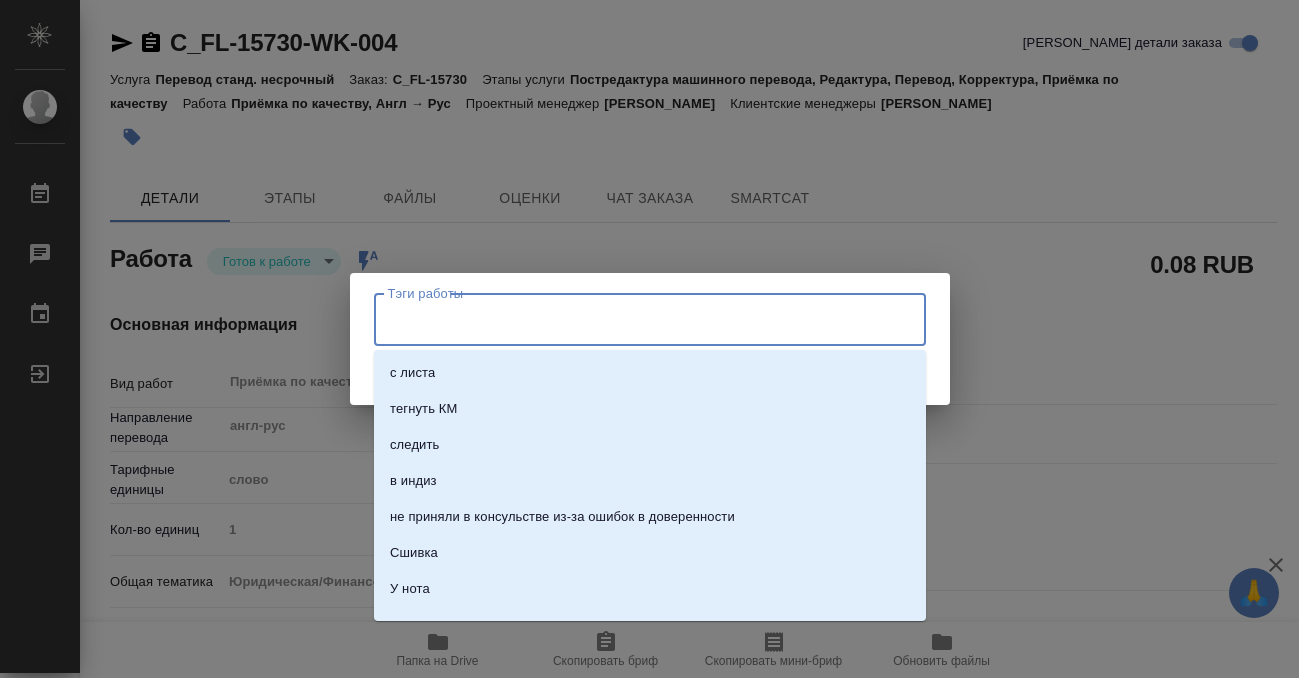 click on "Тэги работы" at bounding box center (631, 319) 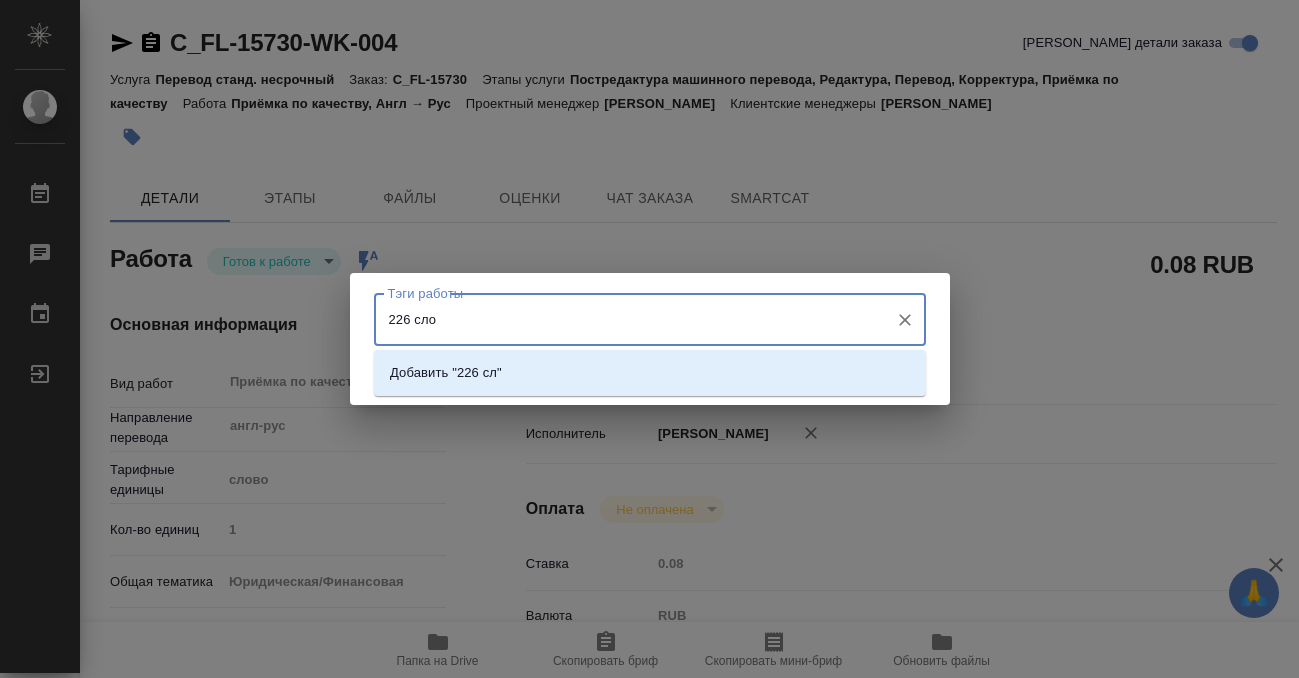 type on "226 слов" 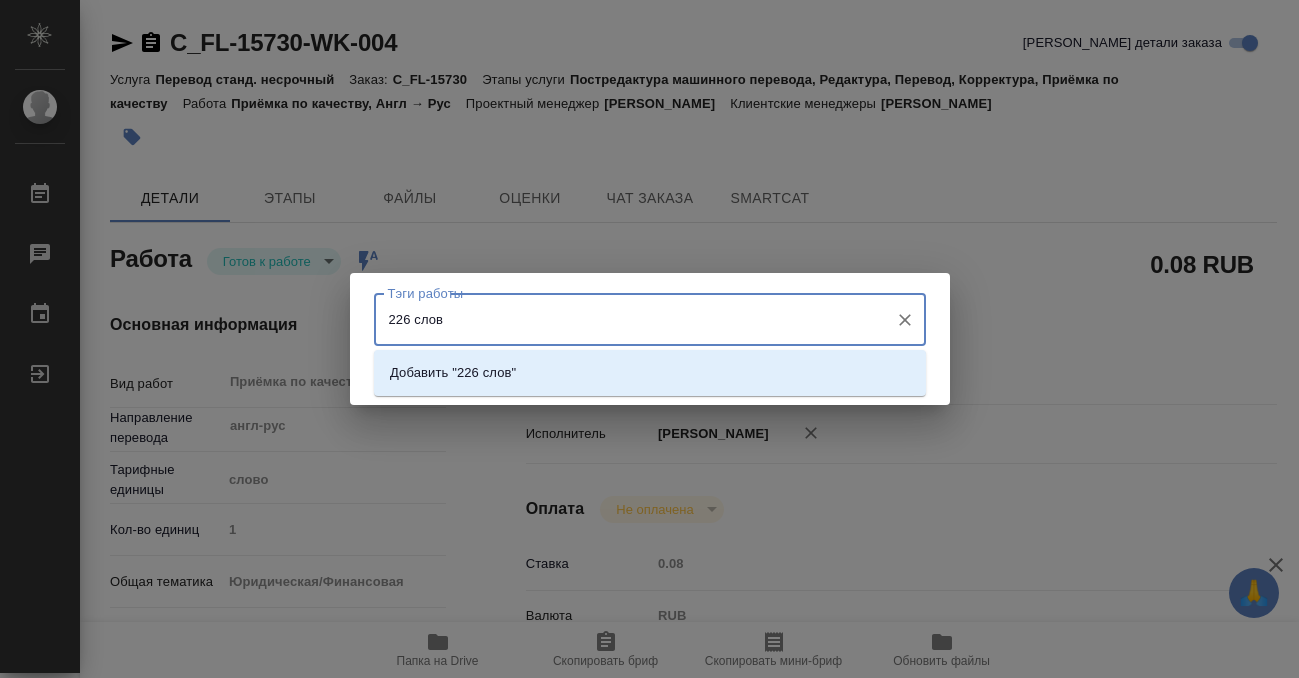 type 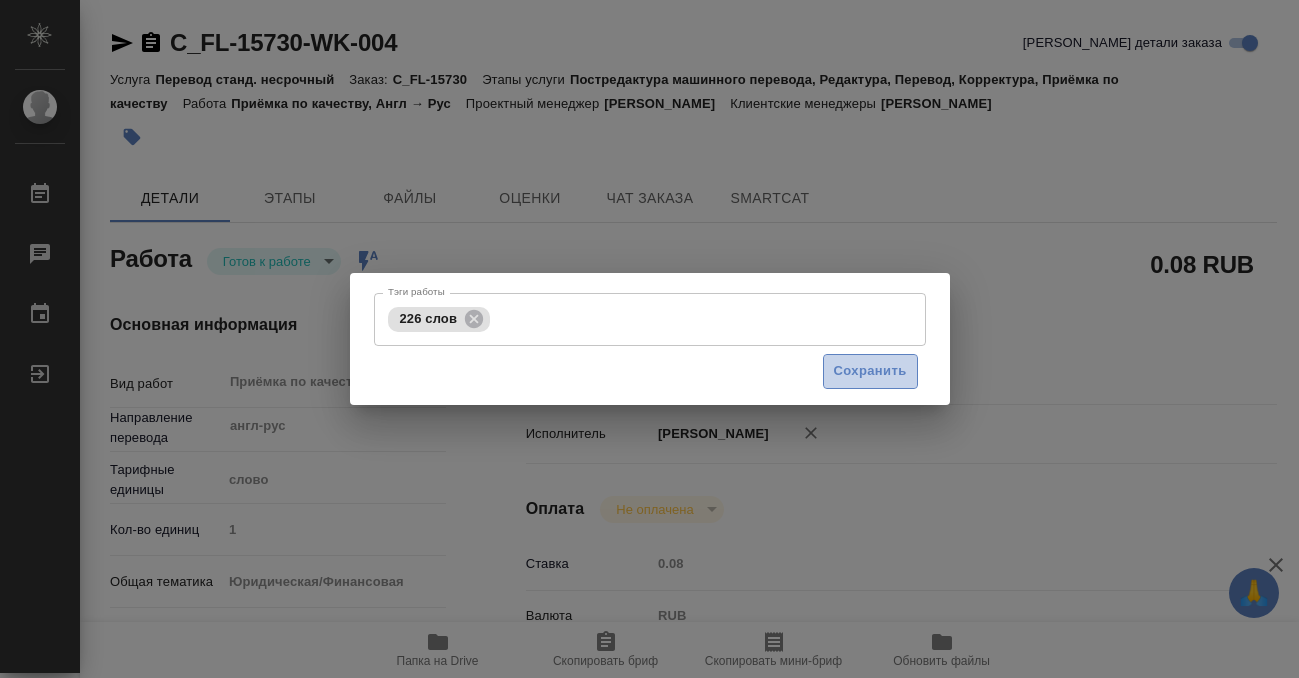 click on "Сохранить" at bounding box center (870, 371) 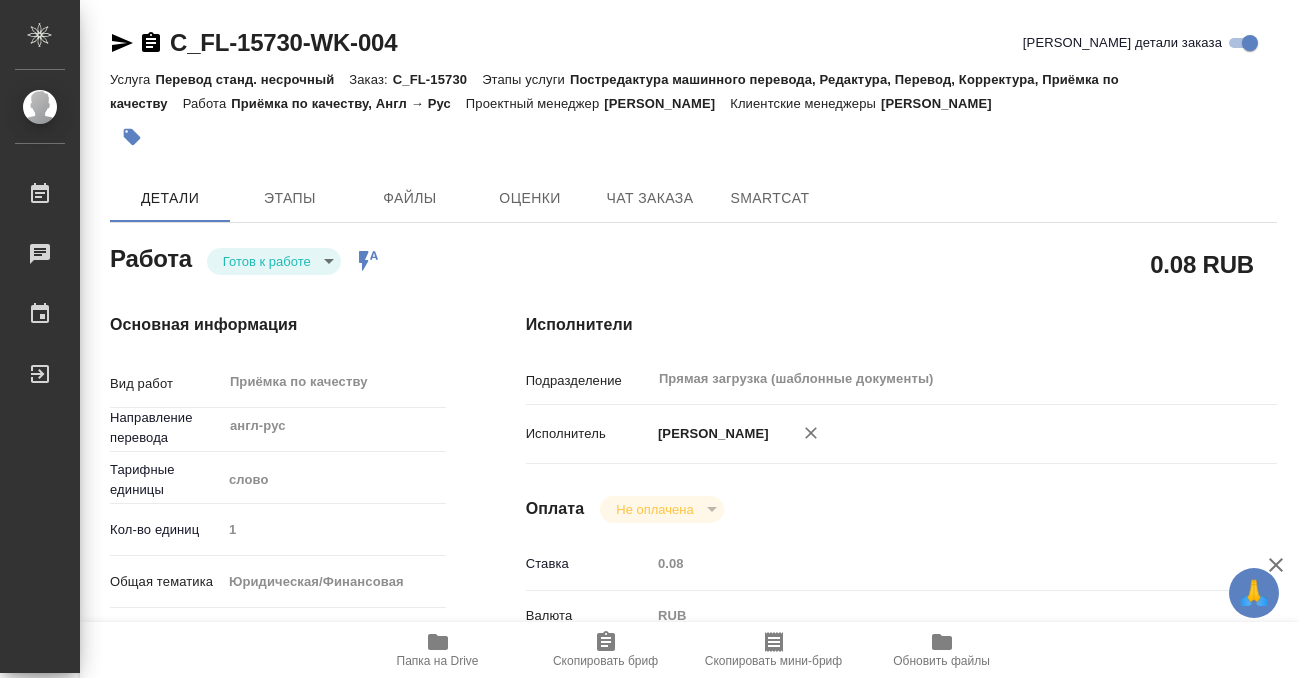 type on "readyForWork" 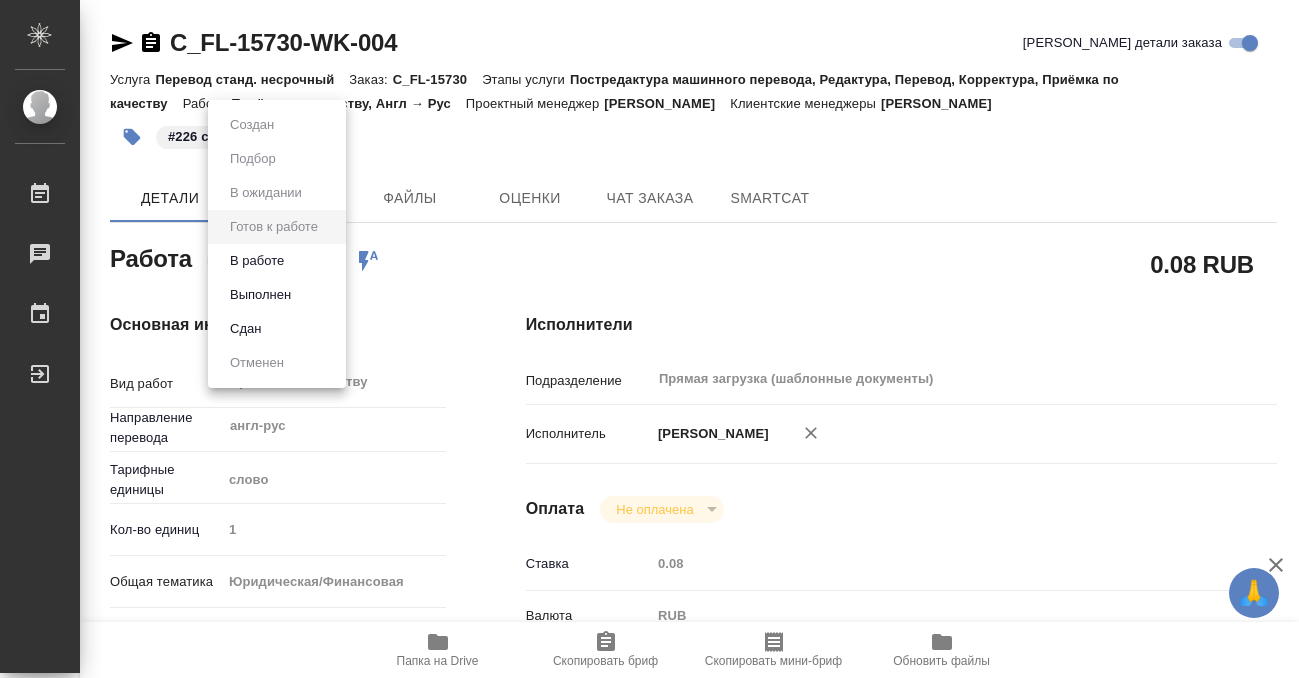 type on "x" 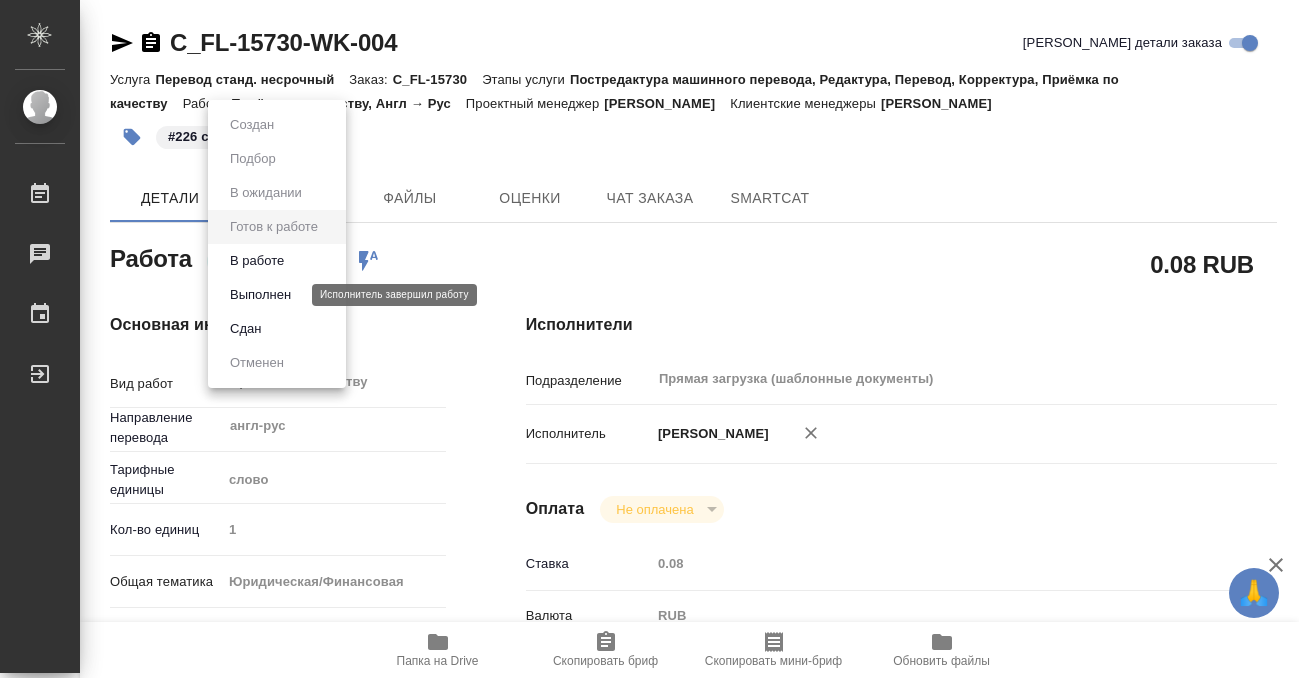 click on "Выполнен" at bounding box center (260, 295) 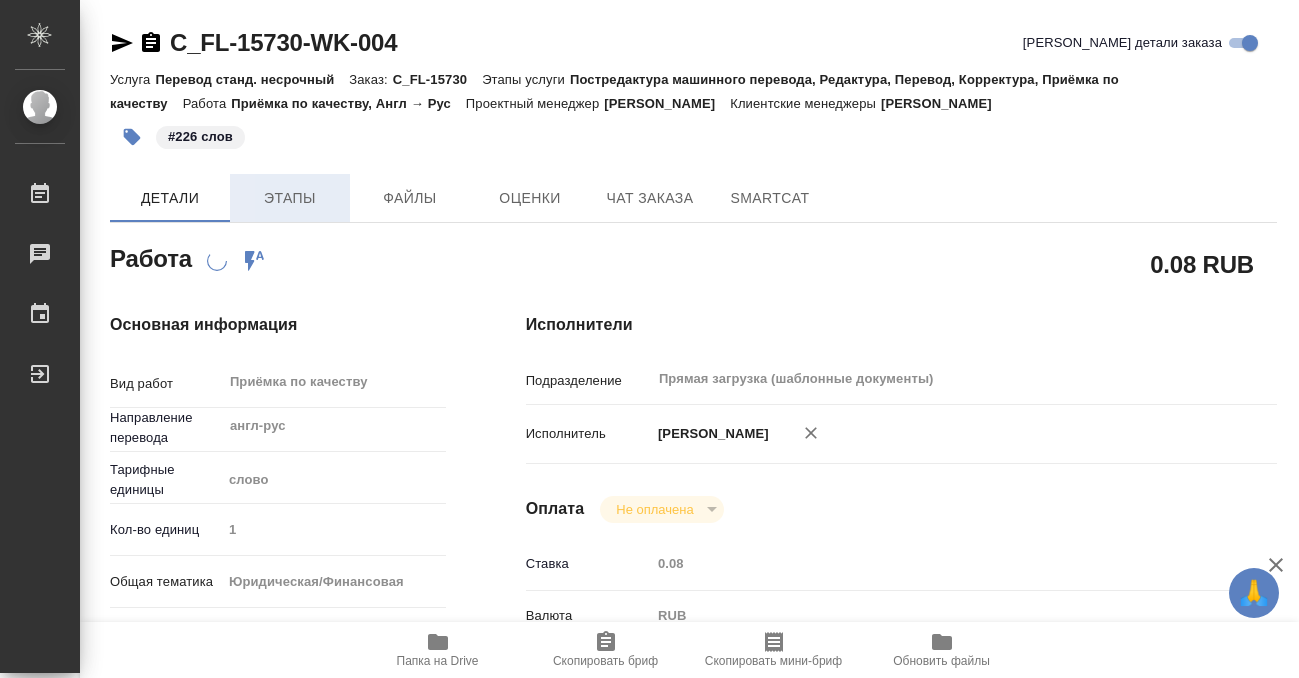 type on "x" 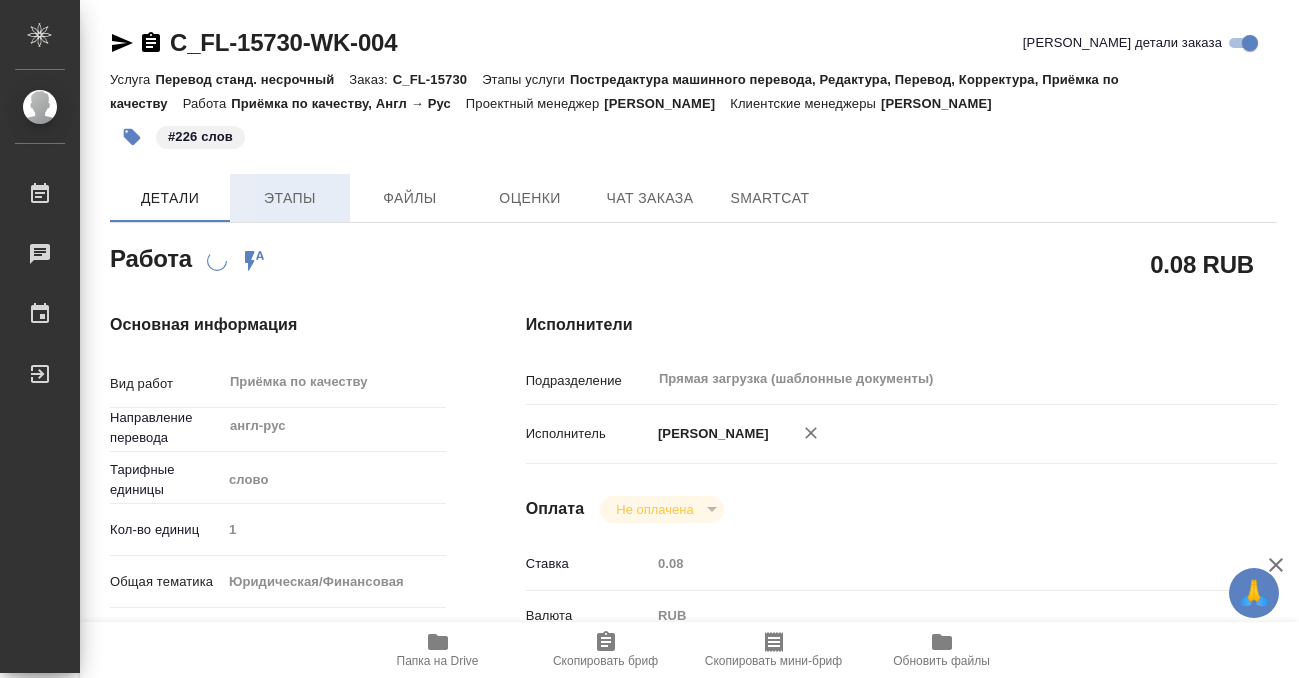 type on "x" 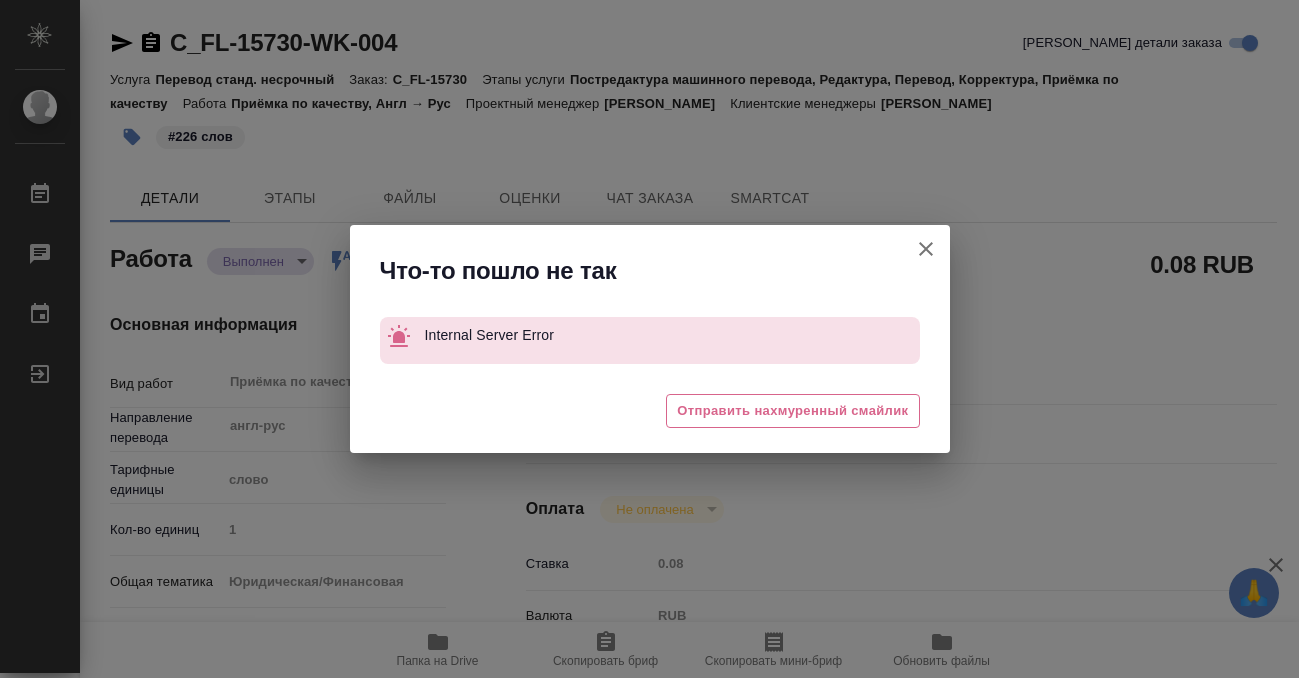 type on "x" 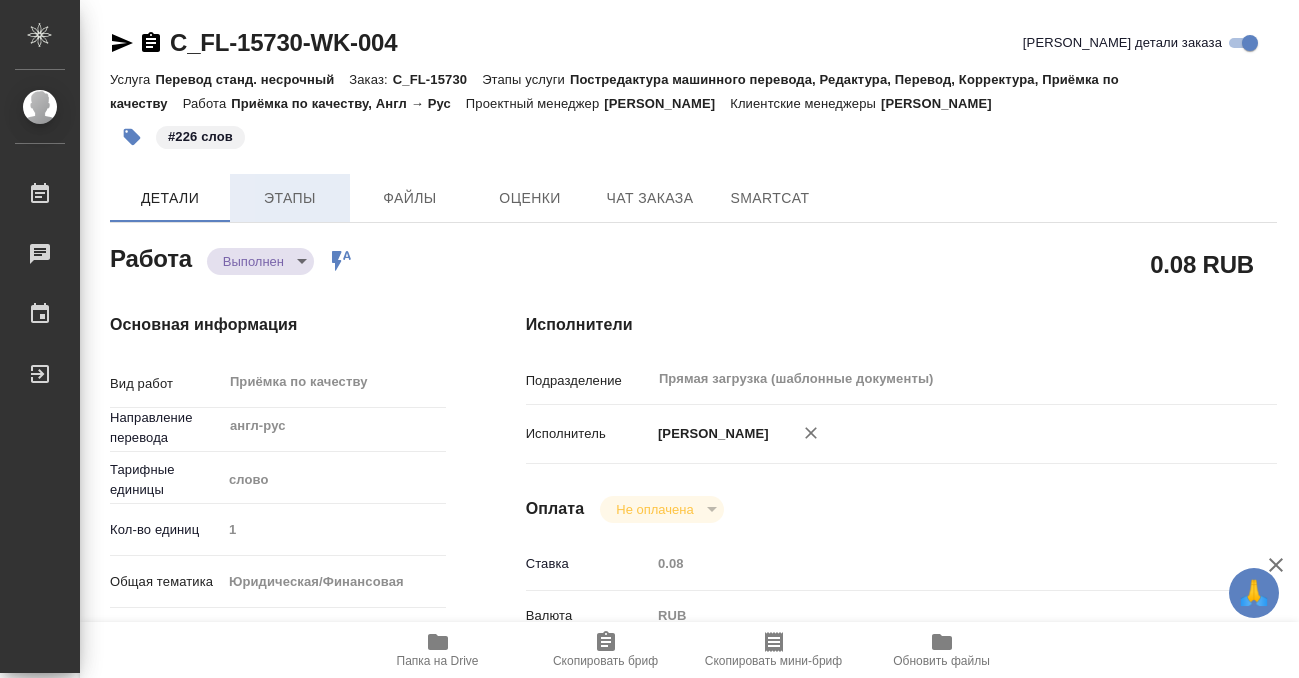 type on "x" 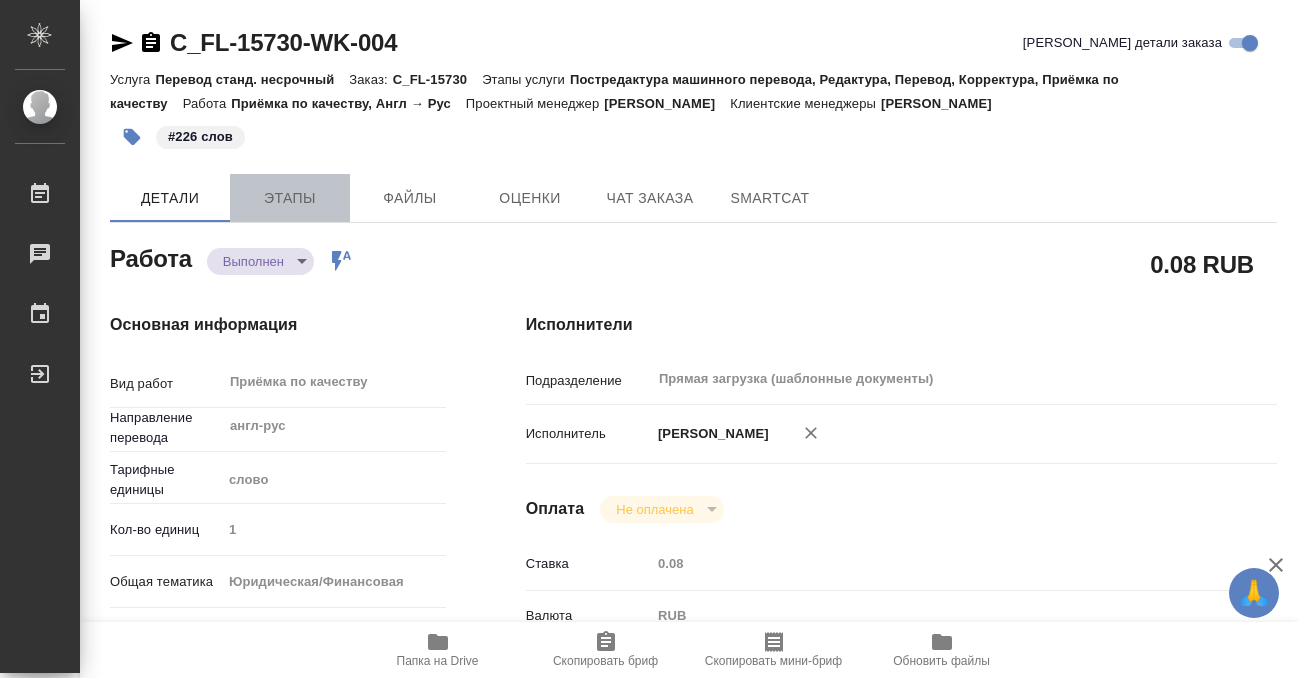 click on "Этапы" at bounding box center (290, 198) 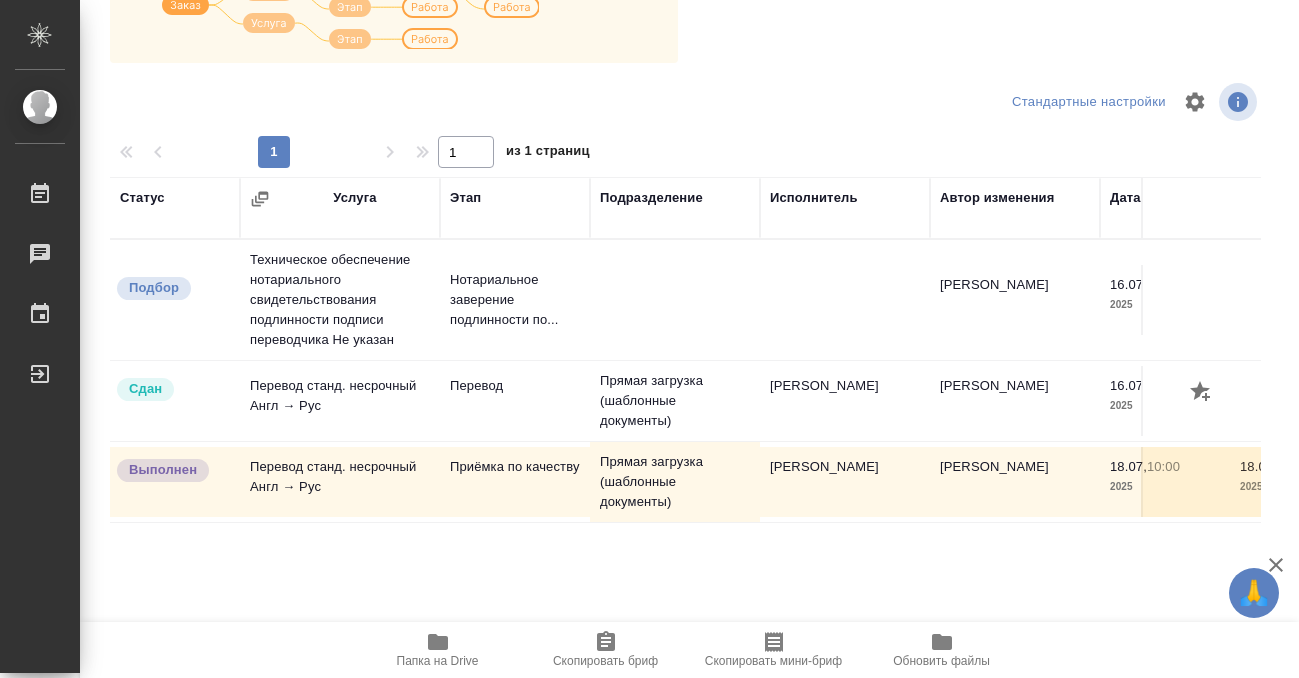 scroll, scrollTop: 0, scrollLeft: 0, axis: both 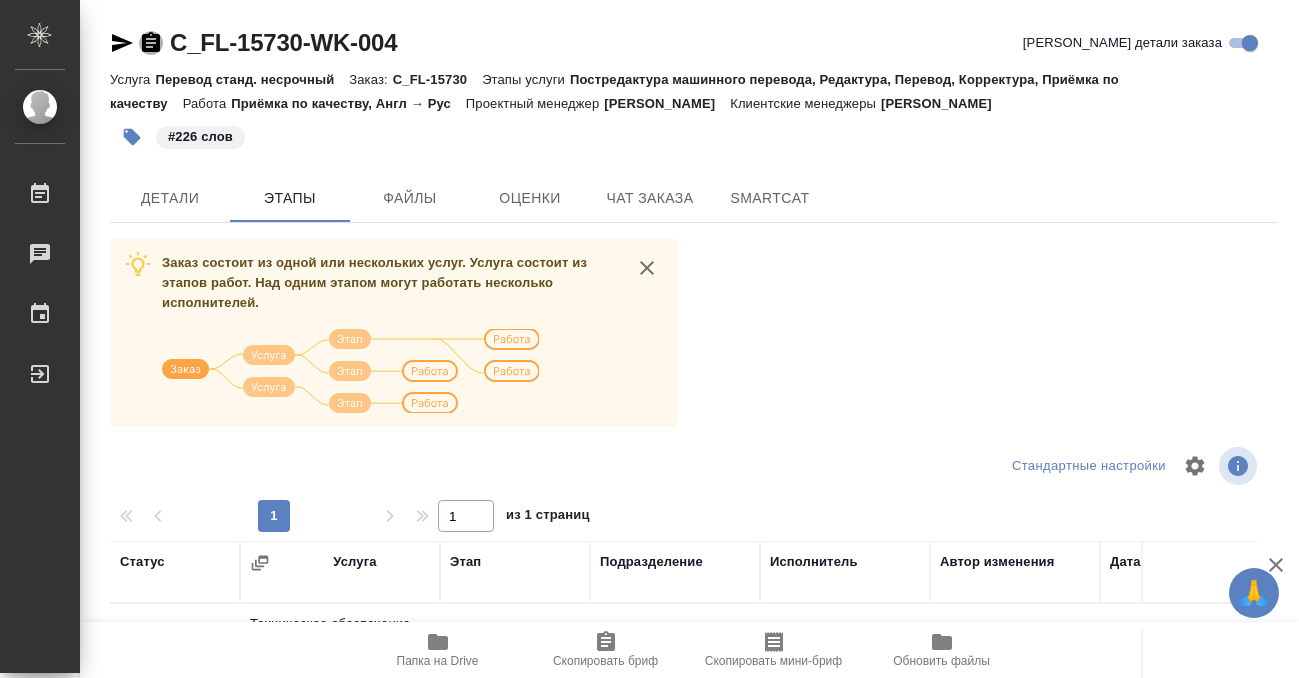 click 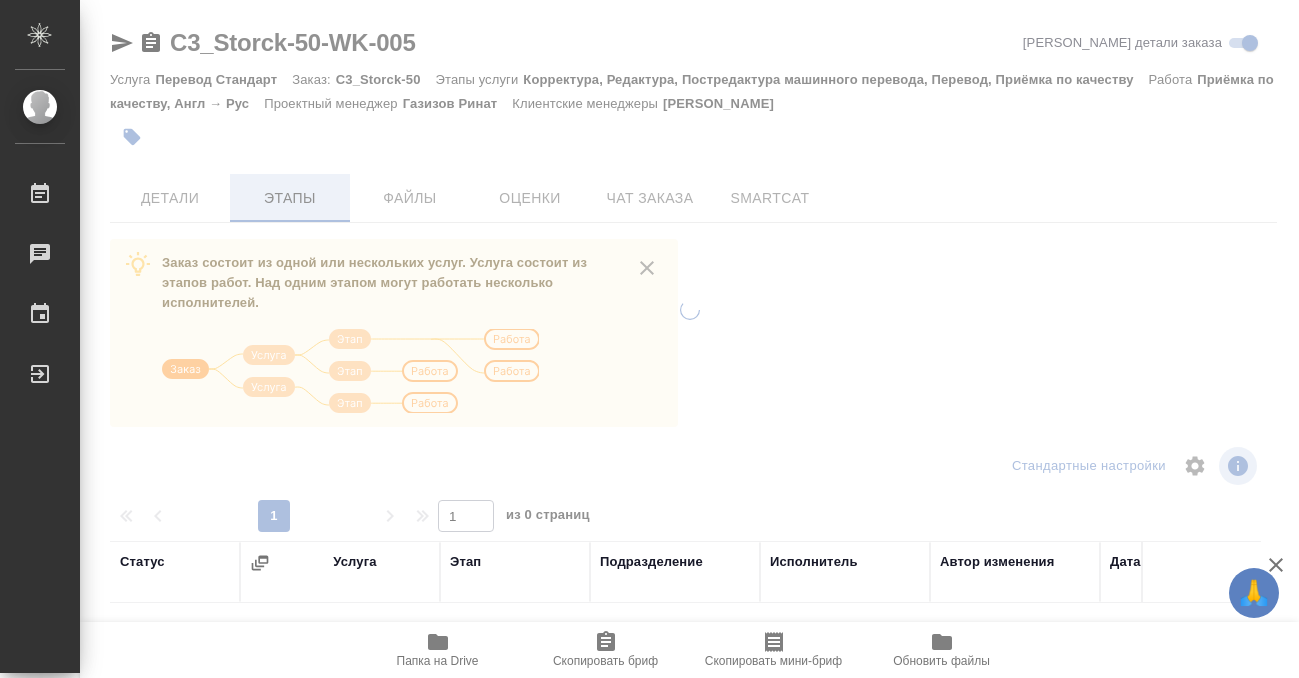 scroll, scrollTop: 0, scrollLeft: 0, axis: both 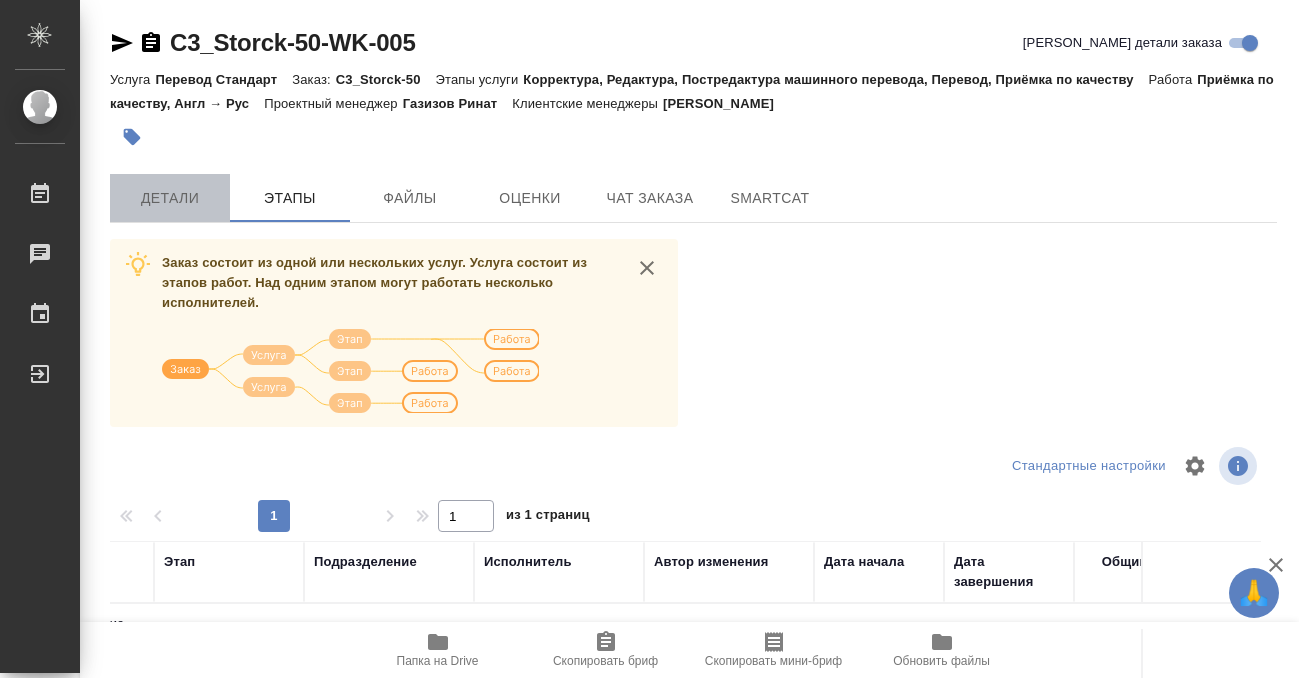 click on "Детали" at bounding box center (170, 198) 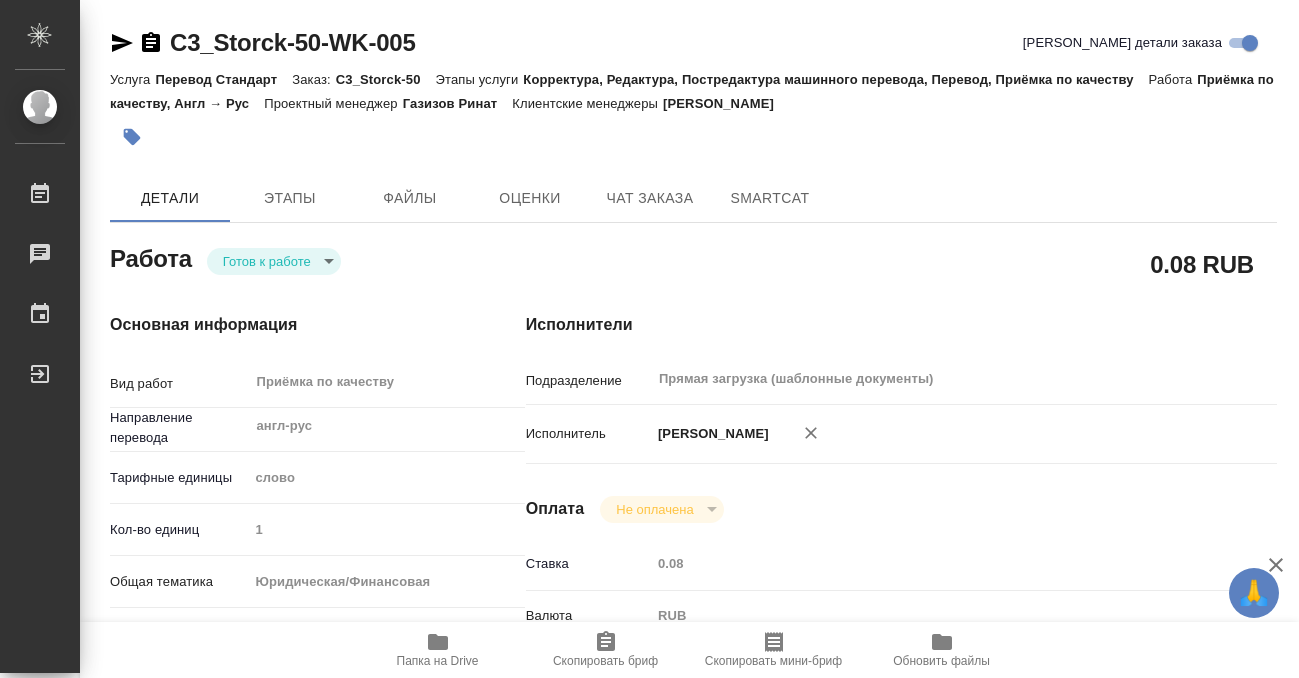 type on "x" 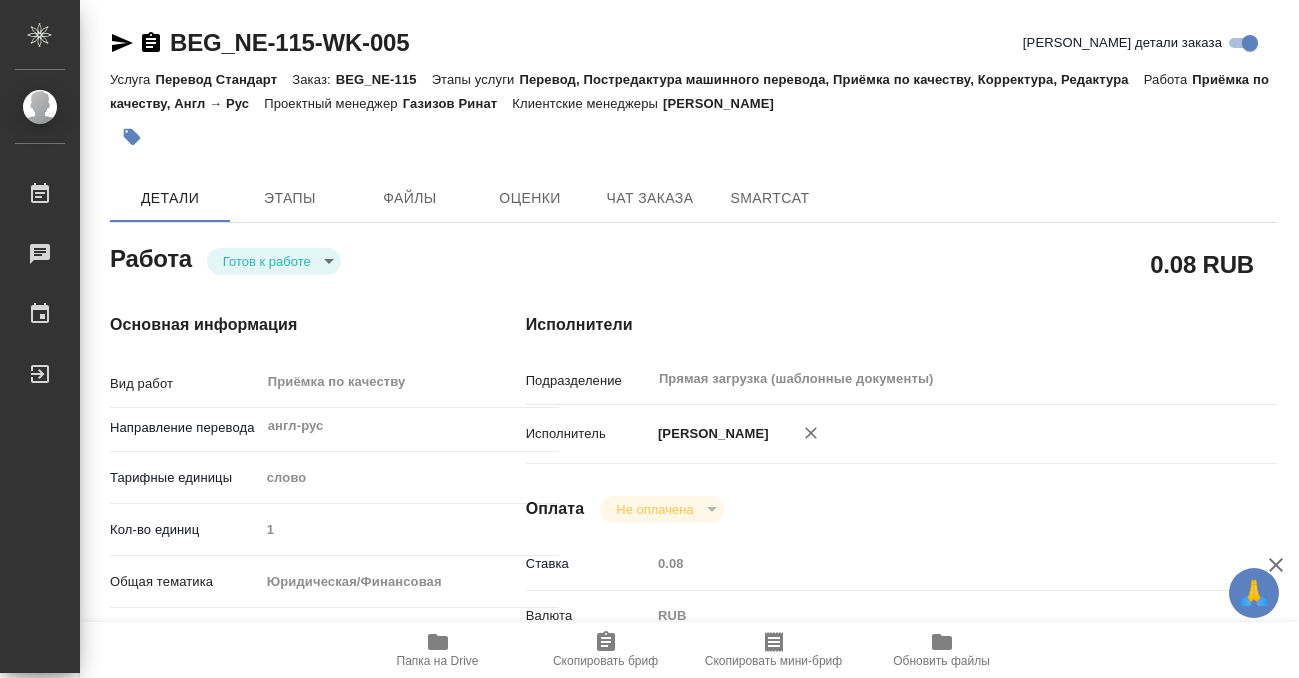 scroll, scrollTop: 0, scrollLeft: 0, axis: both 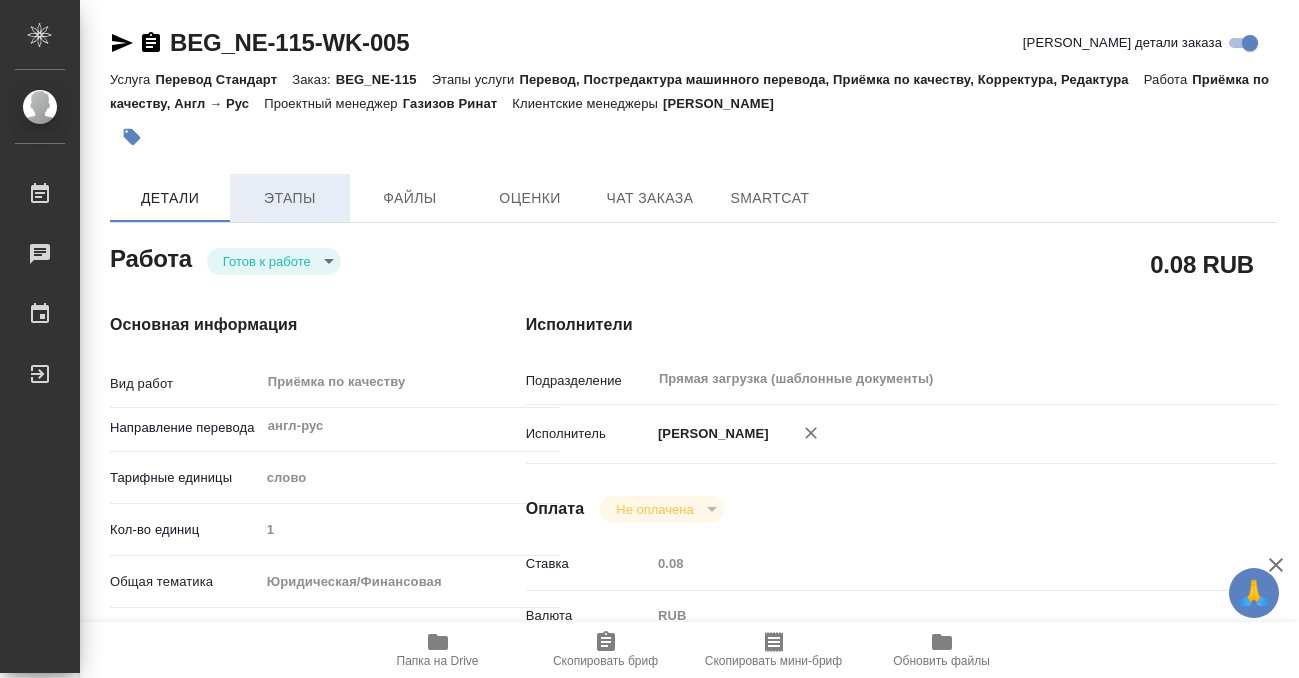 click on "Этапы" at bounding box center (290, 198) 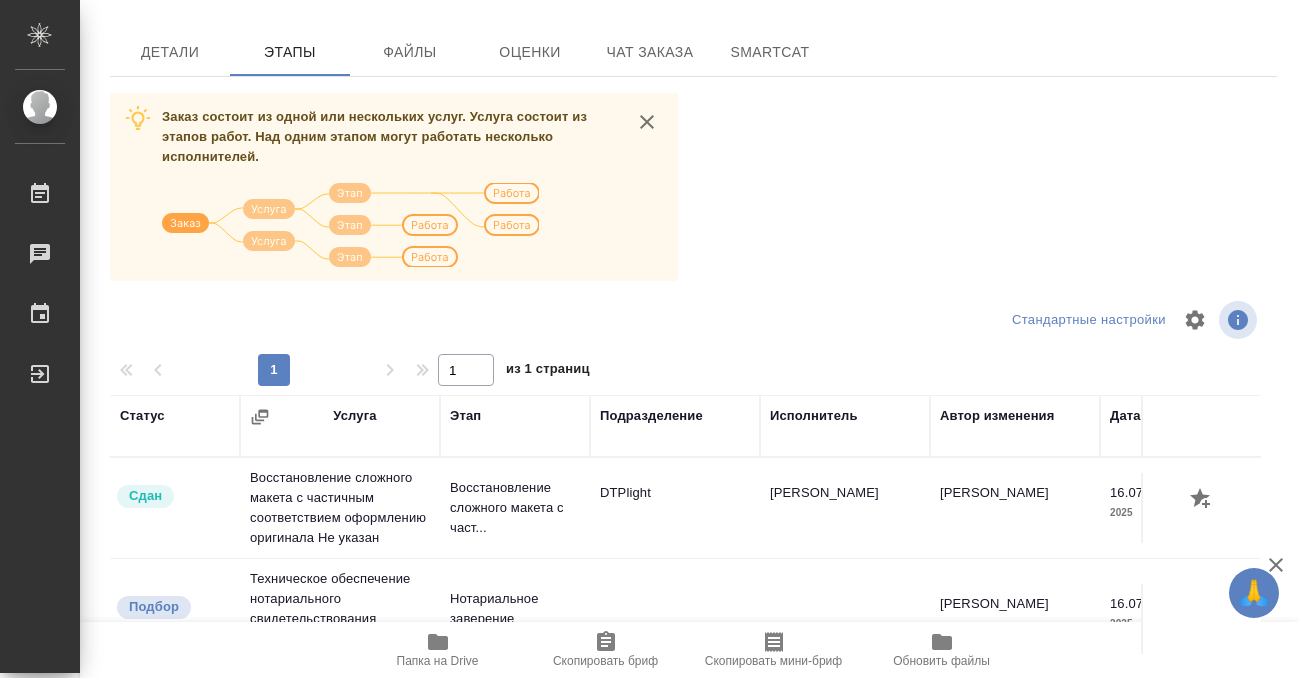 scroll, scrollTop: 364, scrollLeft: 0, axis: vertical 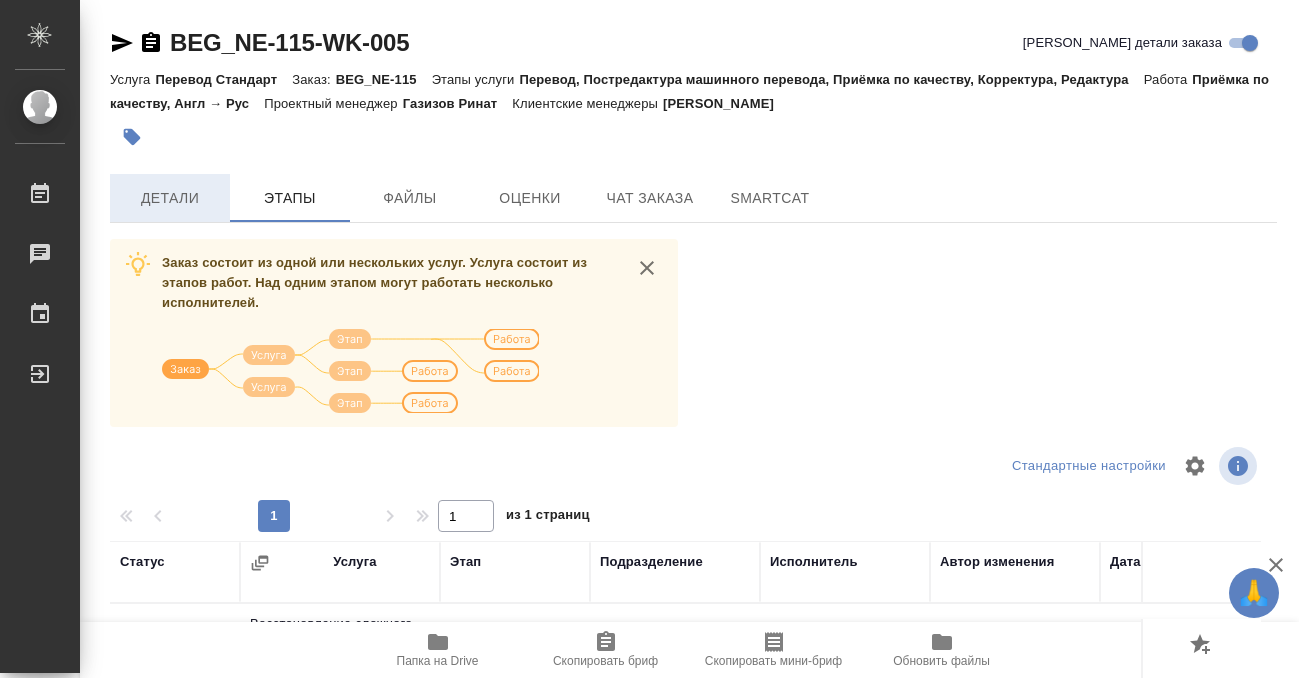 click on "Детали" at bounding box center [170, 198] 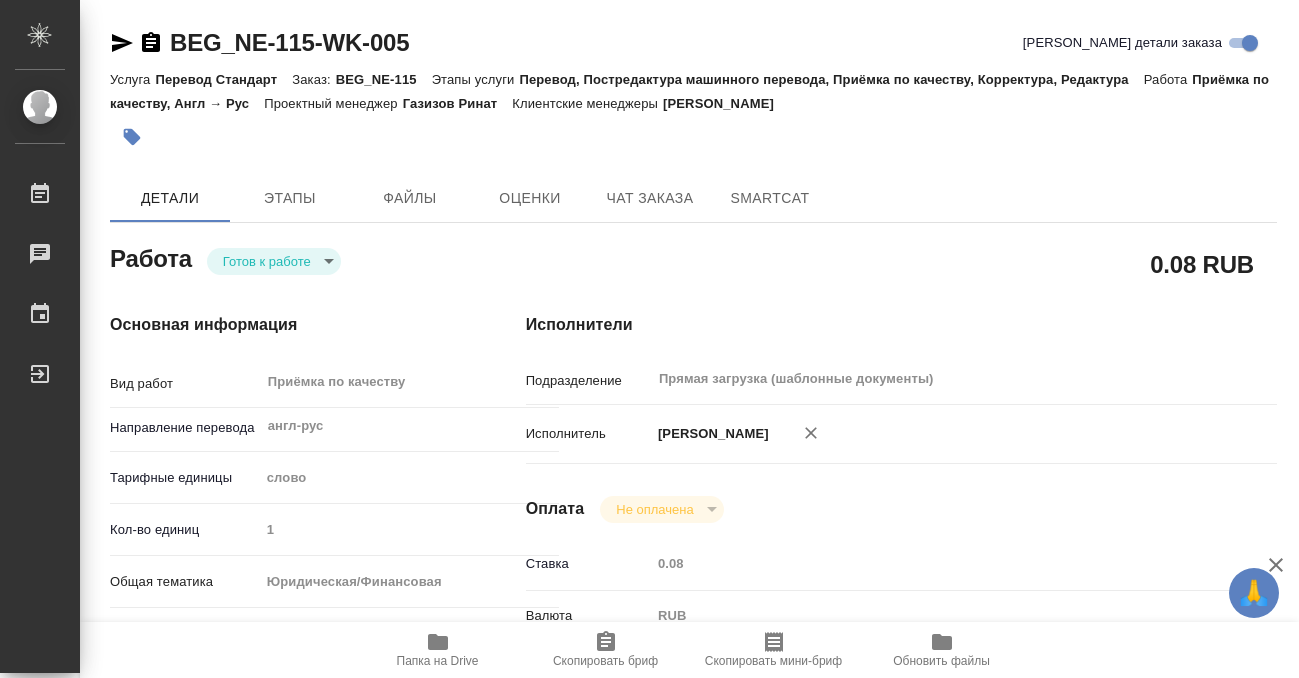 type on "x" 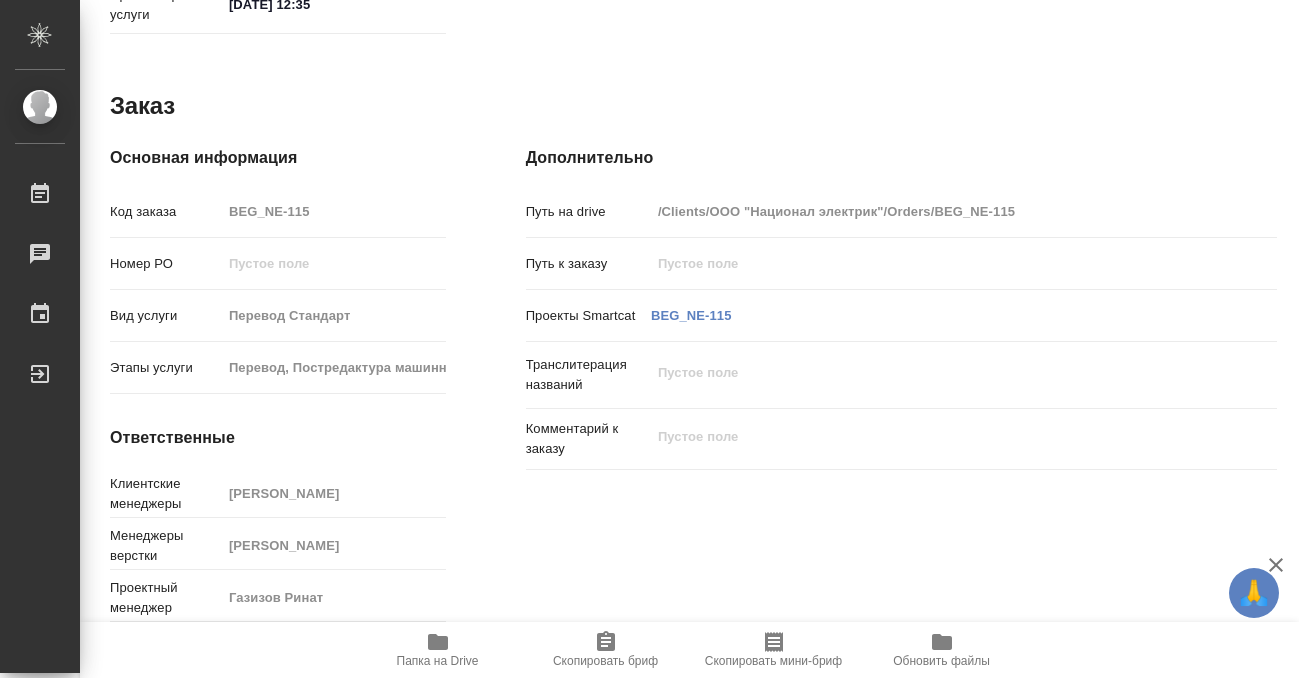 scroll, scrollTop: 1056, scrollLeft: 0, axis: vertical 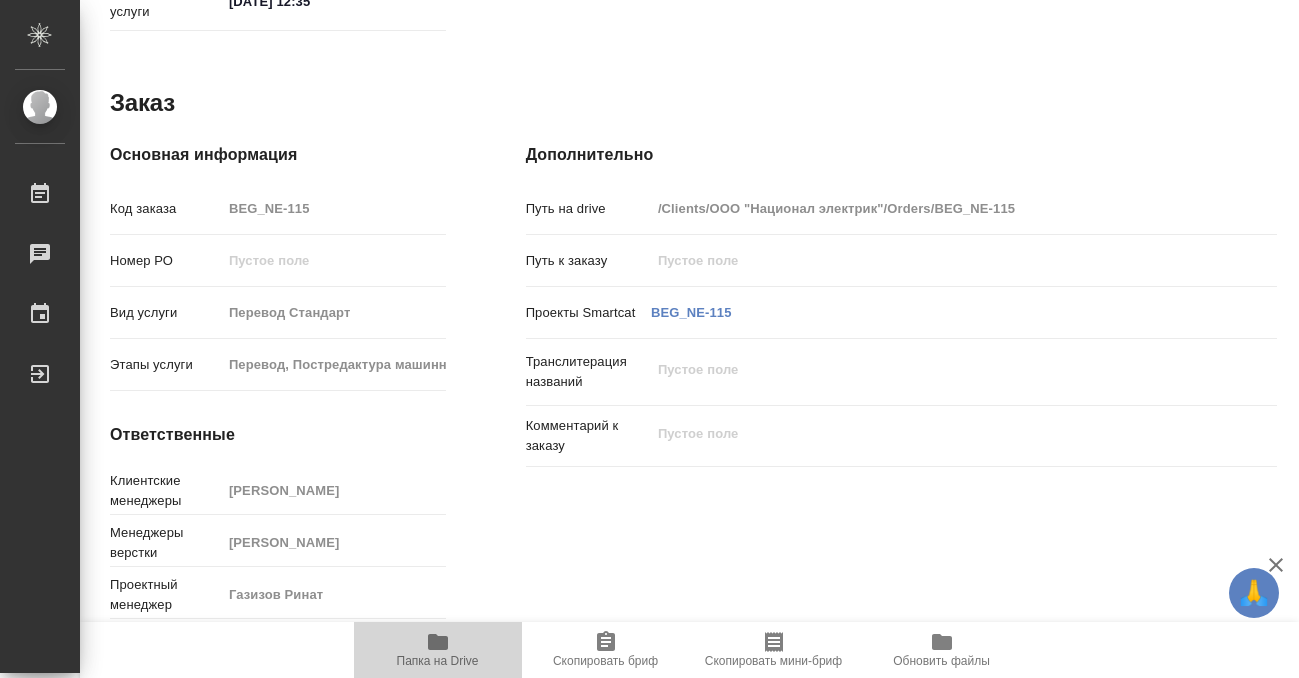 click on "Папка на Drive" at bounding box center [438, 661] 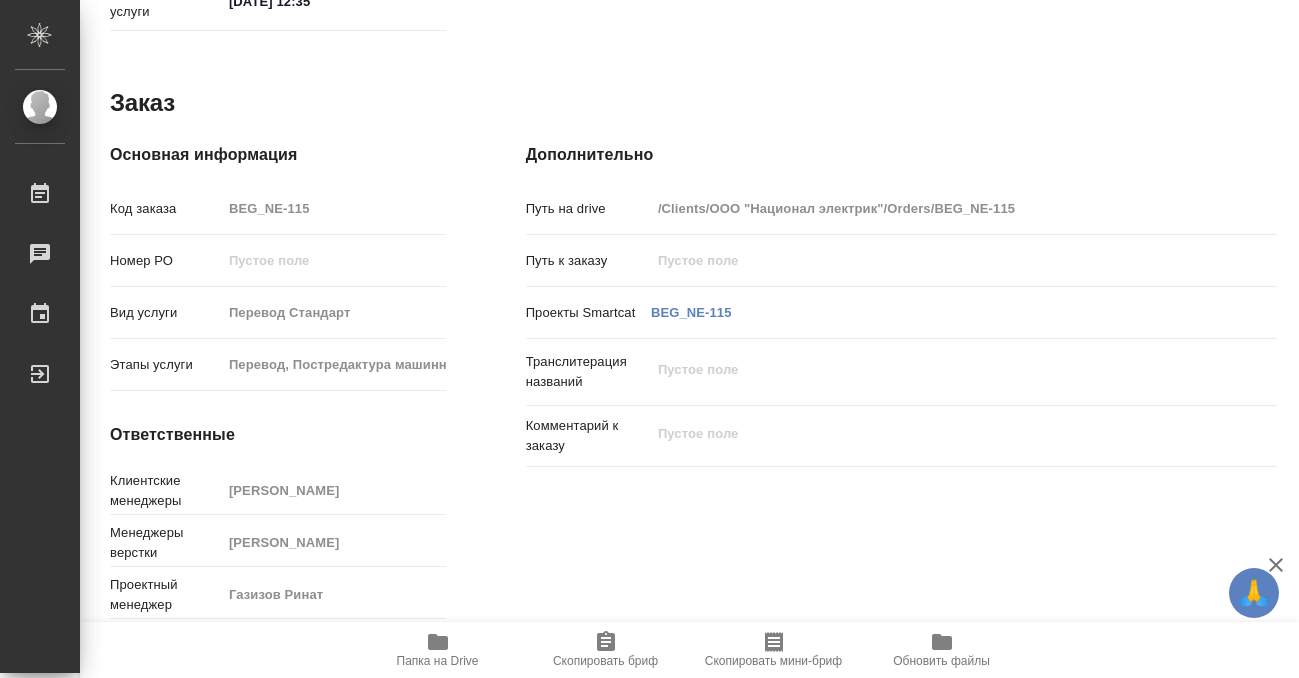 scroll, scrollTop: 0, scrollLeft: 0, axis: both 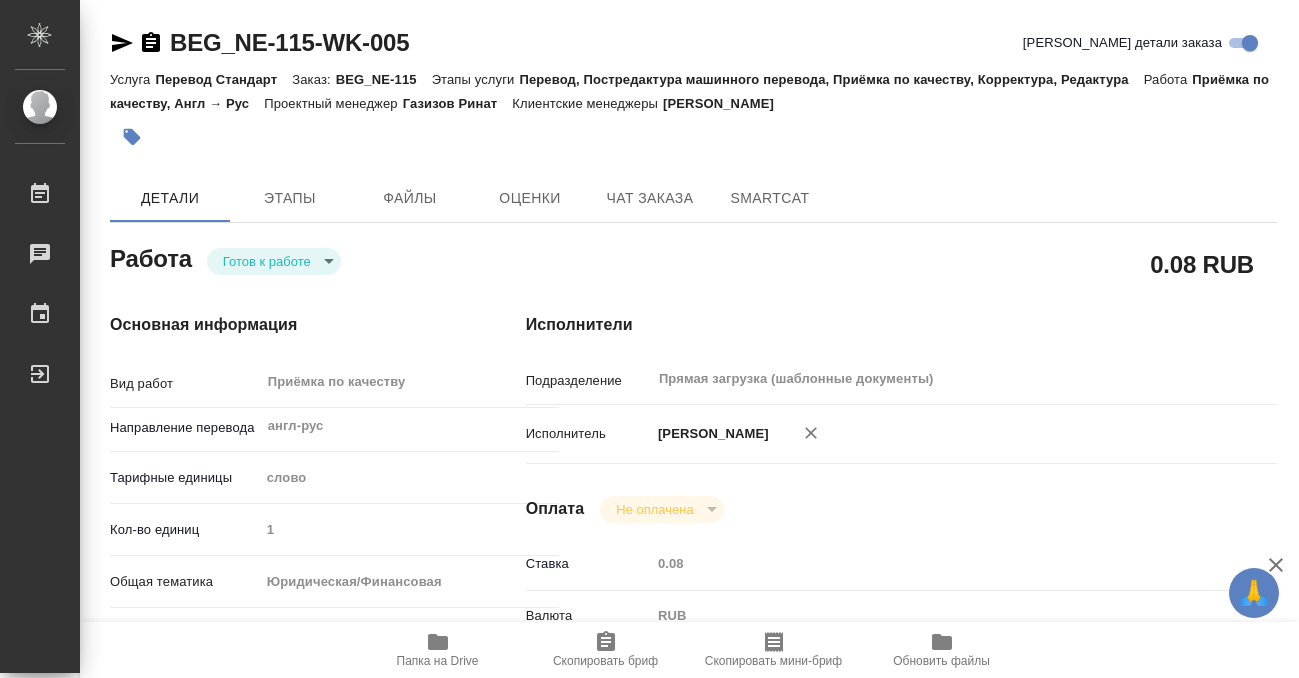 click 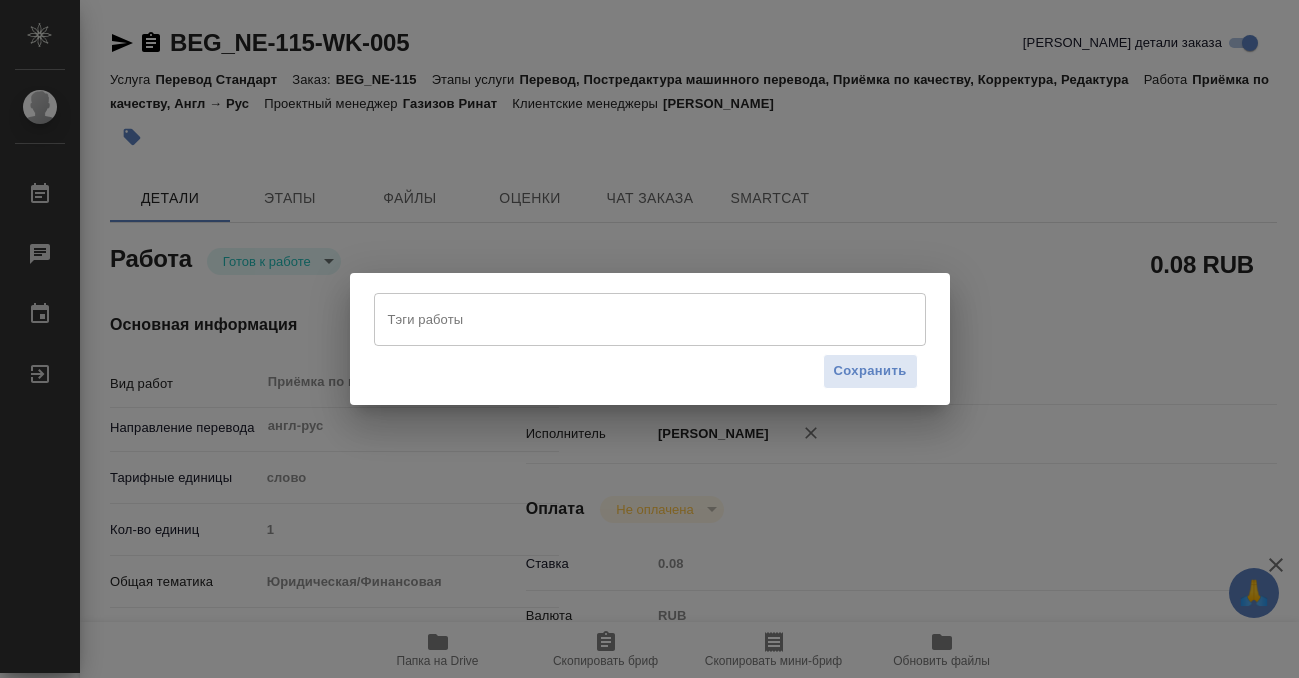 click on "Тэги работы" at bounding box center (631, 319) 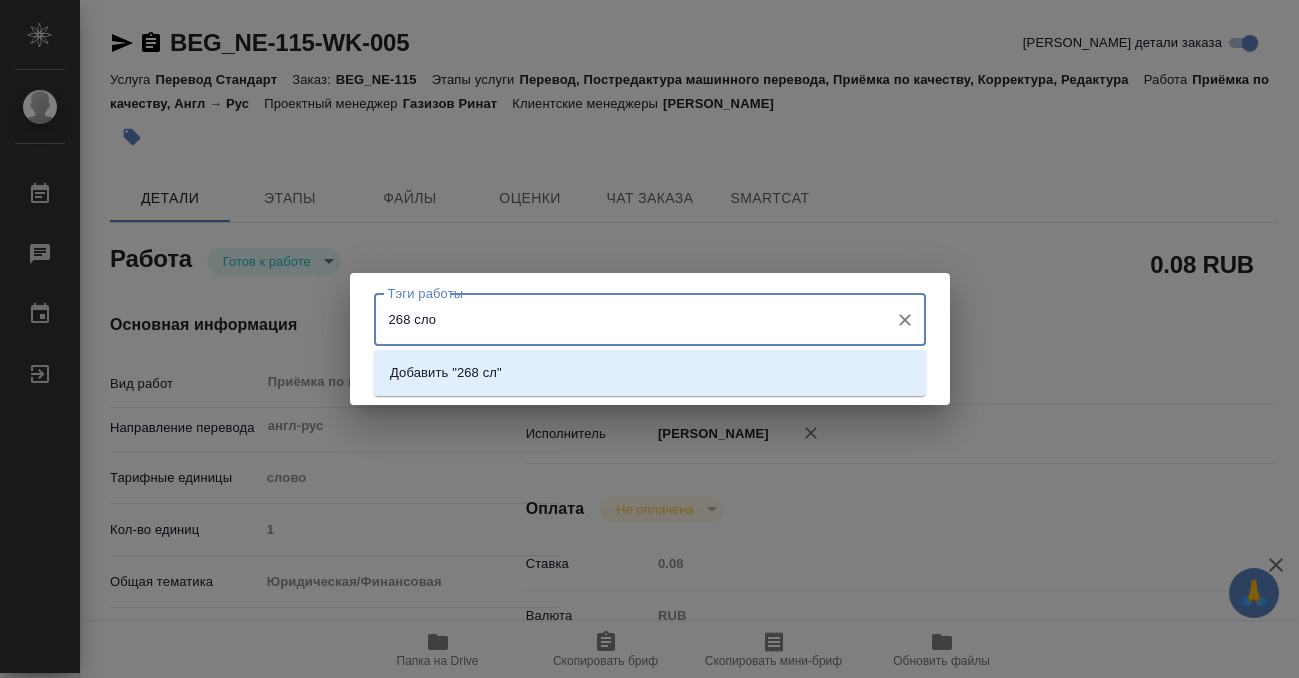 type on "268 слов" 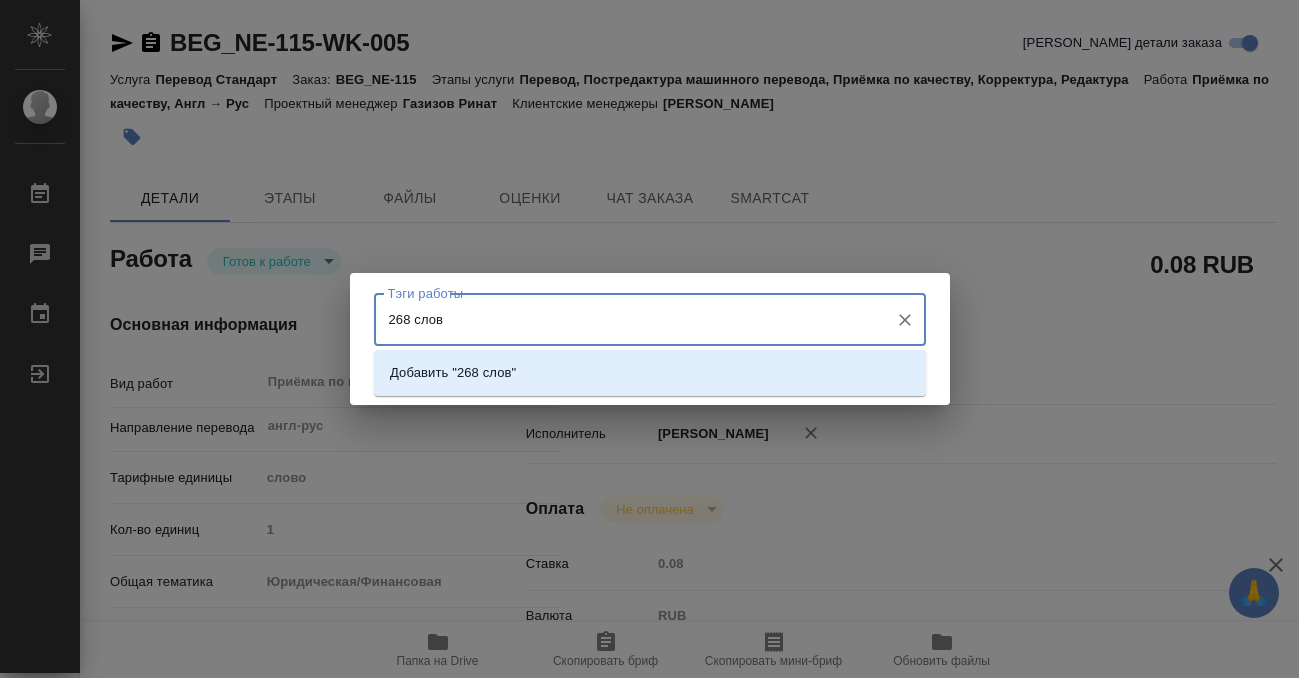 type 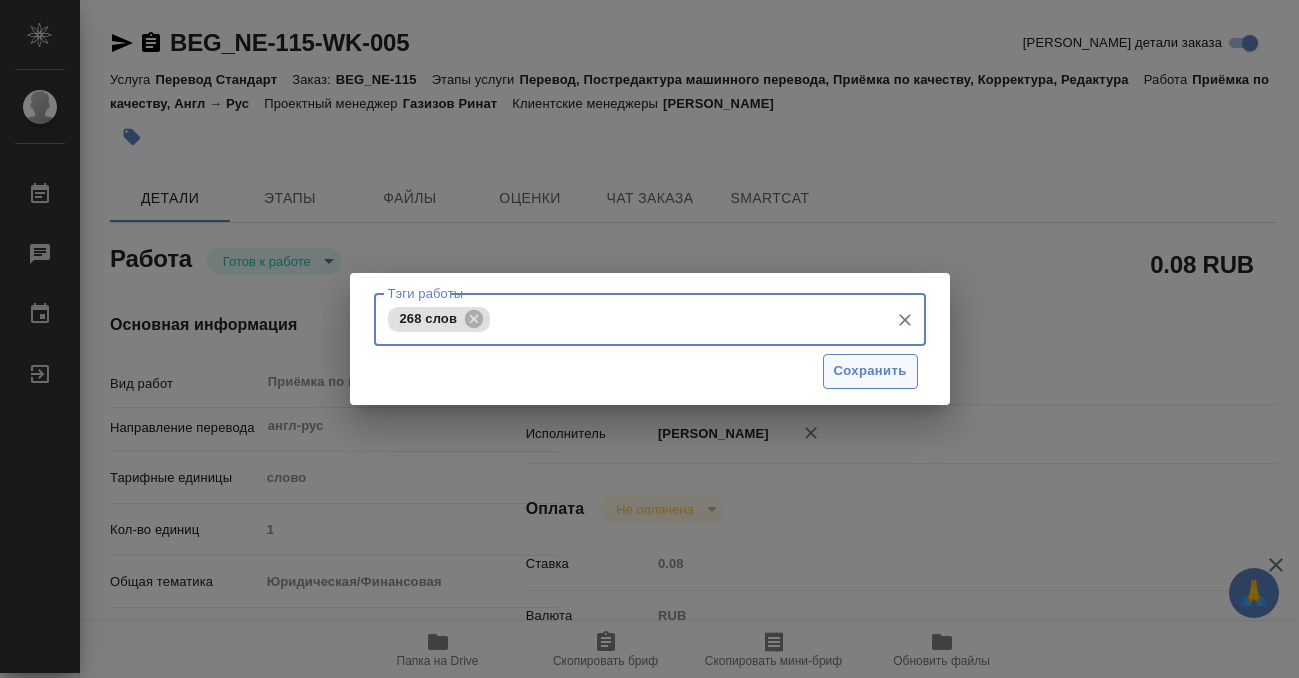 click on "Сохранить" at bounding box center (870, 371) 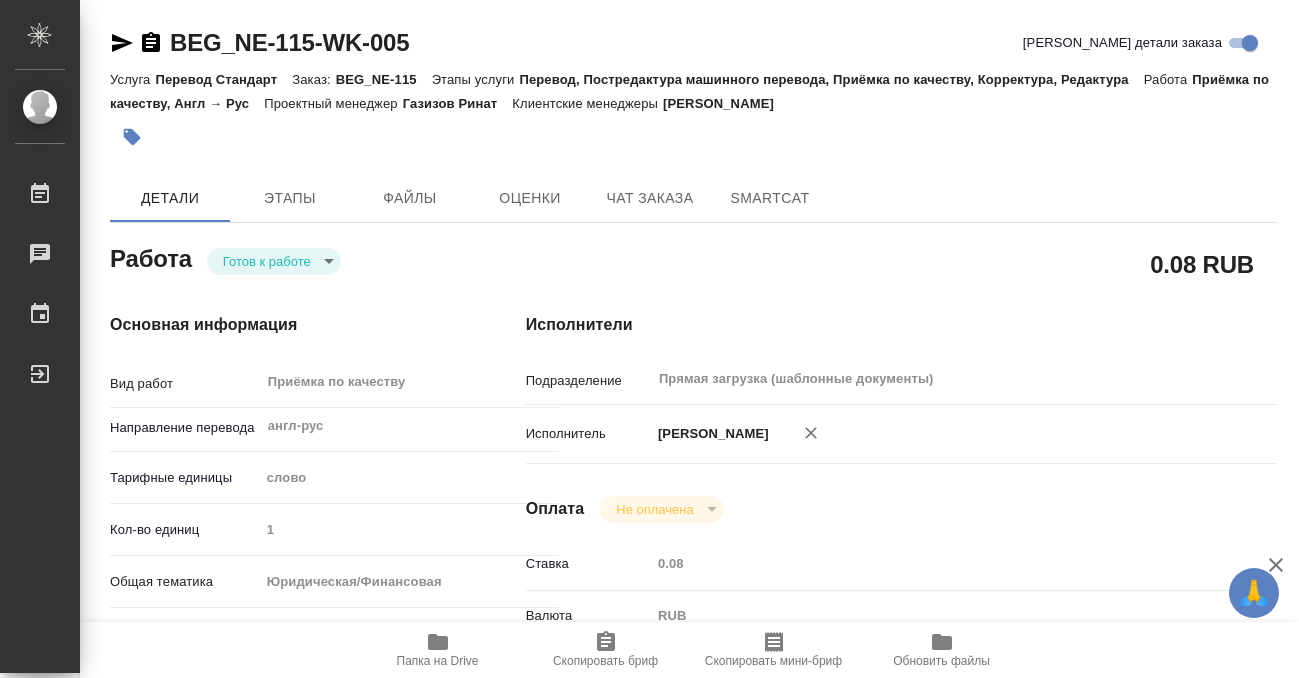 type on "readyForWork" 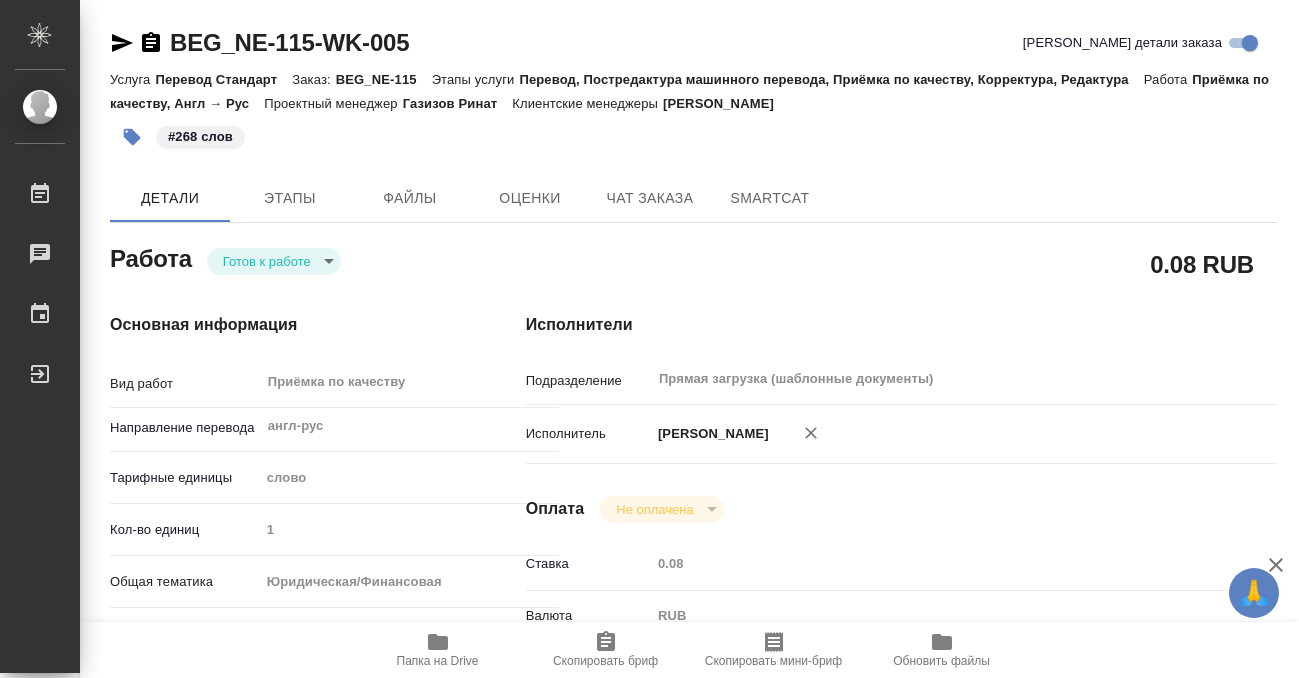 click on "🙏 .cls-1
fill:#fff;
AWATERA Kobzeva Elizaveta Работы 0 Чаты График Выйти BEG_NE-115-WK-005 Кратко детали заказа Услуга Перевод Стандарт Заказ: BEG_NE-115 Этапы услуги Перевод, Постредактура машинного перевода, Приёмка по качеству, Корректура, Редактура Работа Приёмка по качеству, Англ → Рус Проектный менеджер Газизов Ринат Клиентские менеджеры Прохорова Анастасия #268 слов Детали Этапы Файлы Оценки Чат заказа SmartCat Работа Готов к работе readyForWork 0.08 RUB Основная информация Вид работ Приёмка по качеству x ​ Направление перевода англ-рус ​ Тарифные единицы слово 1 yr-fn Сроки ​" at bounding box center (649, 339) 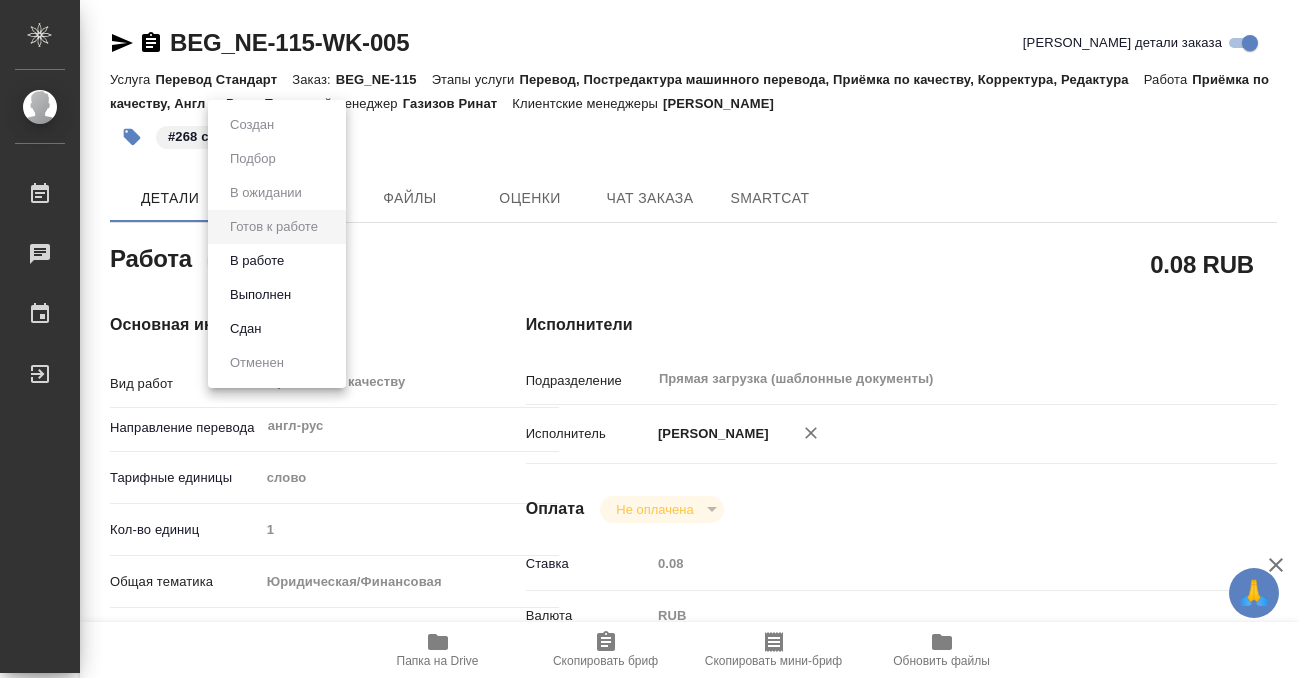 type on "x" 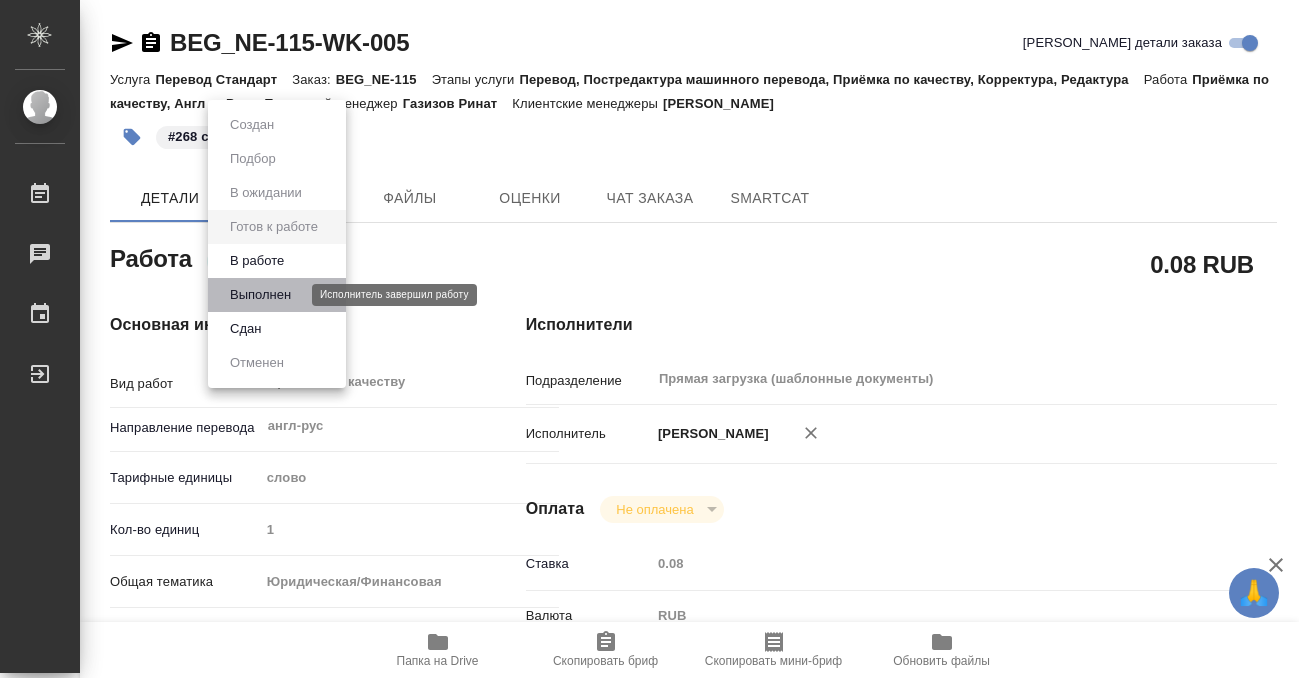 click on "Выполнен" at bounding box center [260, 295] 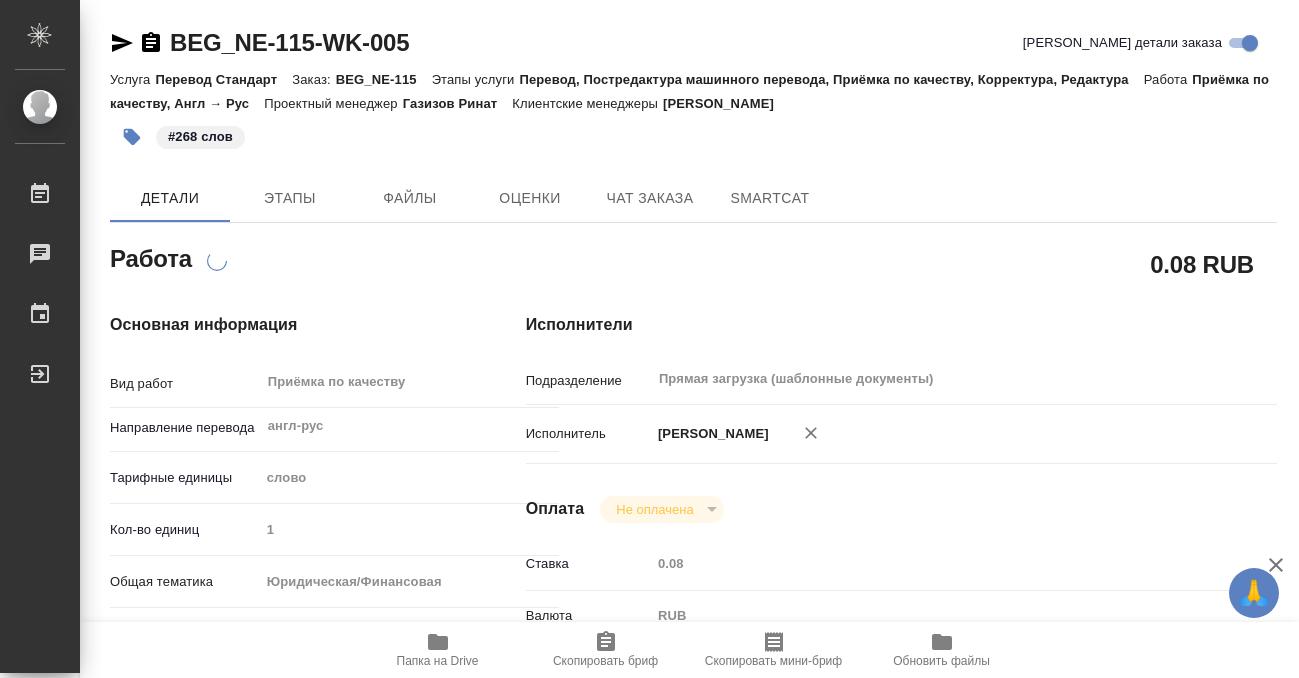 type on "x" 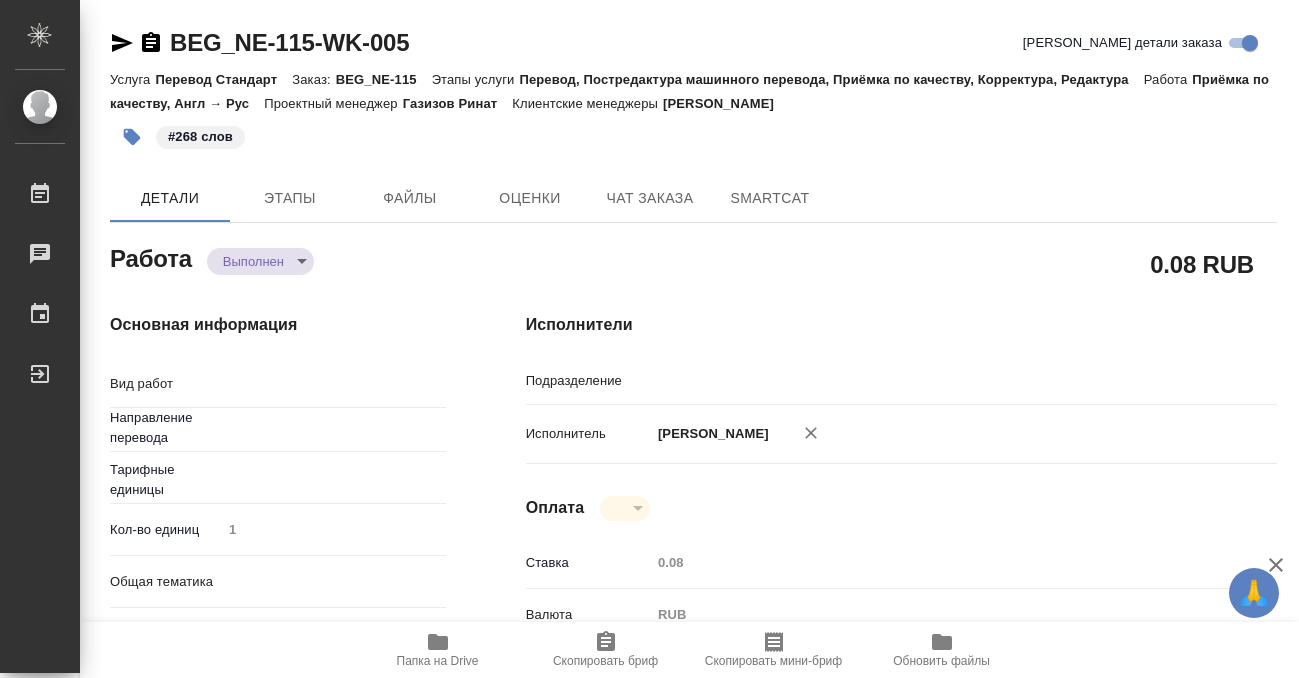 type on "Приёмка по качеству" 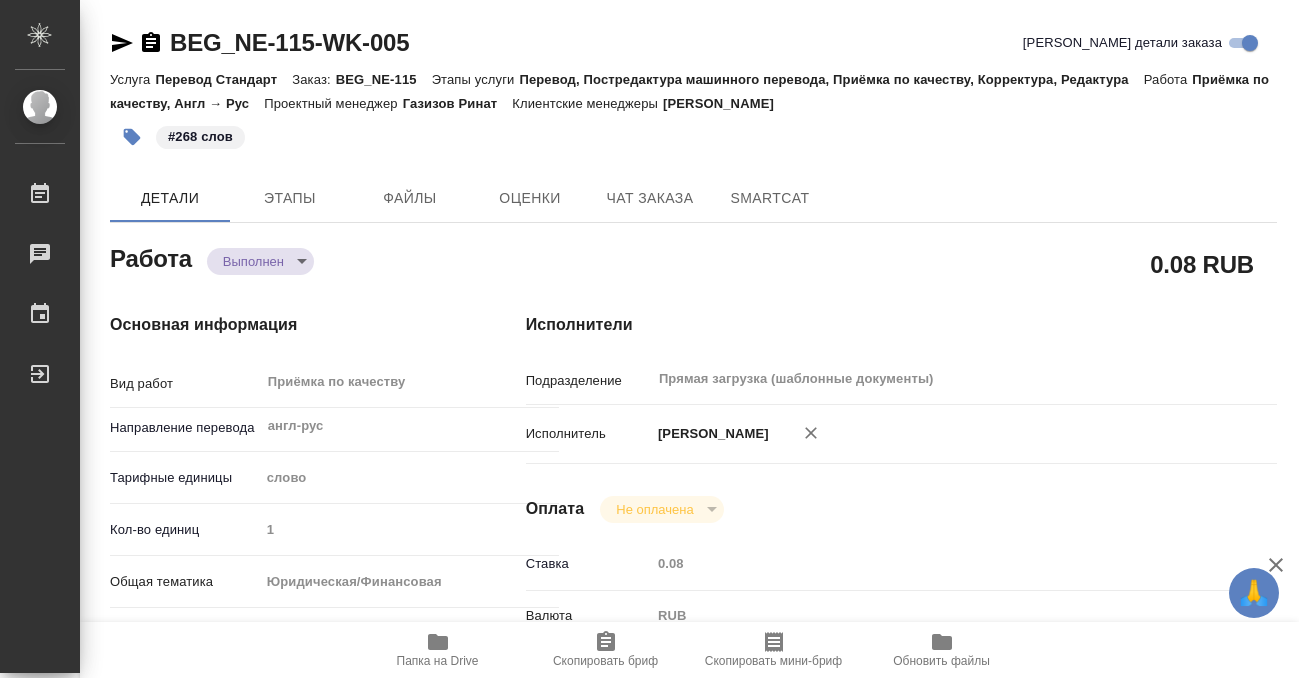 type on "x" 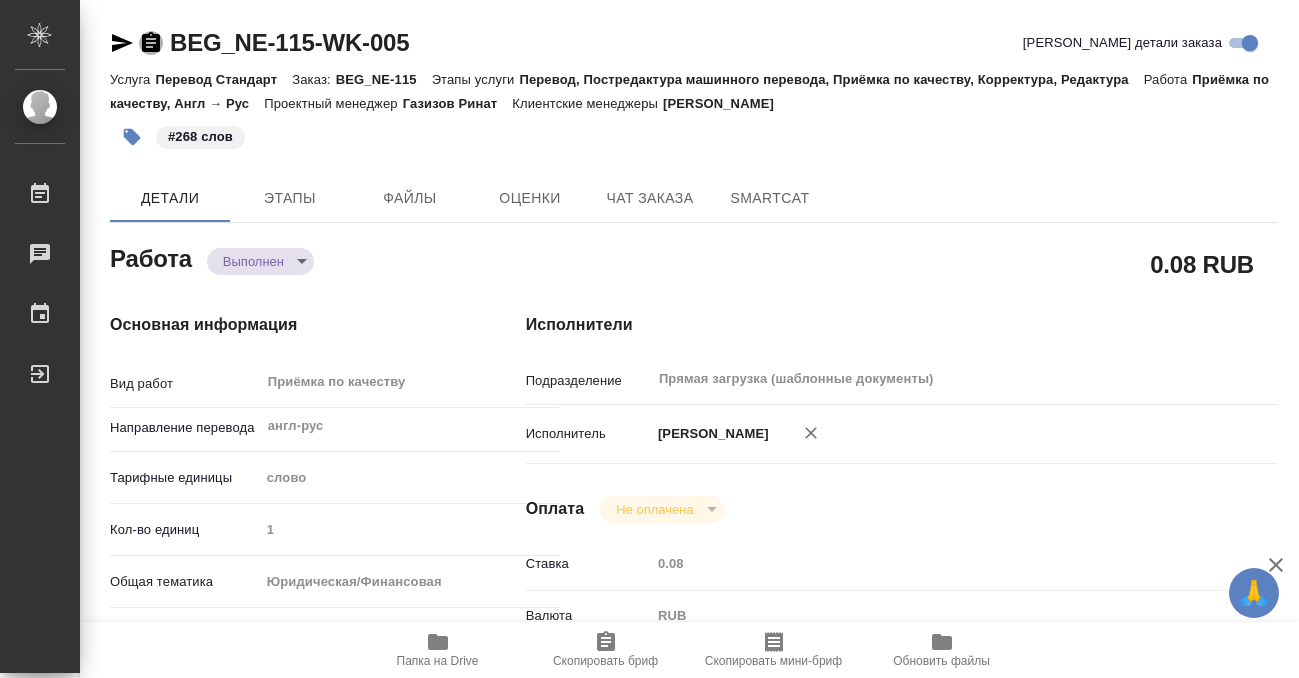click 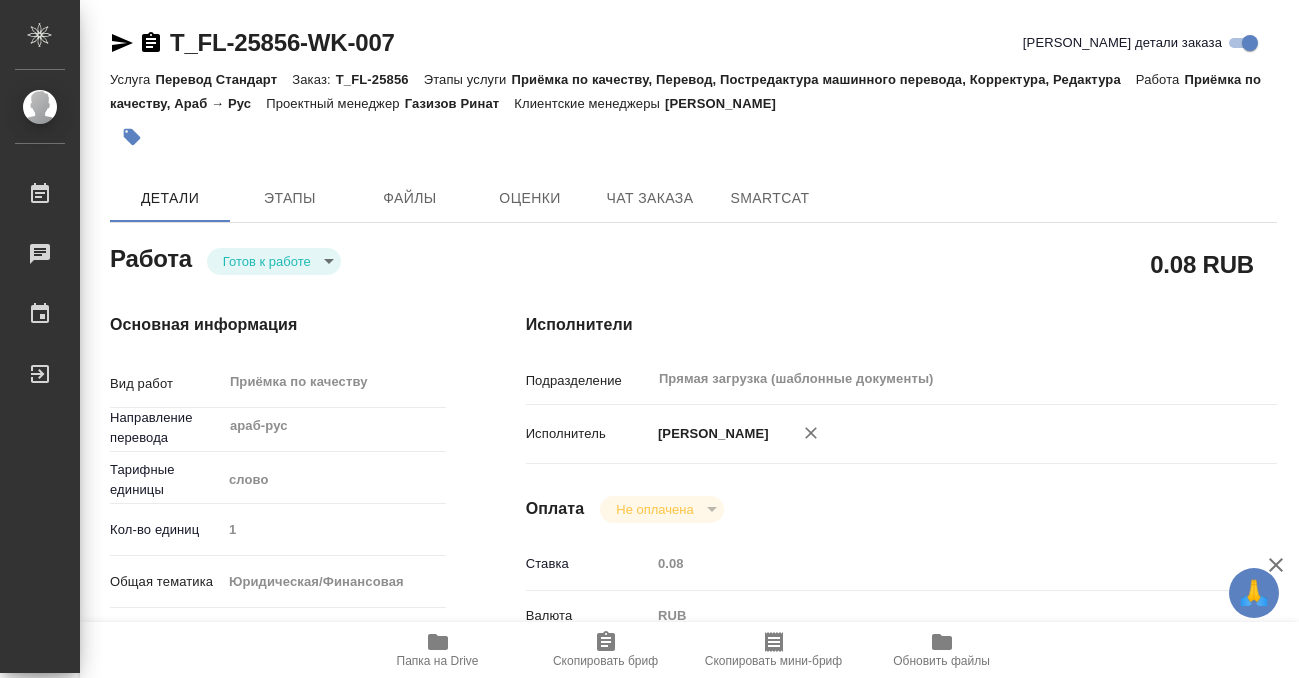 scroll, scrollTop: 0, scrollLeft: 0, axis: both 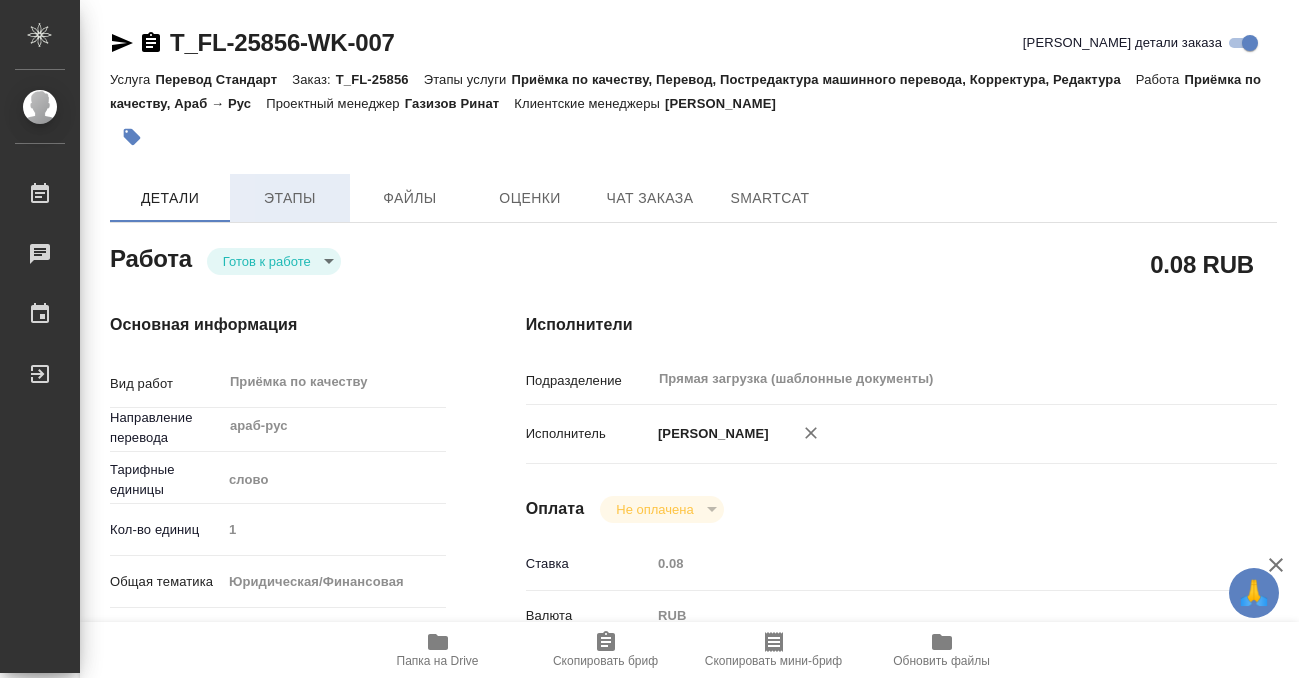 click on "Этапы" at bounding box center (290, 198) 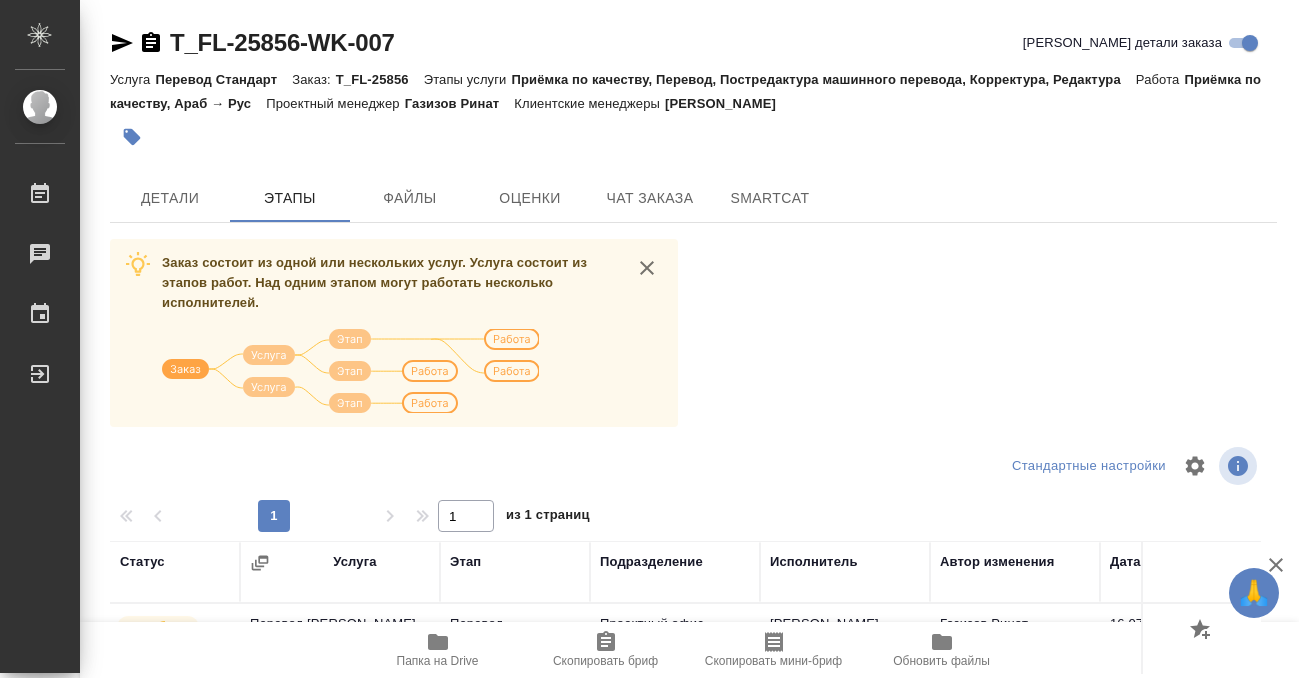 scroll, scrollTop: 364, scrollLeft: 0, axis: vertical 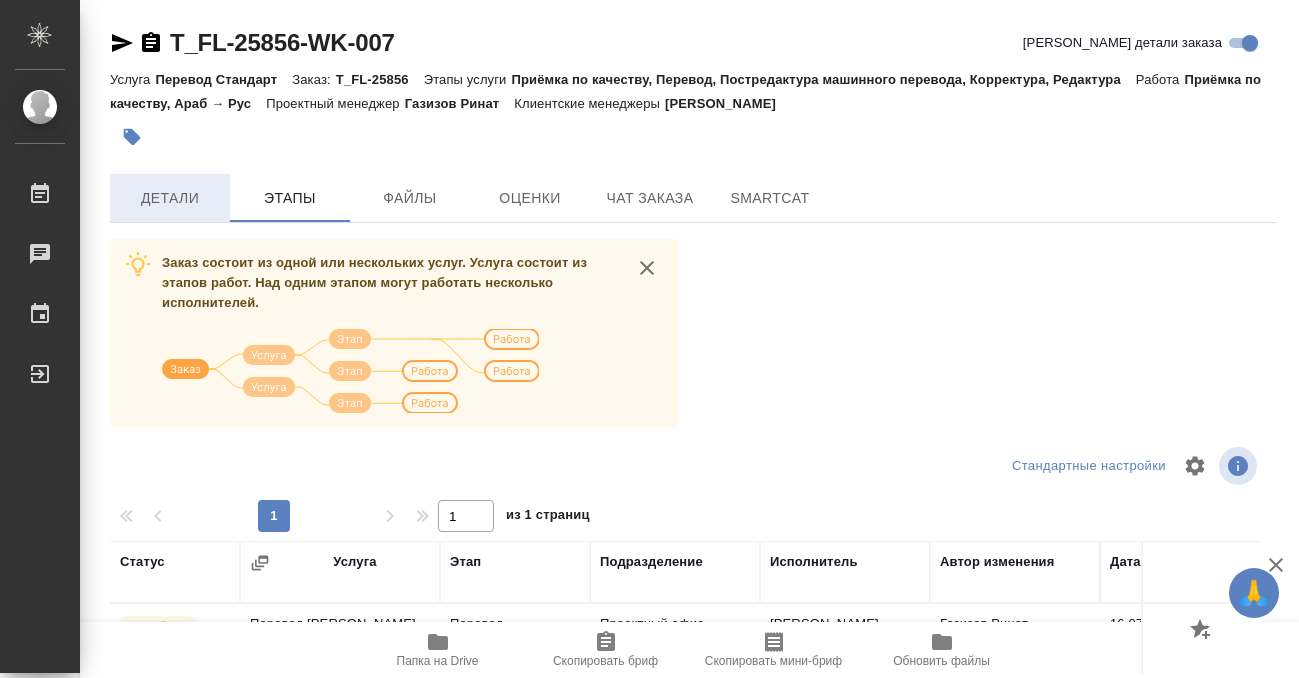 click on "Детали" at bounding box center (170, 198) 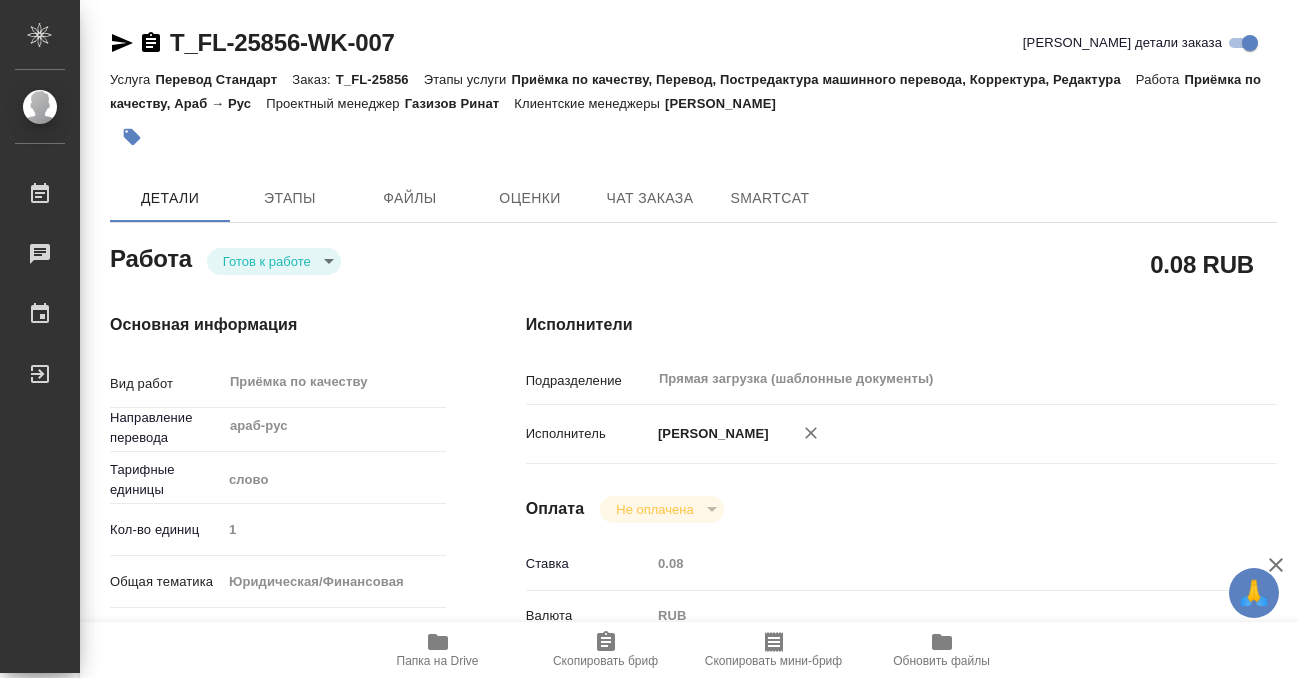 type on "x" 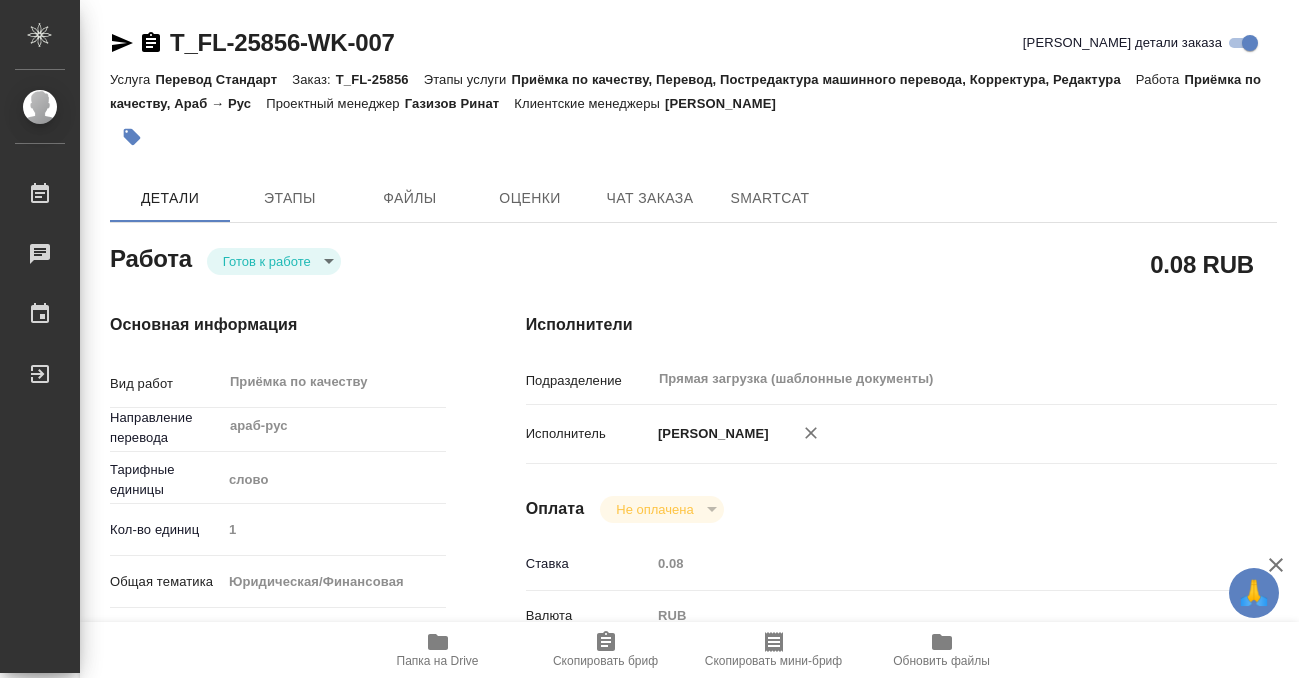 type on "x" 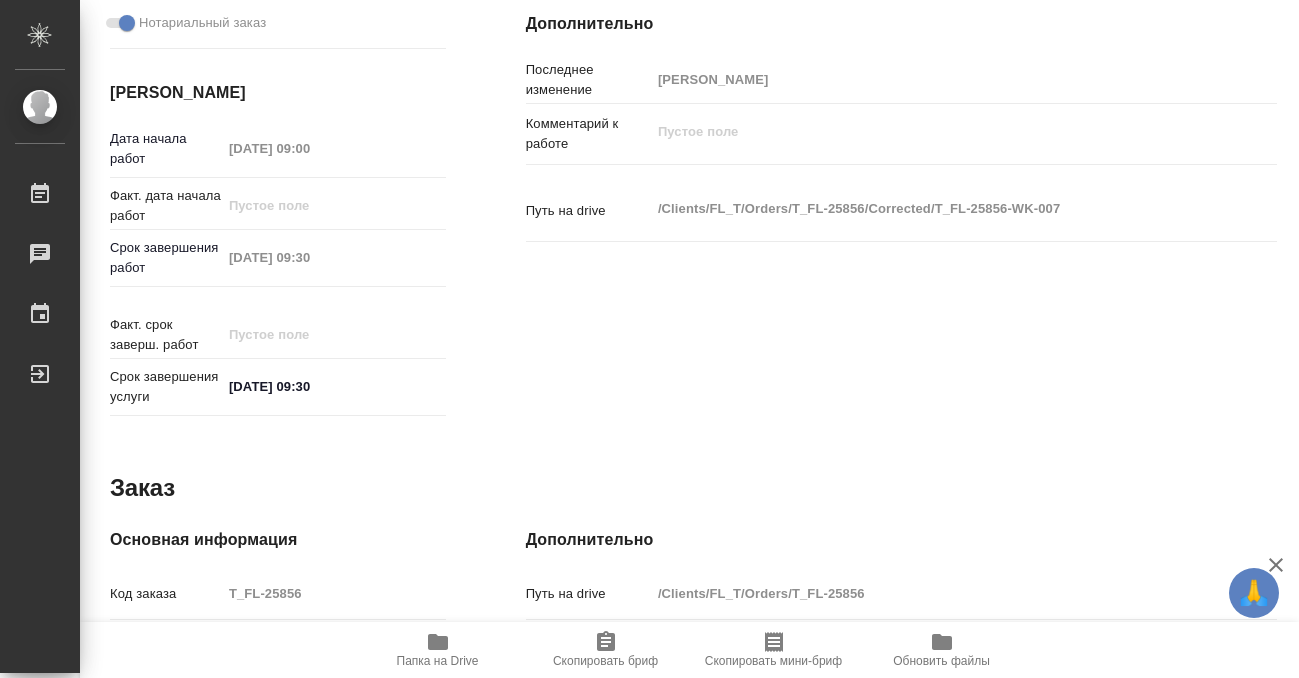 scroll, scrollTop: 1068, scrollLeft: 0, axis: vertical 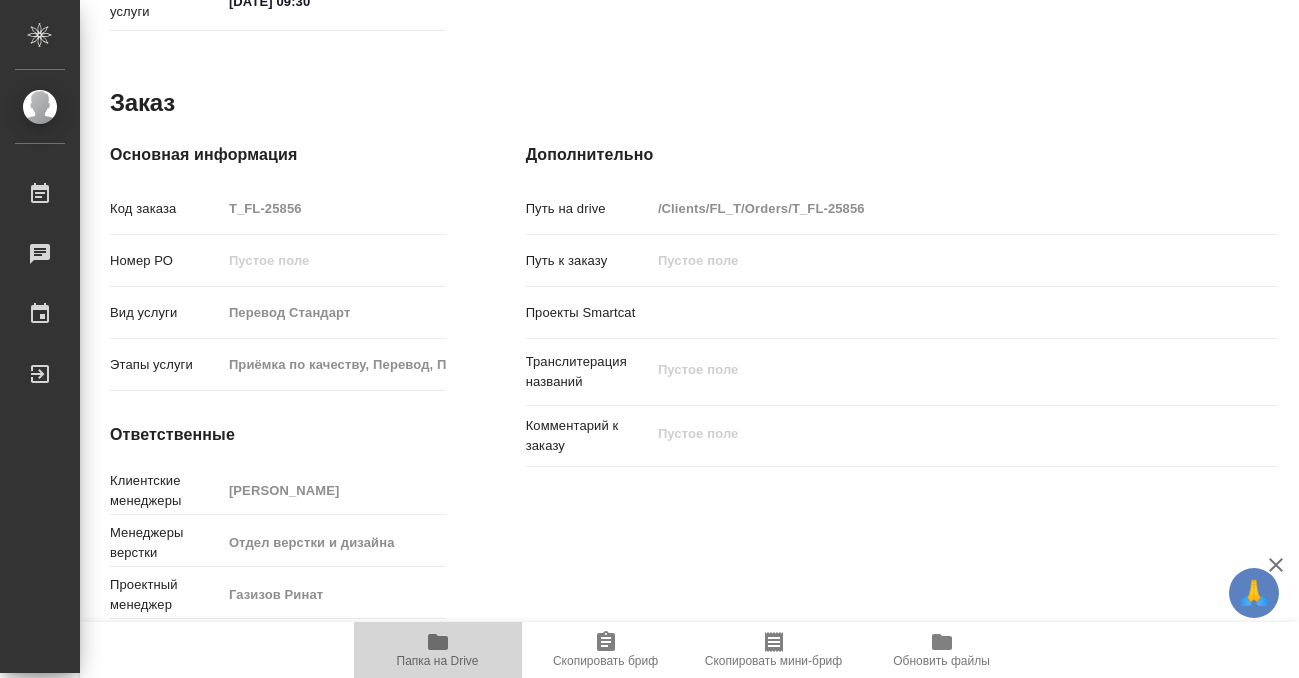 click 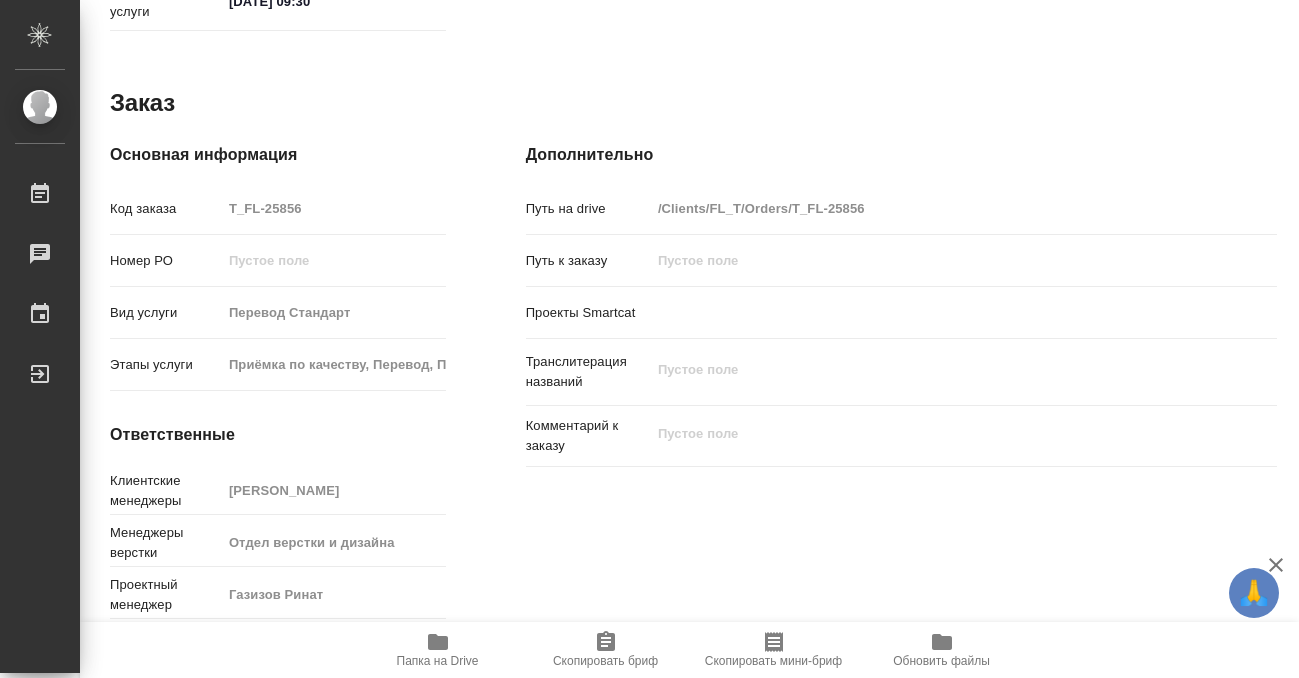 scroll, scrollTop: 0, scrollLeft: 0, axis: both 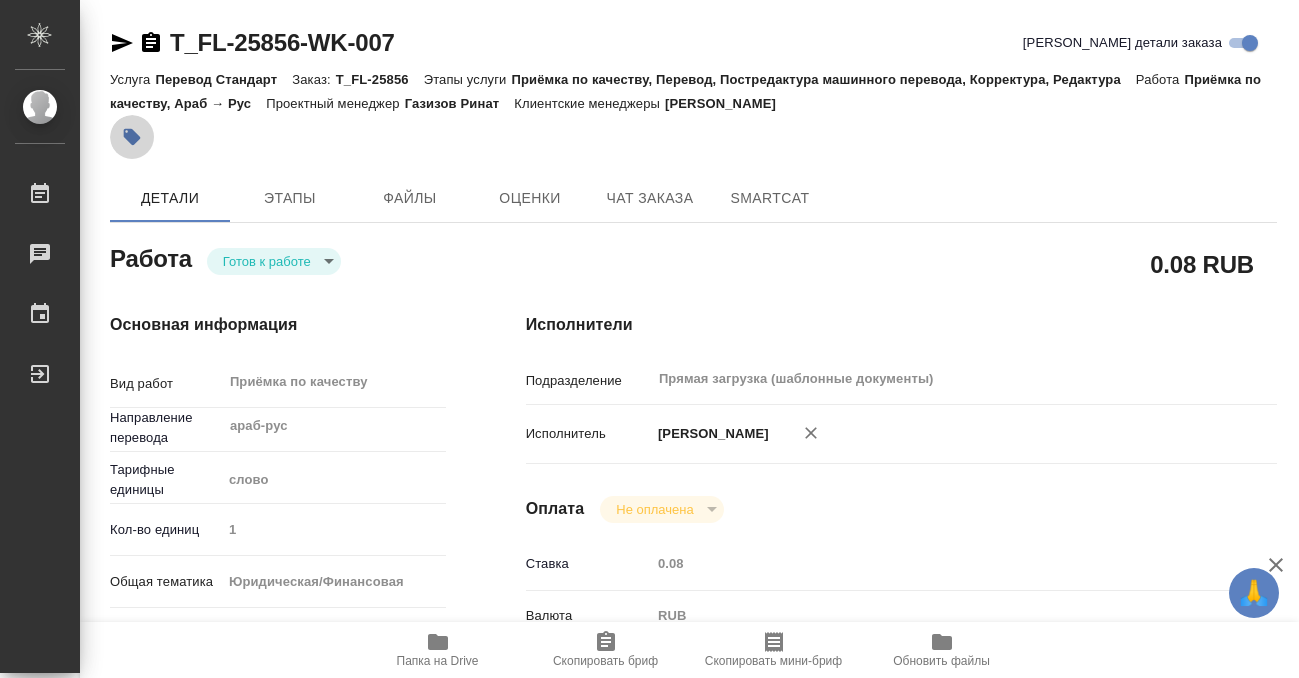 click 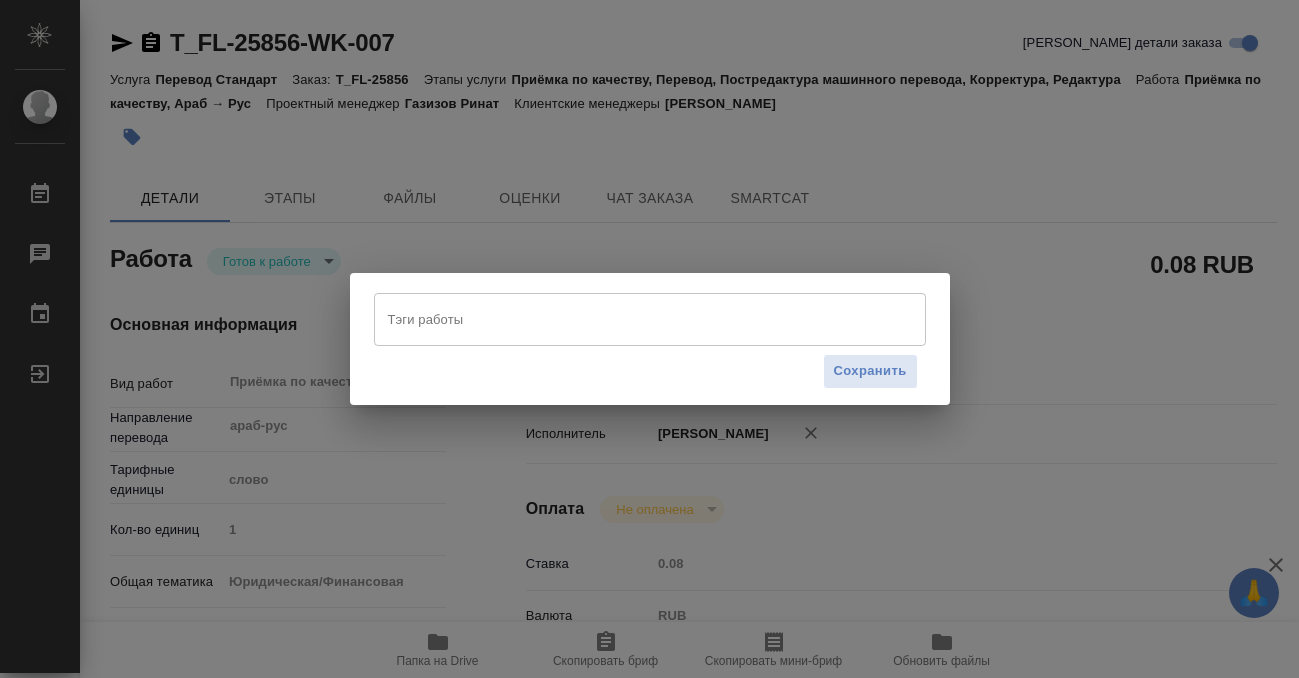 click on "Тэги работы" at bounding box center [631, 319] 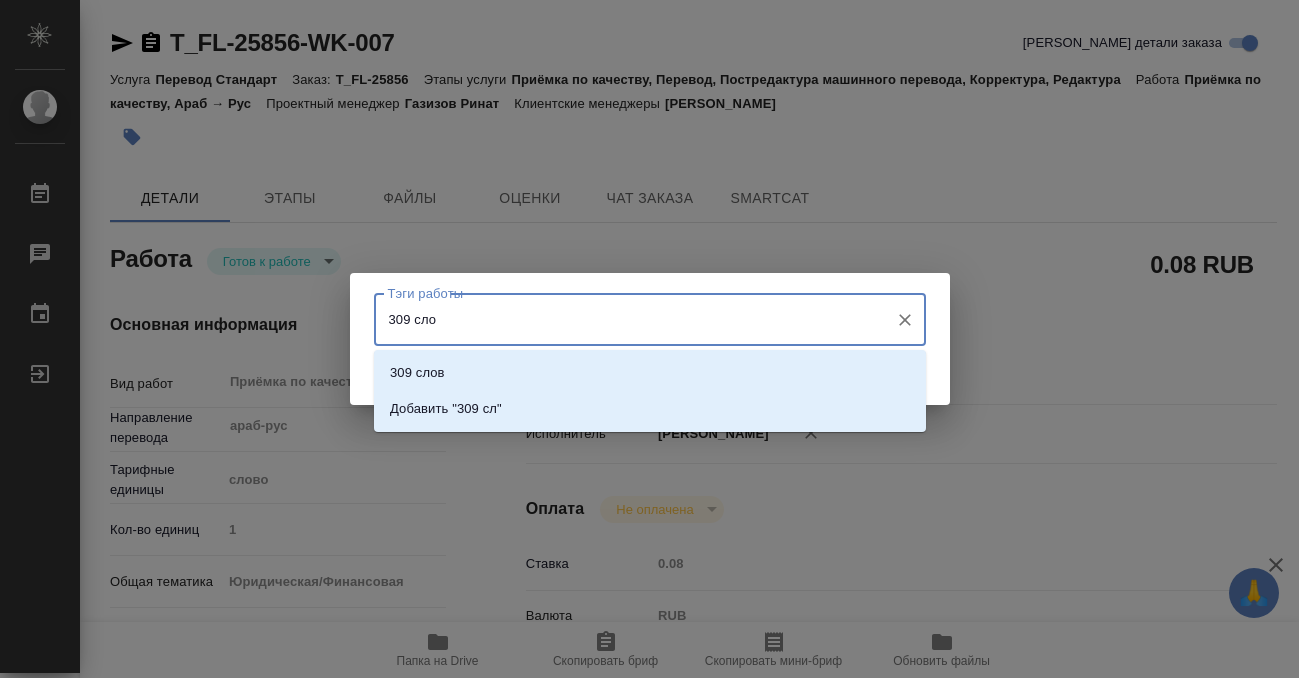 type on "309 слов" 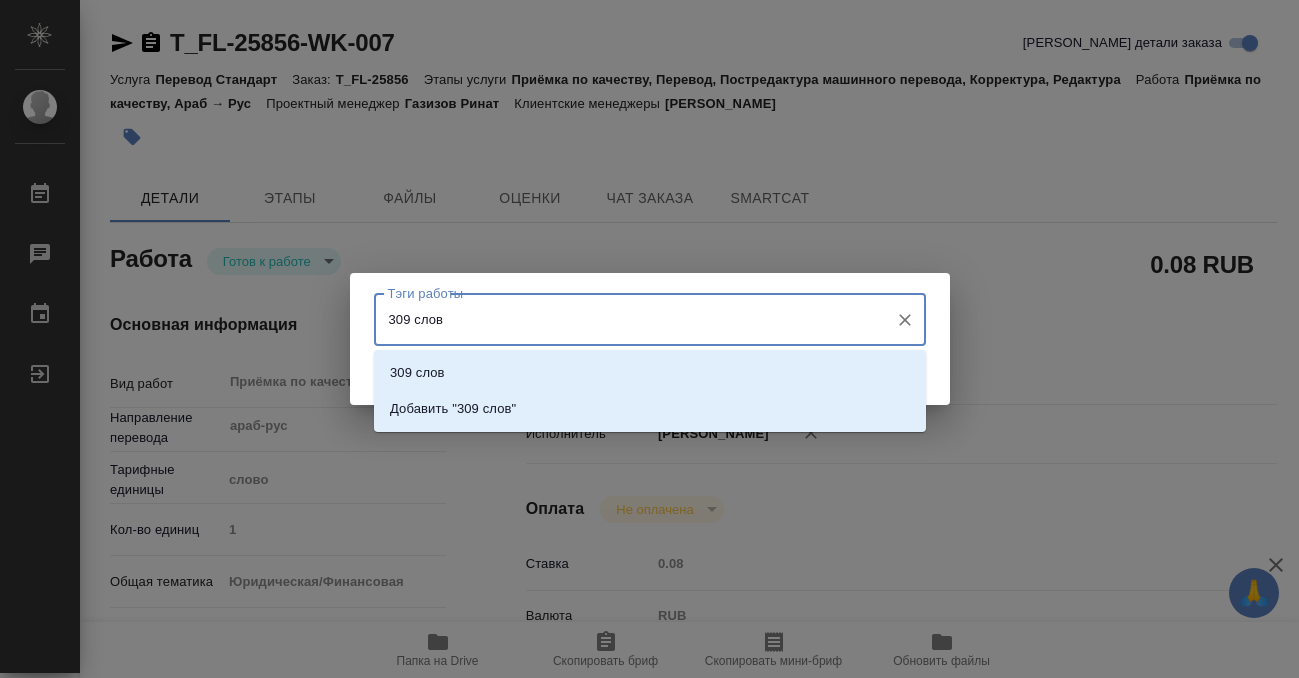 type 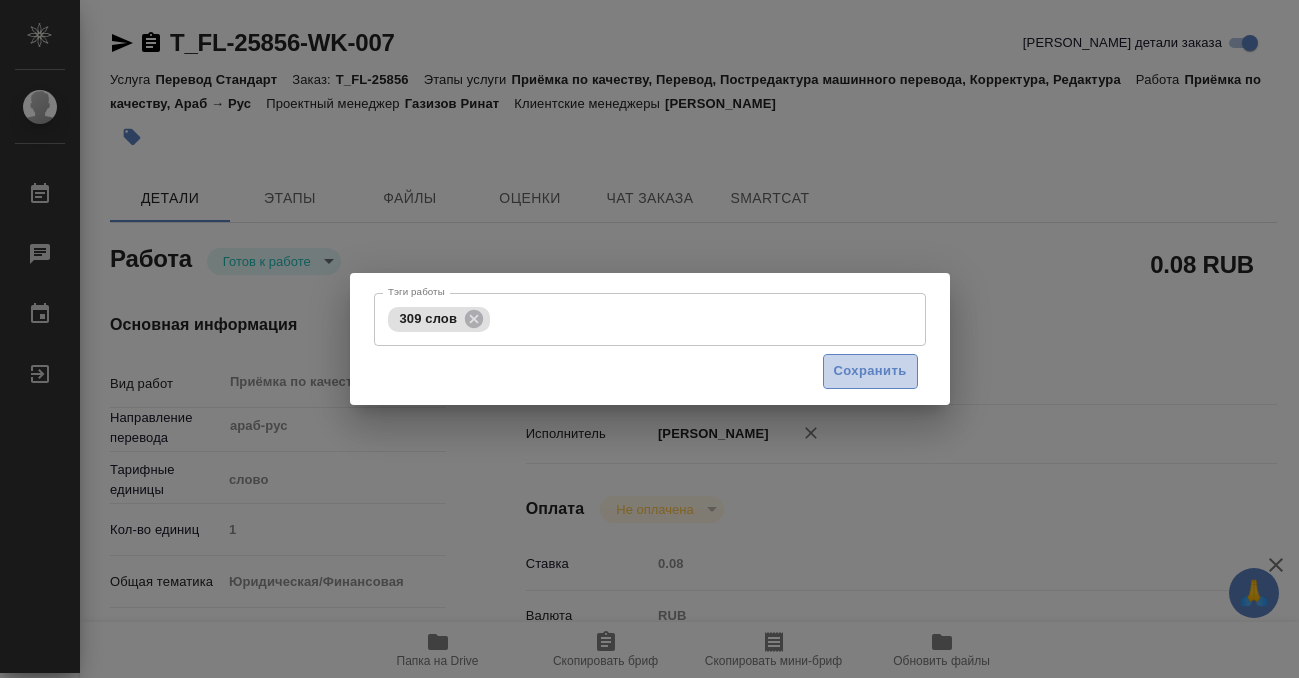 click on "Сохранить" at bounding box center (870, 371) 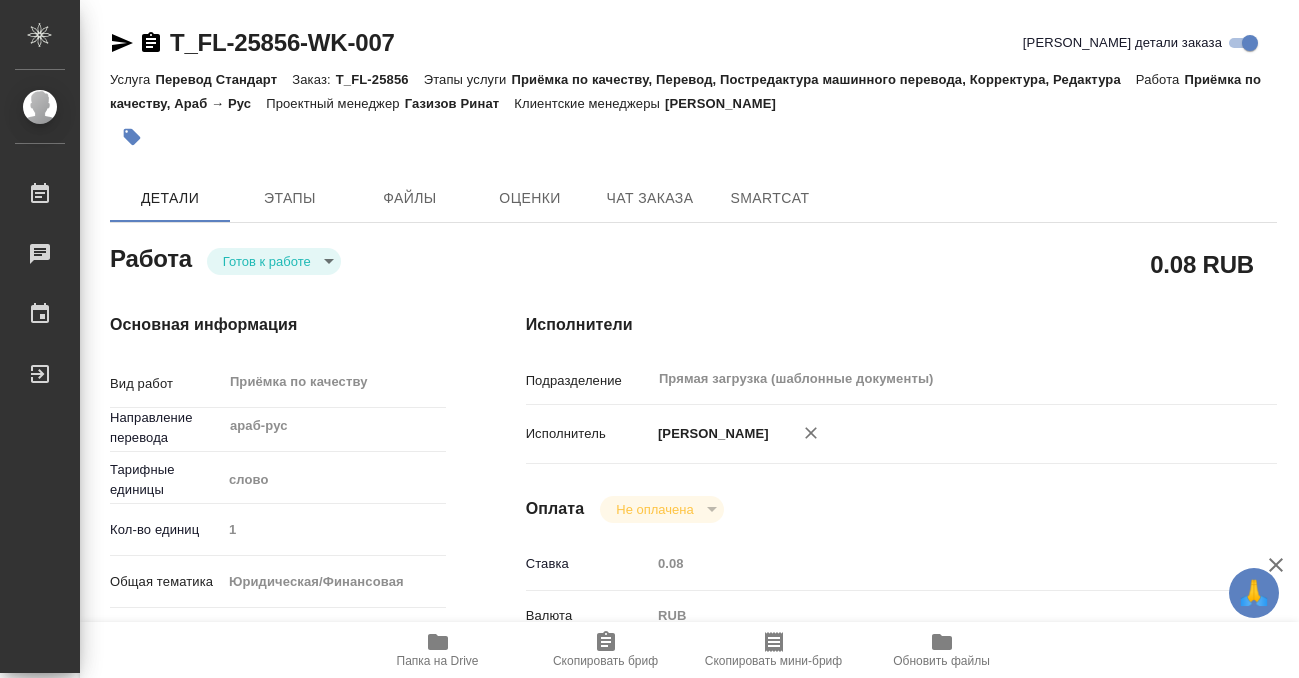 click on "🙏 .cls-1
fill:#fff;
AWATERA Kobzeva [PERSON_NAME] 0 Чаты График Выйти T_FL-25856-WK-007 Кратко детали заказа Услуга Перевод Стандарт Заказ: T_FL-25856 Этапы услуги Приёмка по качеству, Перевод, Постредактура машинного перевода, Корректура, Редактура Работа Приёмка по качеству, Араб → Рус Проектный менеджер [PERSON_NAME] менеджеры [PERSON_NAME] Этапы Файлы Оценки Чат заказа SmartCat Работа Готов к работе readyForWork 0.08 RUB Основная информация Вид работ Приёмка по качеству x ​ Направление перевода араб-рус ​ Тарифные единицы слово 5a8b1489cc6b4906c91bfd90 1 yr-fn x" at bounding box center [649, 339] 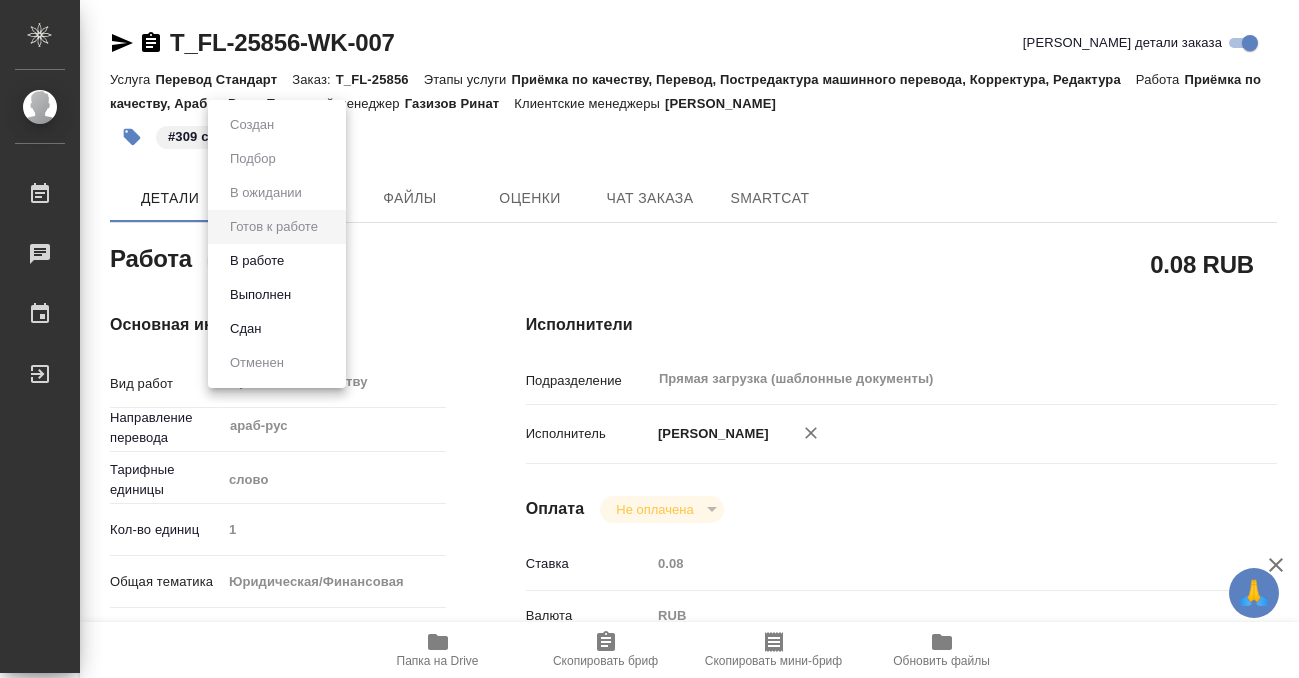 type on "x" 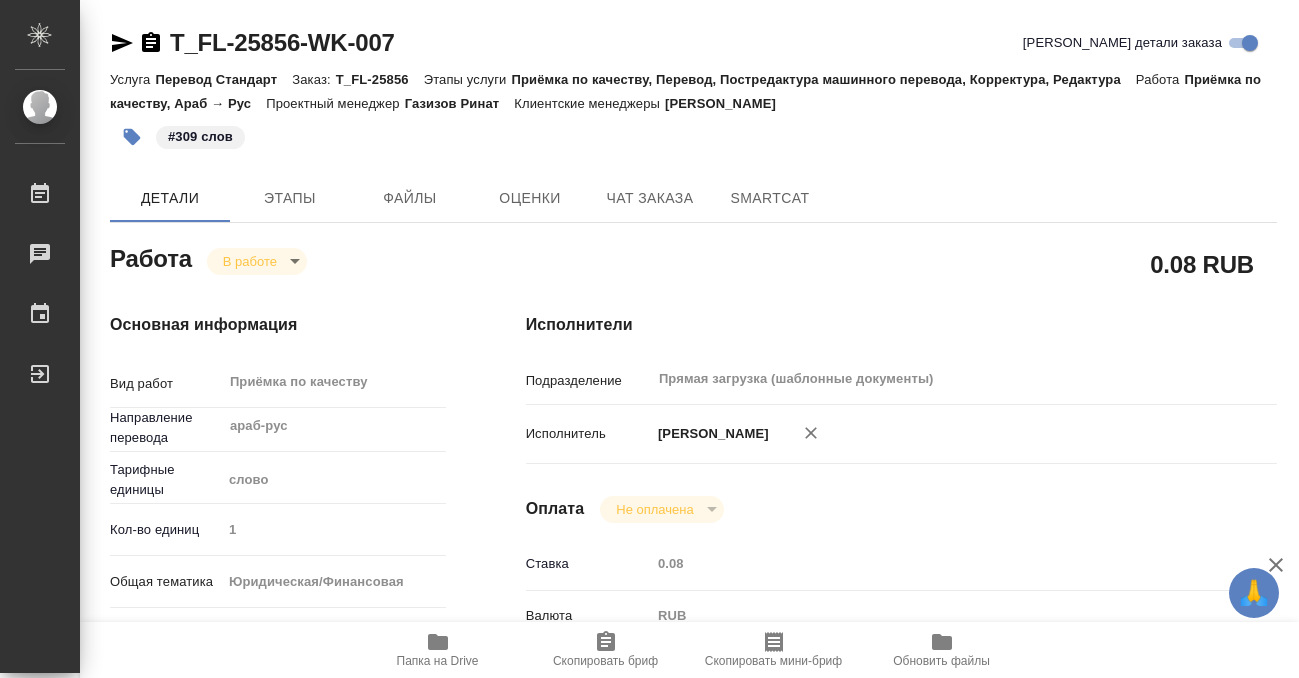 type on "x" 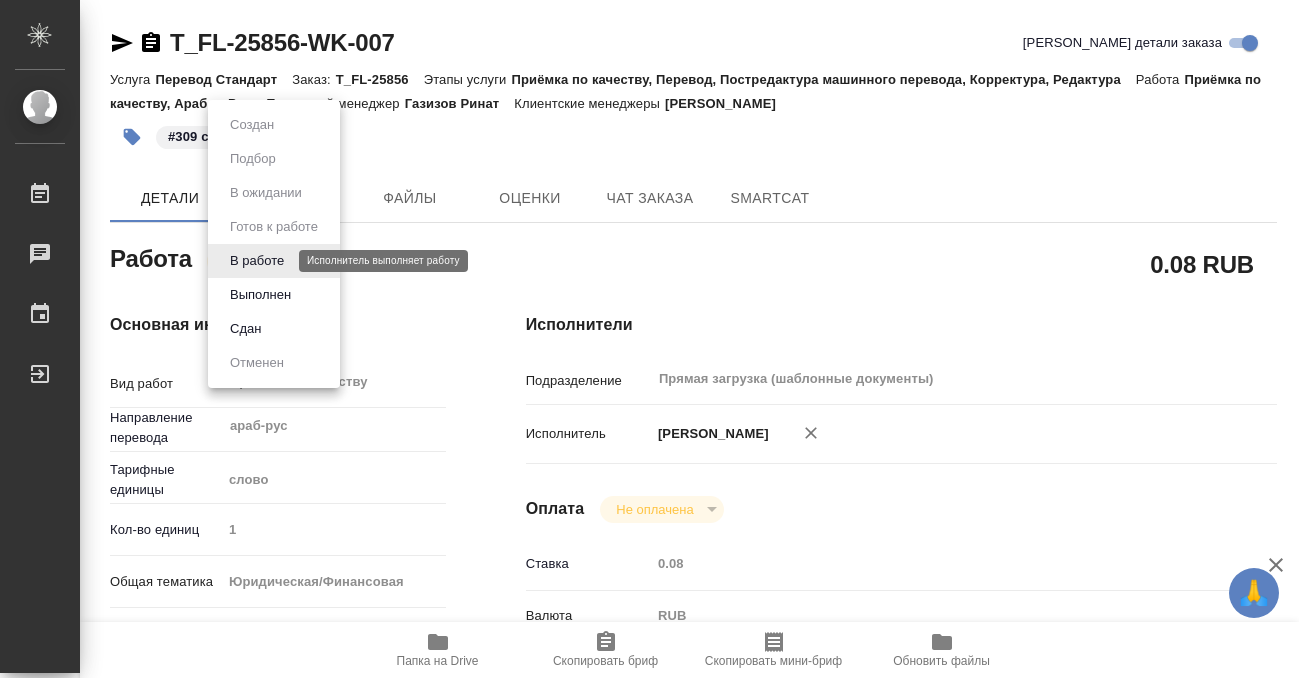 click on "🙏 .cls-1
fill:#fff;
AWATERA Kobzeva Elizaveta Работы 0 Чаты График Выйти T_FL-25856-WK-007 Кратко детали заказа Услуга Перевод Стандарт Заказ: T_FL-25856 Этапы услуги Приёмка по качеству, Перевод, Постредактура машинного перевода, Корректура, Редактура Работа Приёмка по качеству, Араб → Рус Проектный менеджер Газизов Ринат Клиентские менеджеры Богомолова Анастасия #309 слов Детали Этапы Файлы Оценки Чат заказа SmartCat Работа В работе inProgress 0.08 RUB Основная информация Вид работ Приёмка по качеству x ​ Направление перевода араб-рус ​ Тарифные единицы слово 5a8b1489cc6b4906c91bfd90 1 yr-fn x" at bounding box center [649, 339] 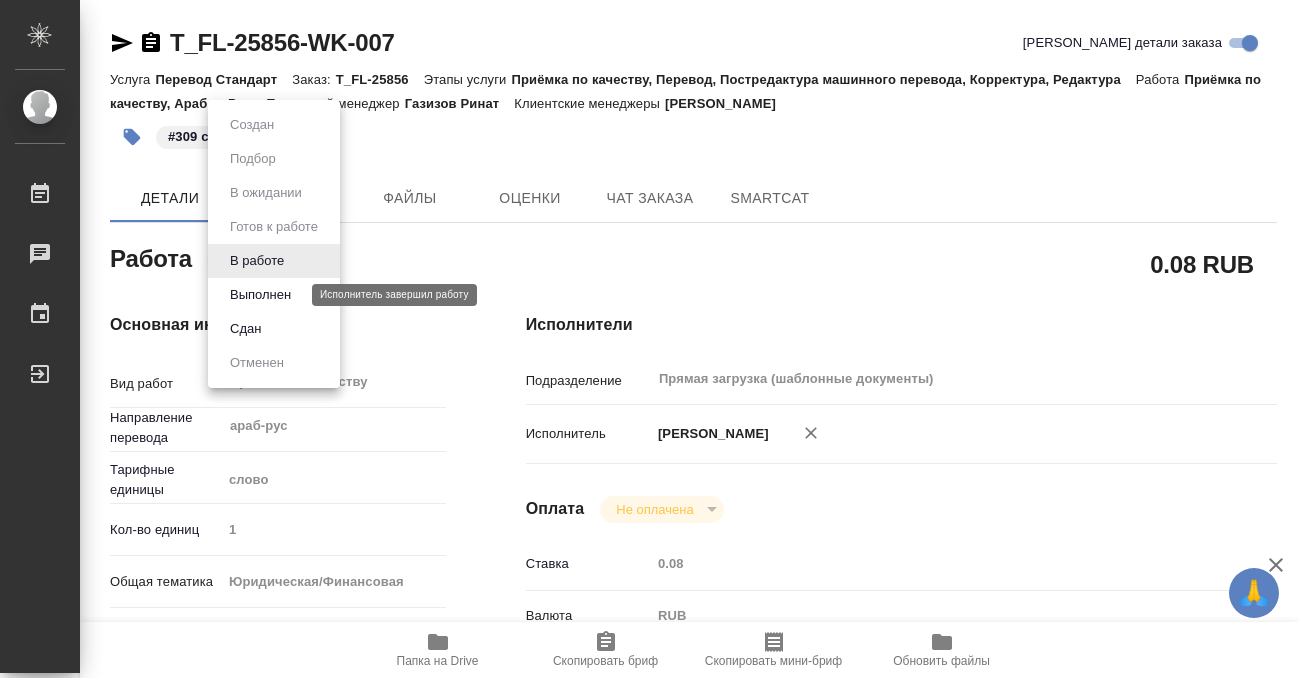 type on "x" 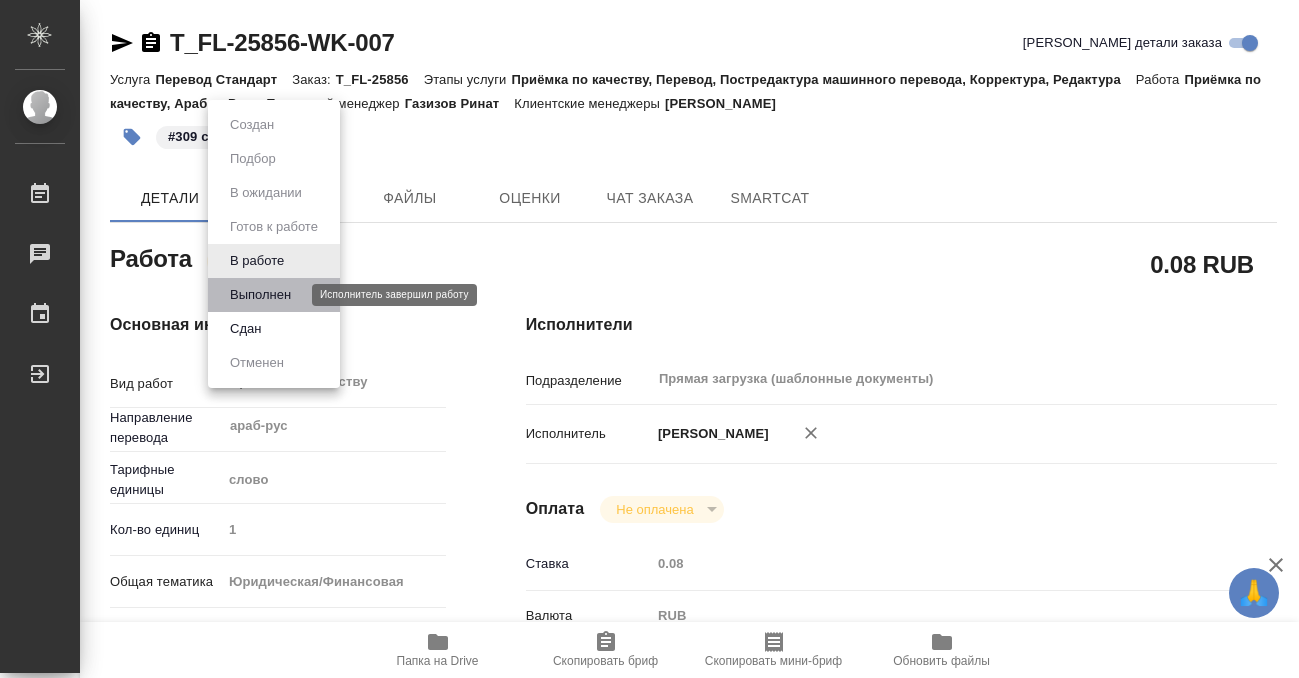 click on "Выполнен" at bounding box center [260, 295] 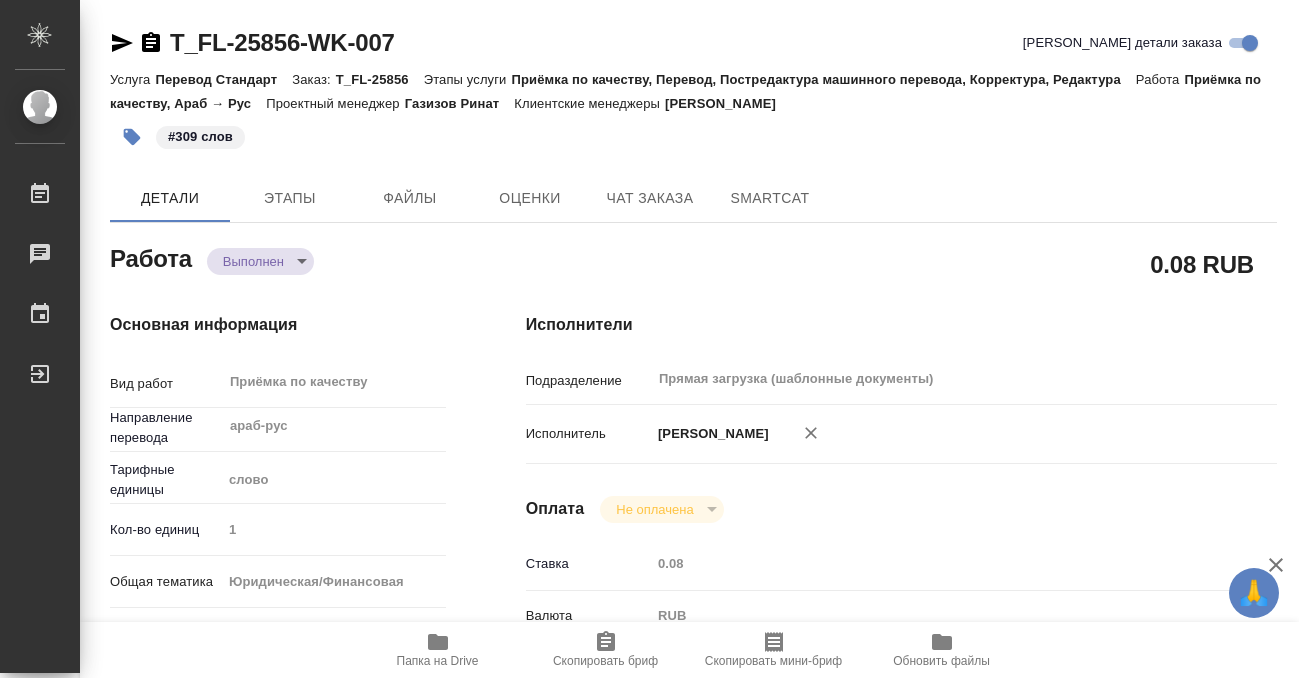 type on "x" 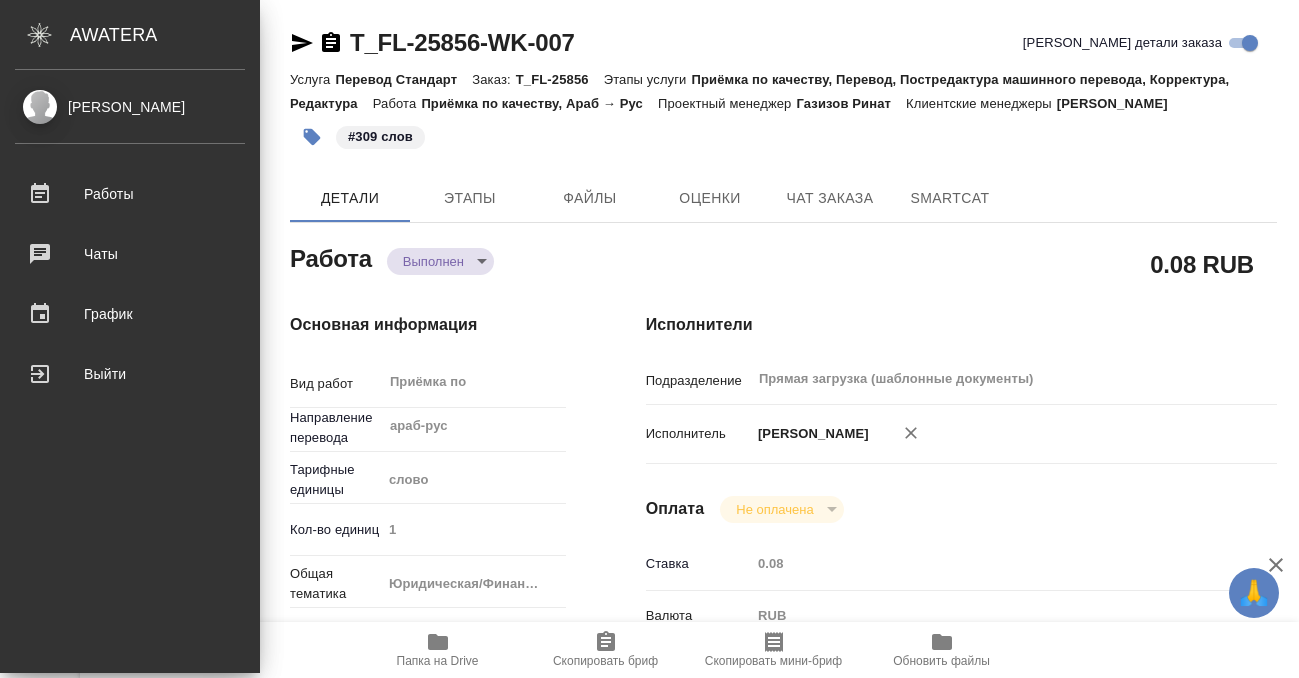 type on "x" 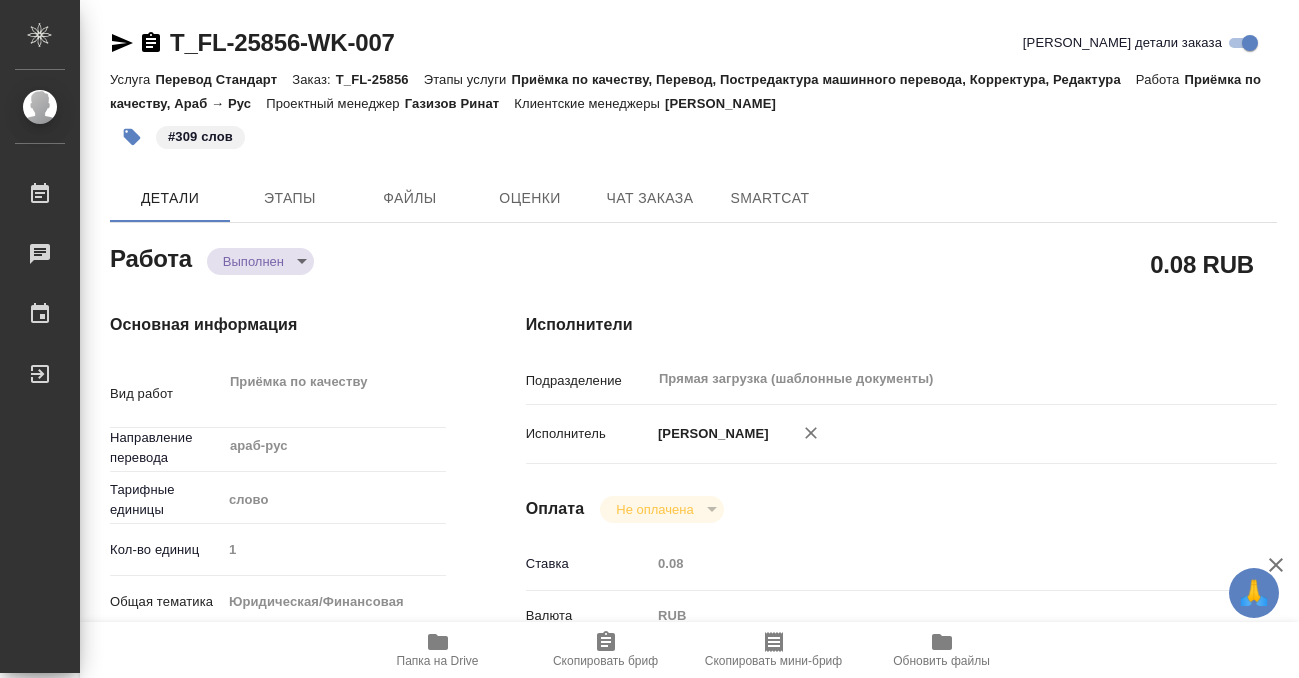 click 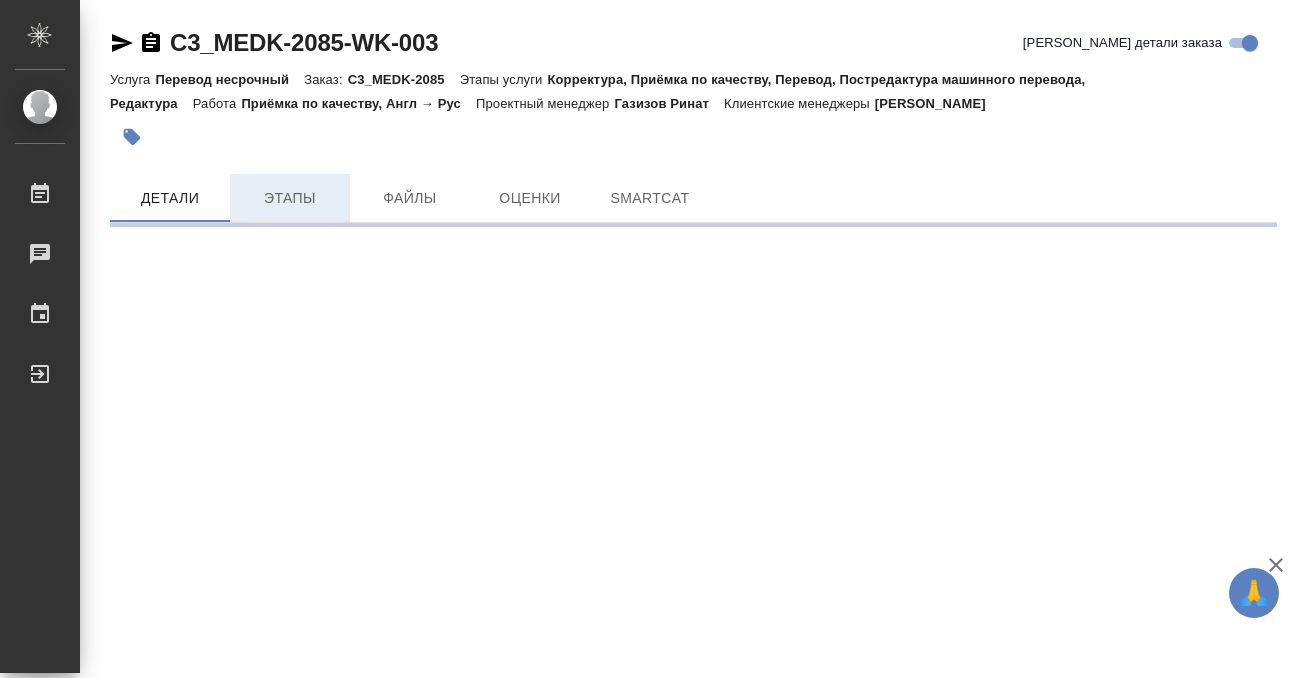 scroll, scrollTop: 0, scrollLeft: 0, axis: both 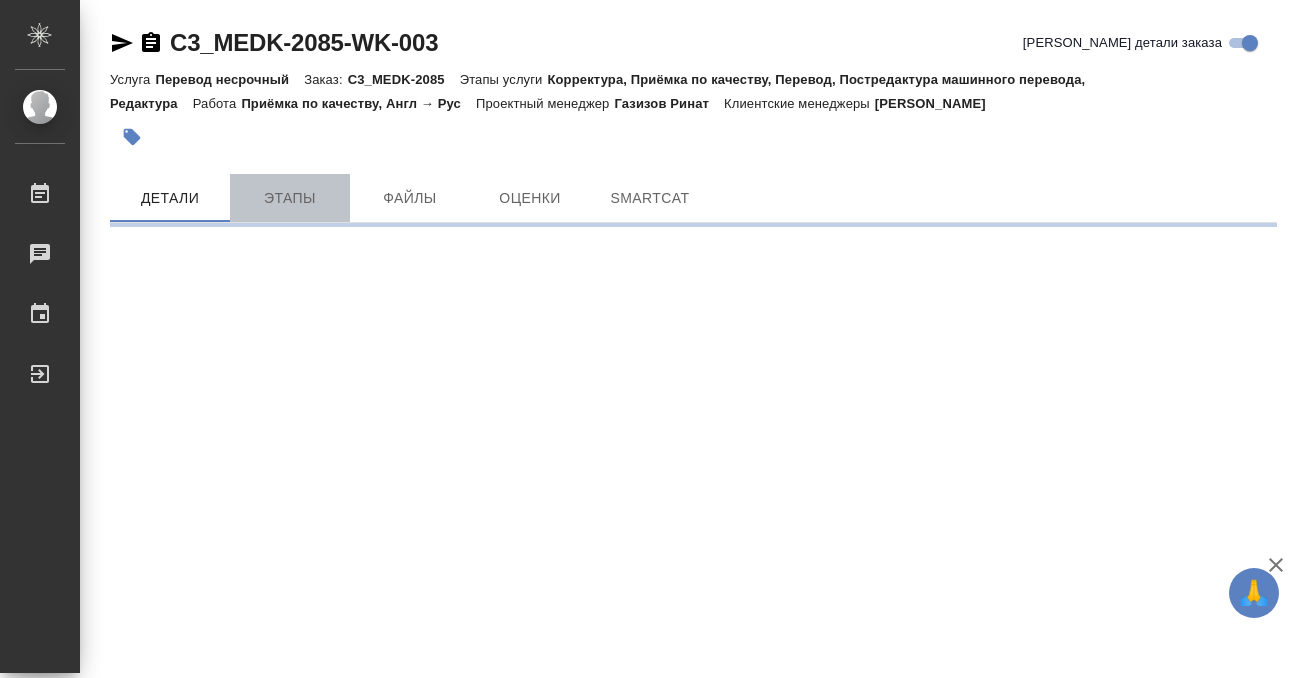 click on "Этапы" at bounding box center (290, 198) 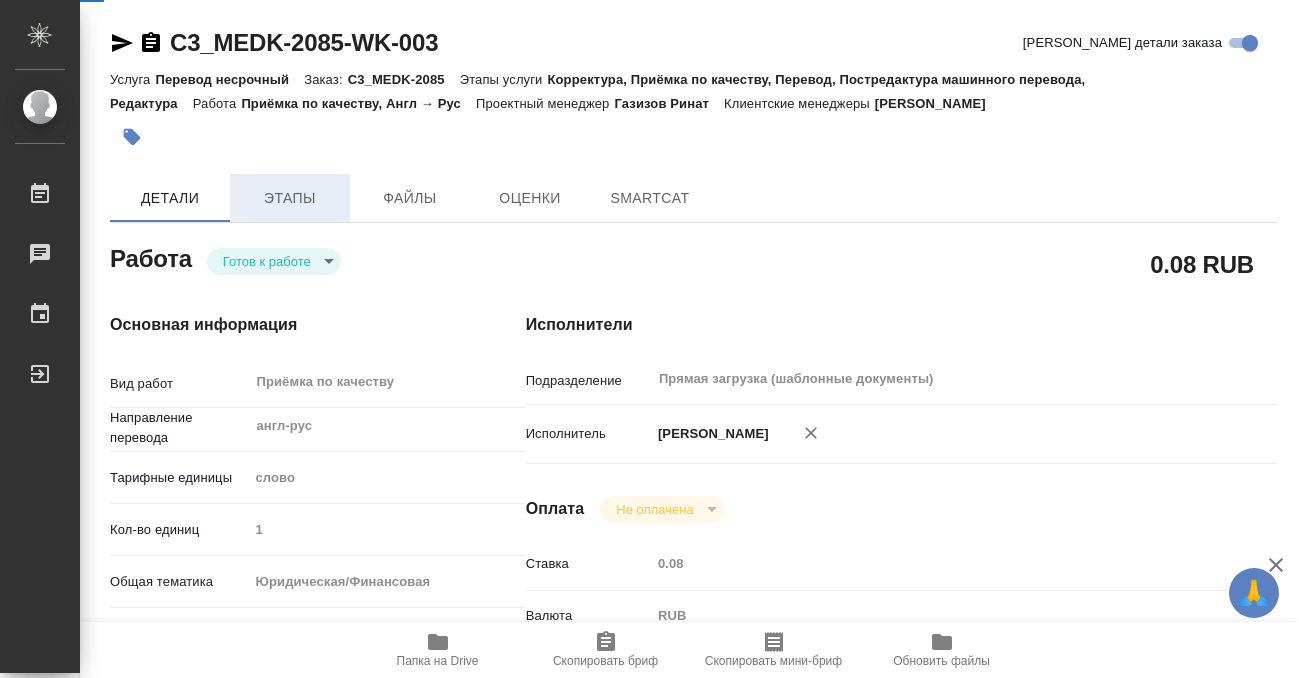 type on "x" 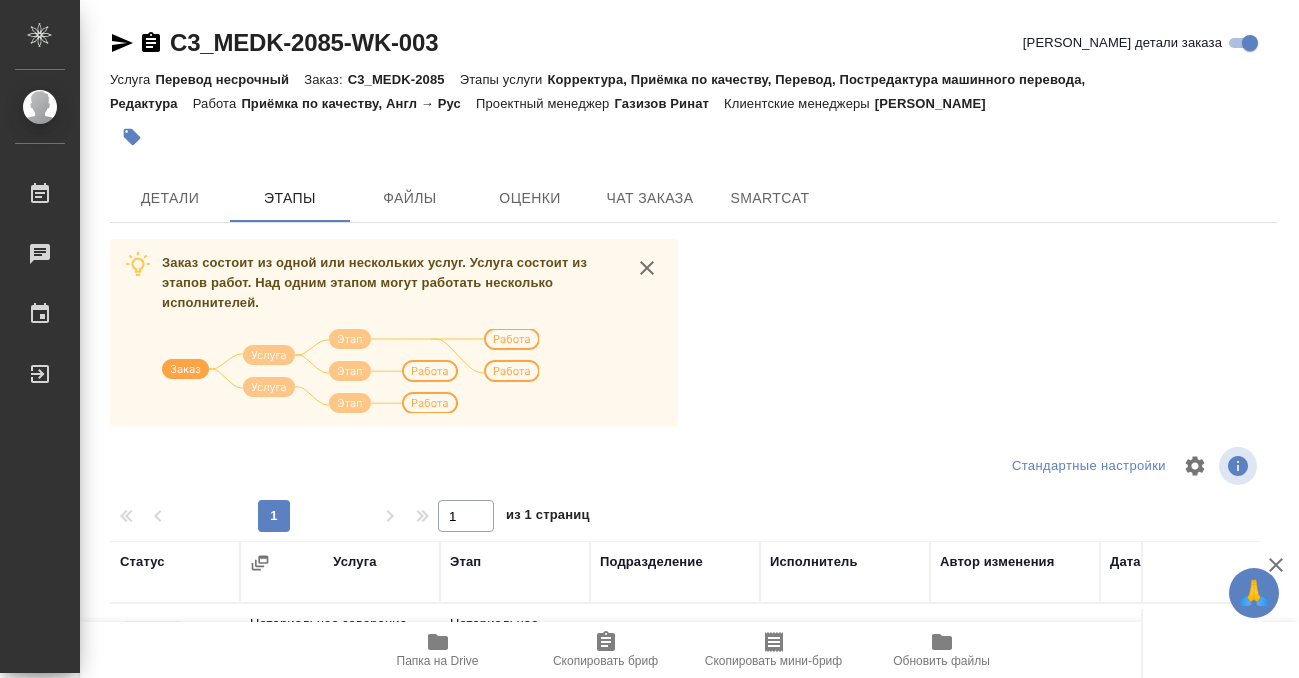 scroll, scrollTop: 364, scrollLeft: 0, axis: vertical 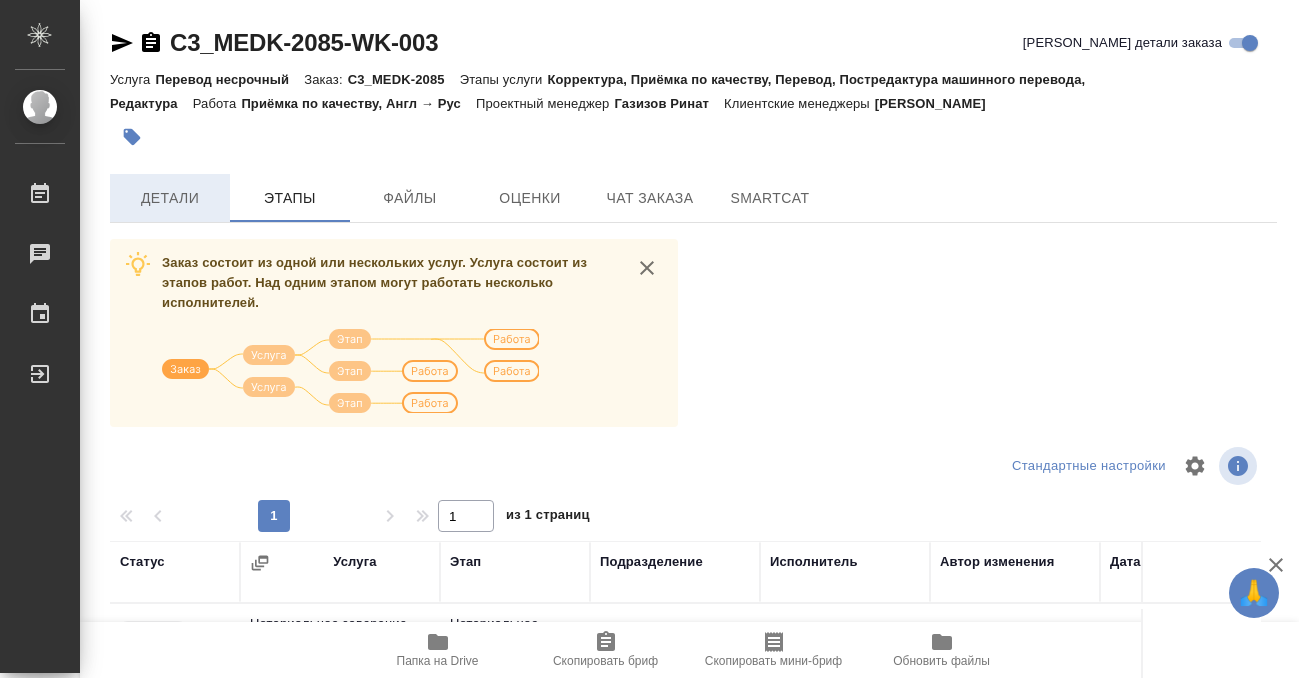 click on "Детали" at bounding box center [170, 198] 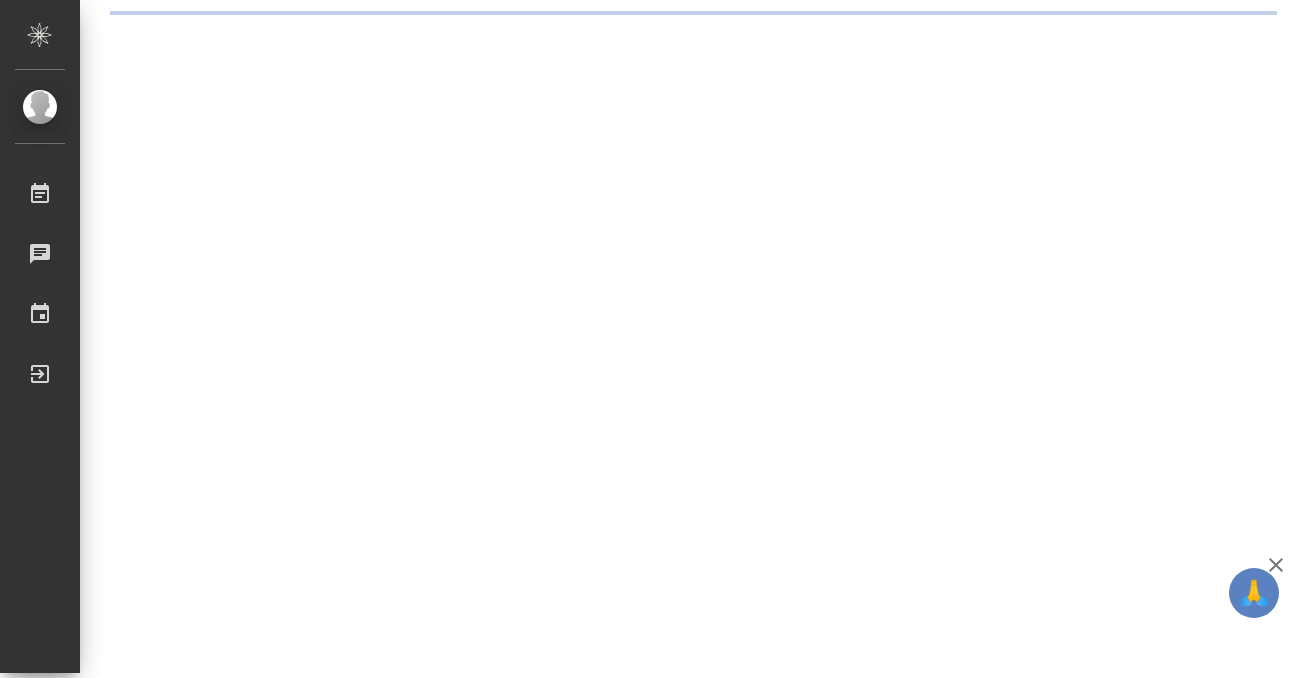 scroll, scrollTop: 0, scrollLeft: 0, axis: both 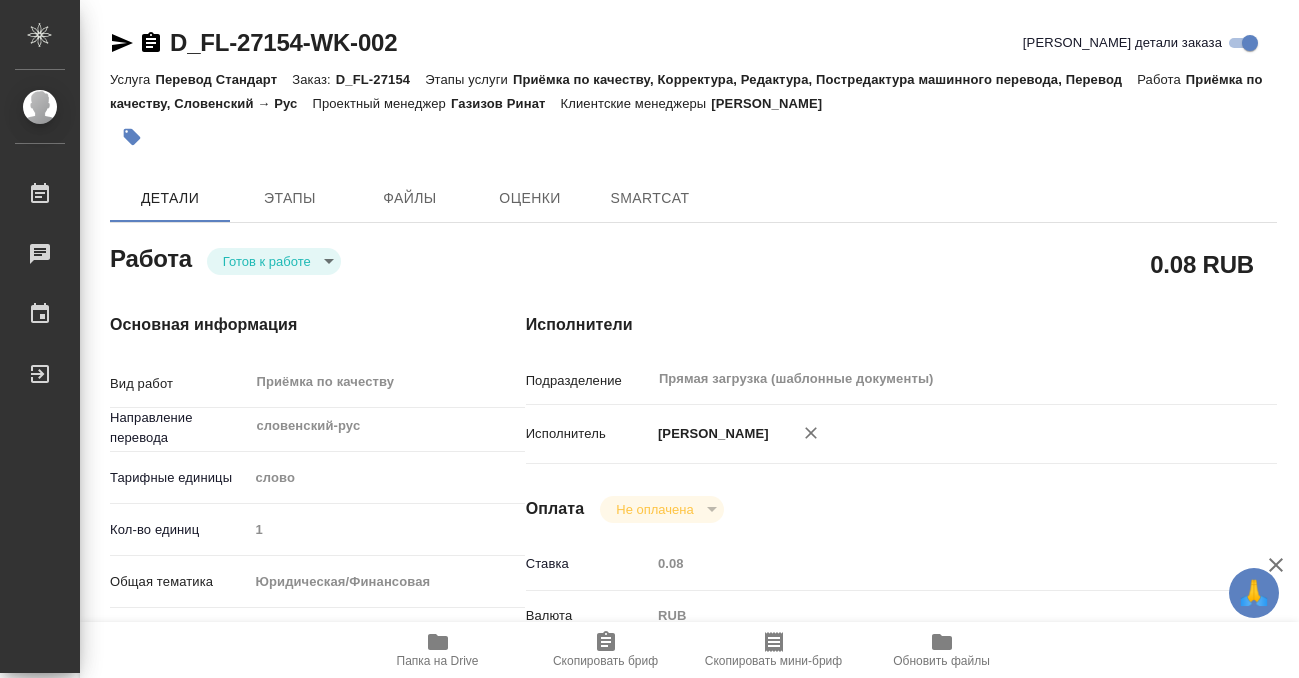 type on "x" 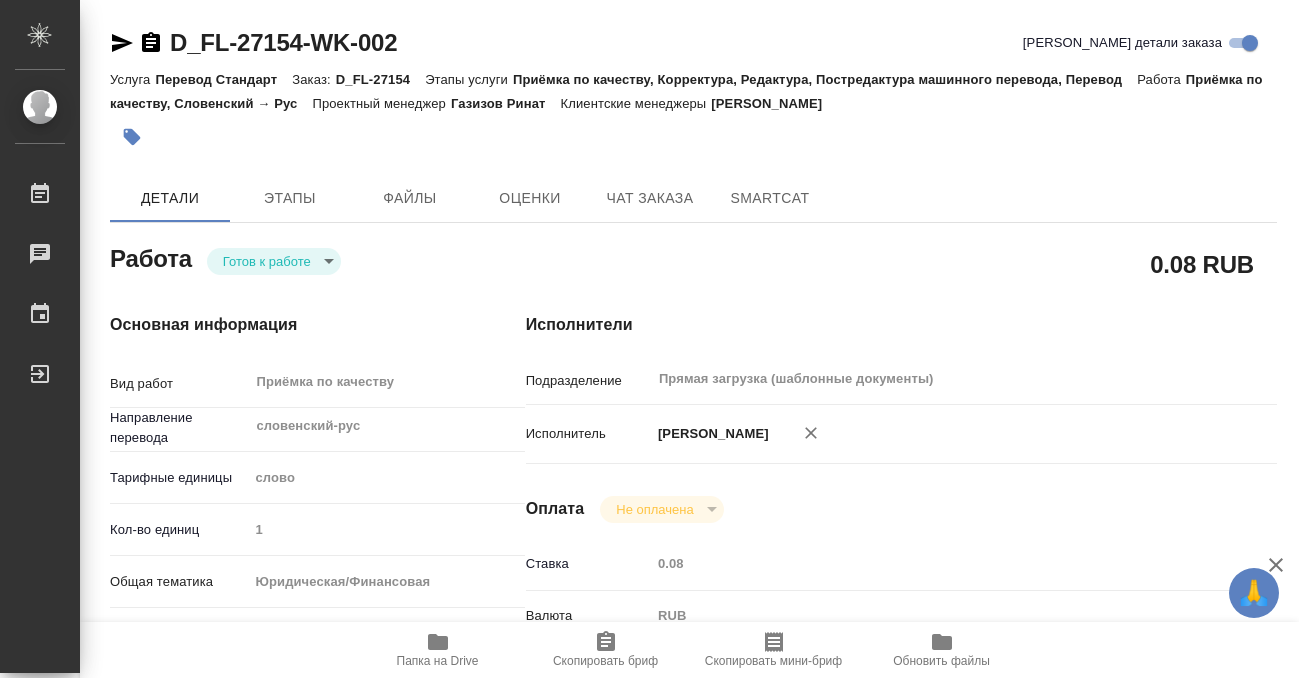 type on "x" 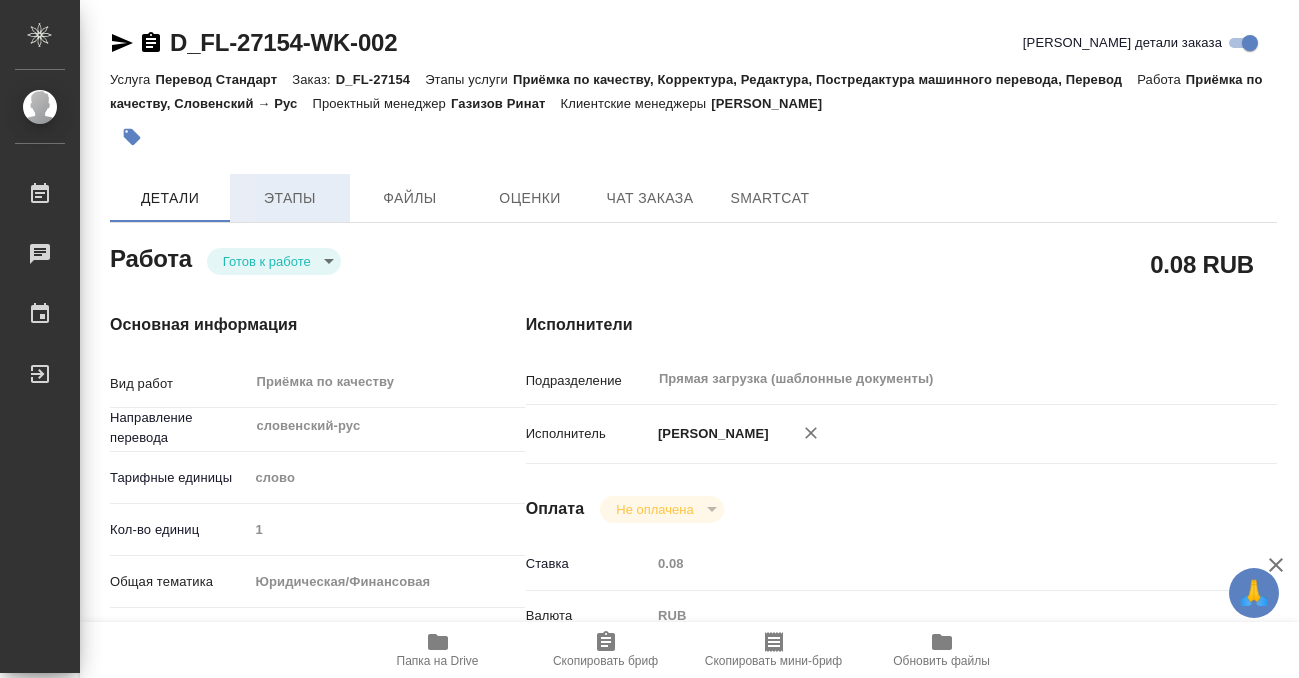 type on "x" 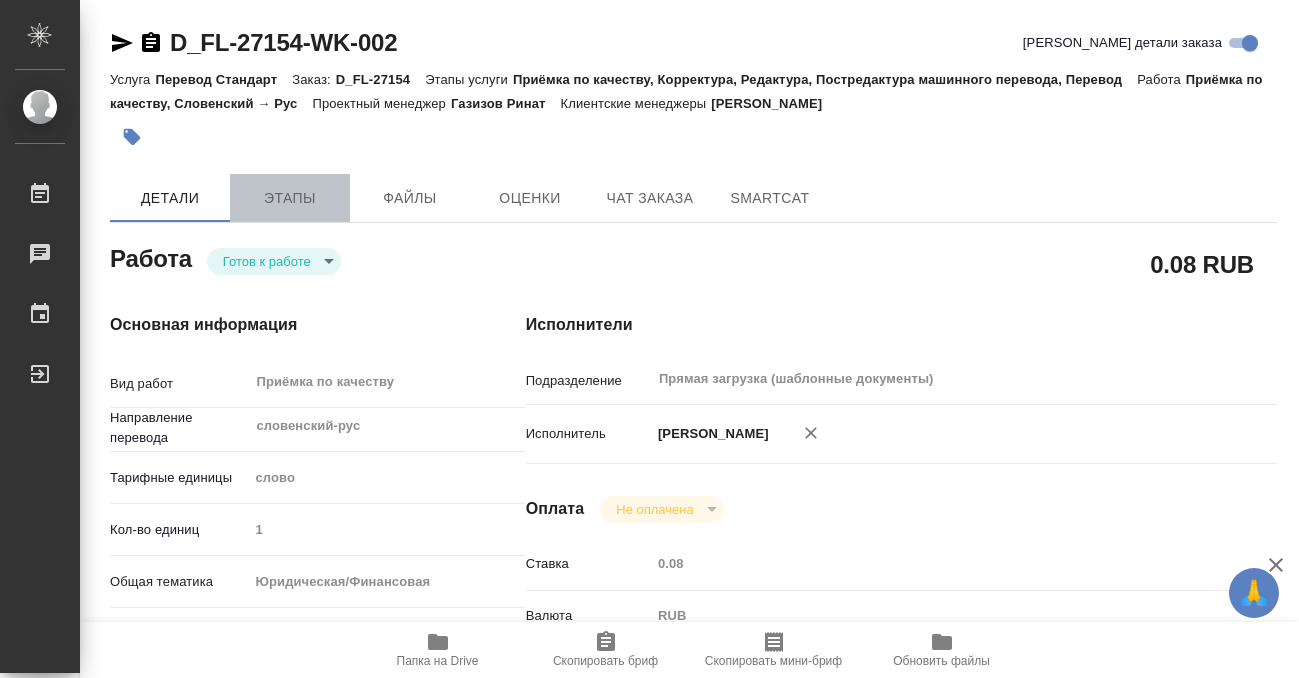 click on "Этапы" at bounding box center (290, 198) 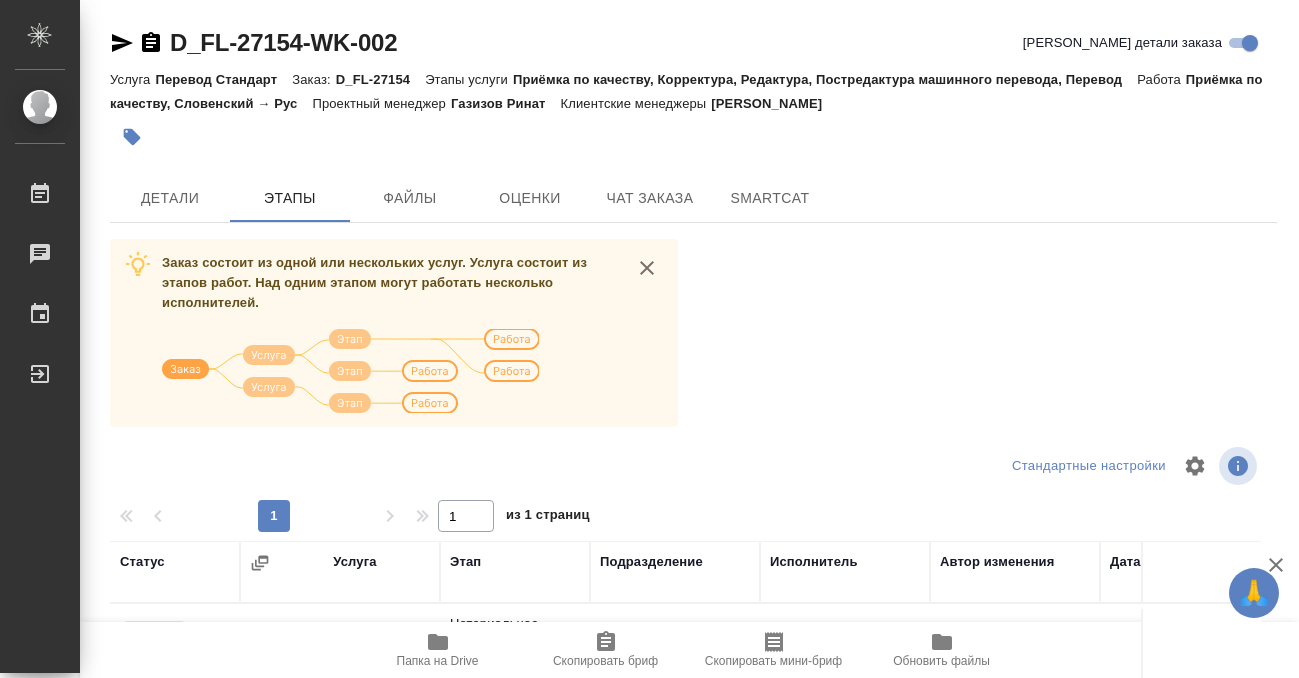 scroll, scrollTop: 355, scrollLeft: 0, axis: vertical 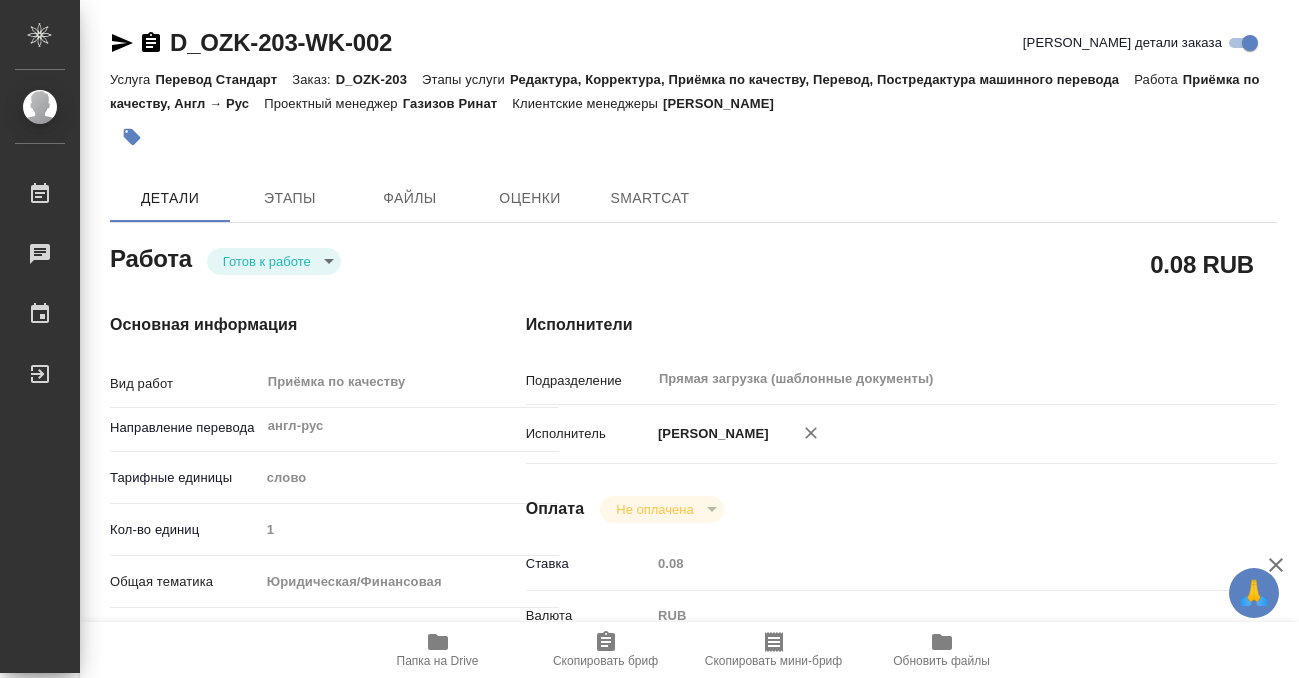 type on "x" 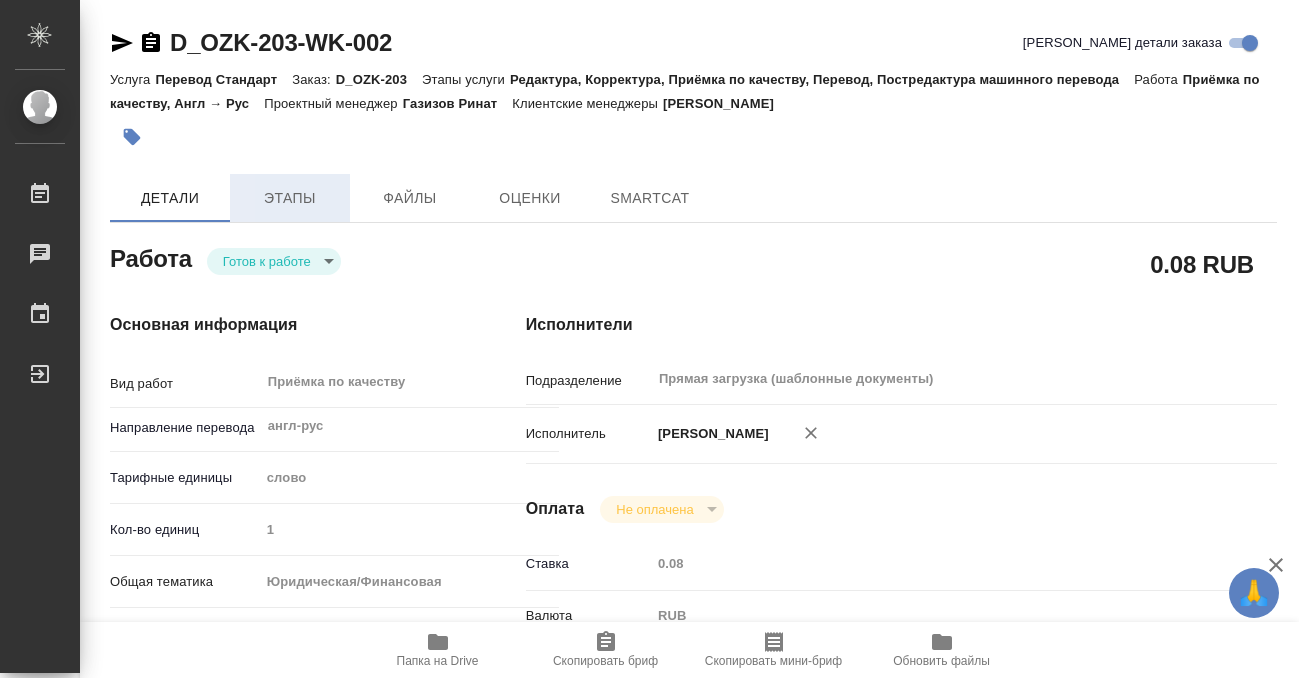 type on "x" 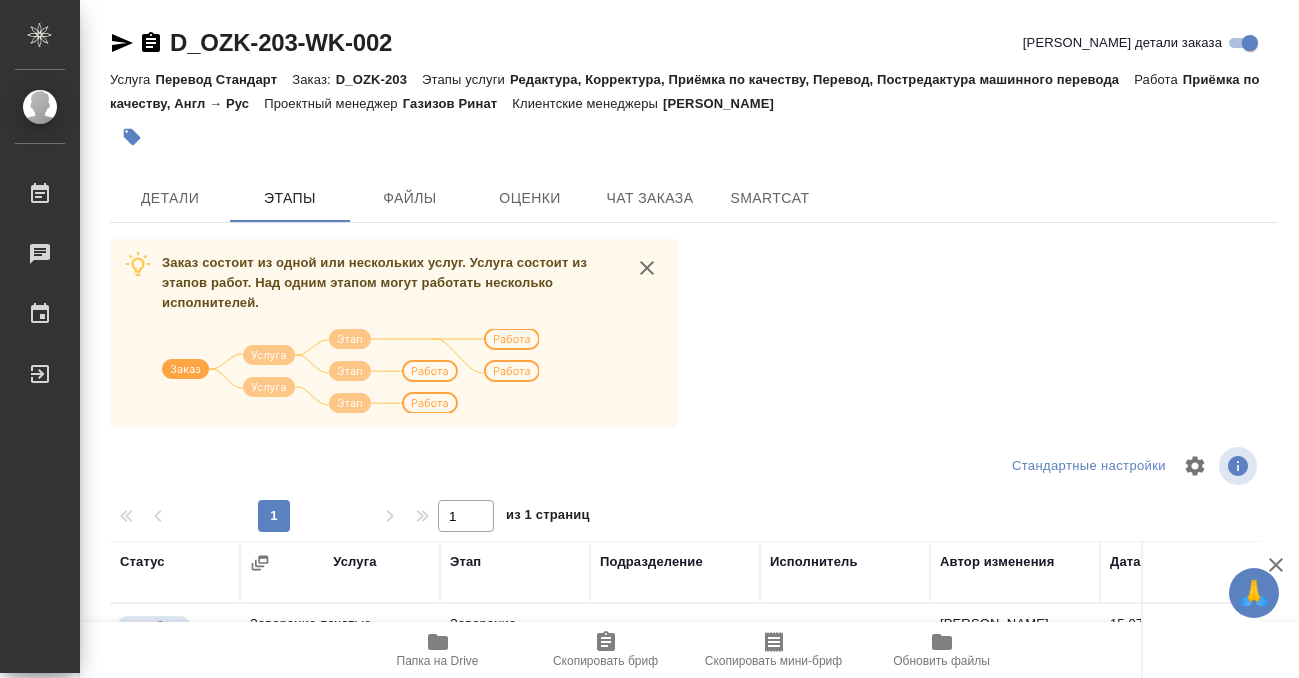scroll, scrollTop: 364, scrollLeft: 0, axis: vertical 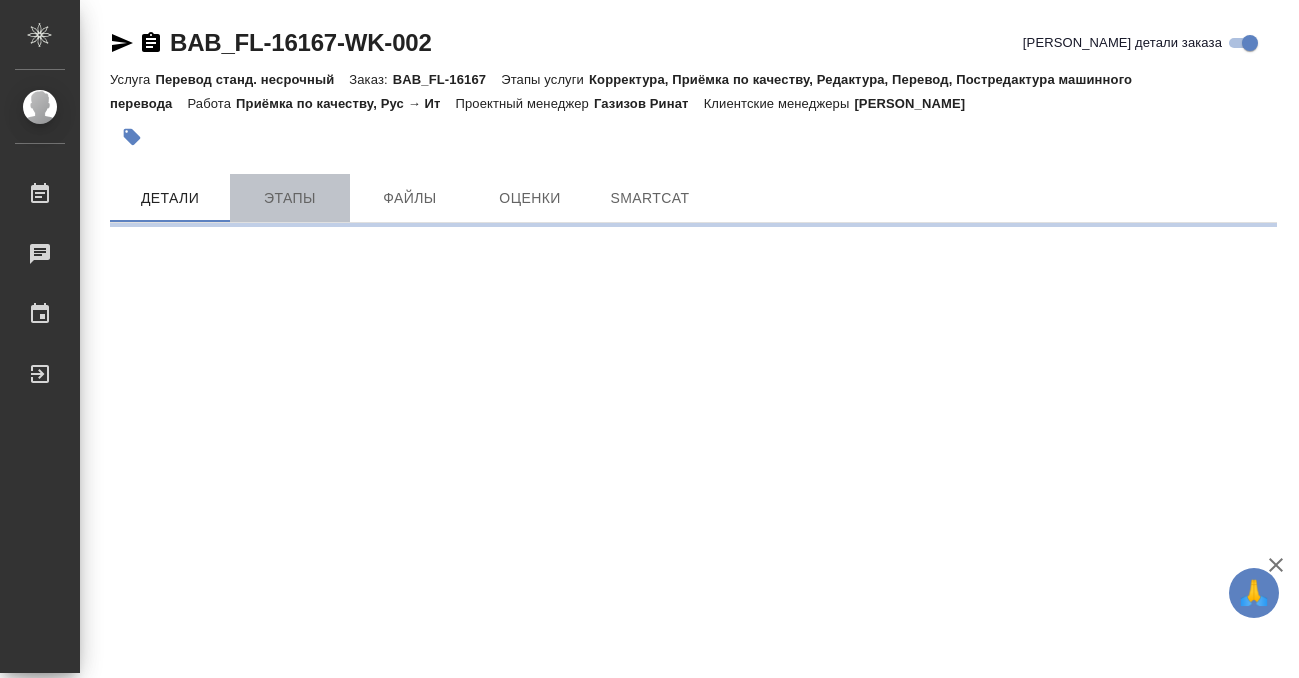 click on "Этапы" at bounding box center (290, 198) 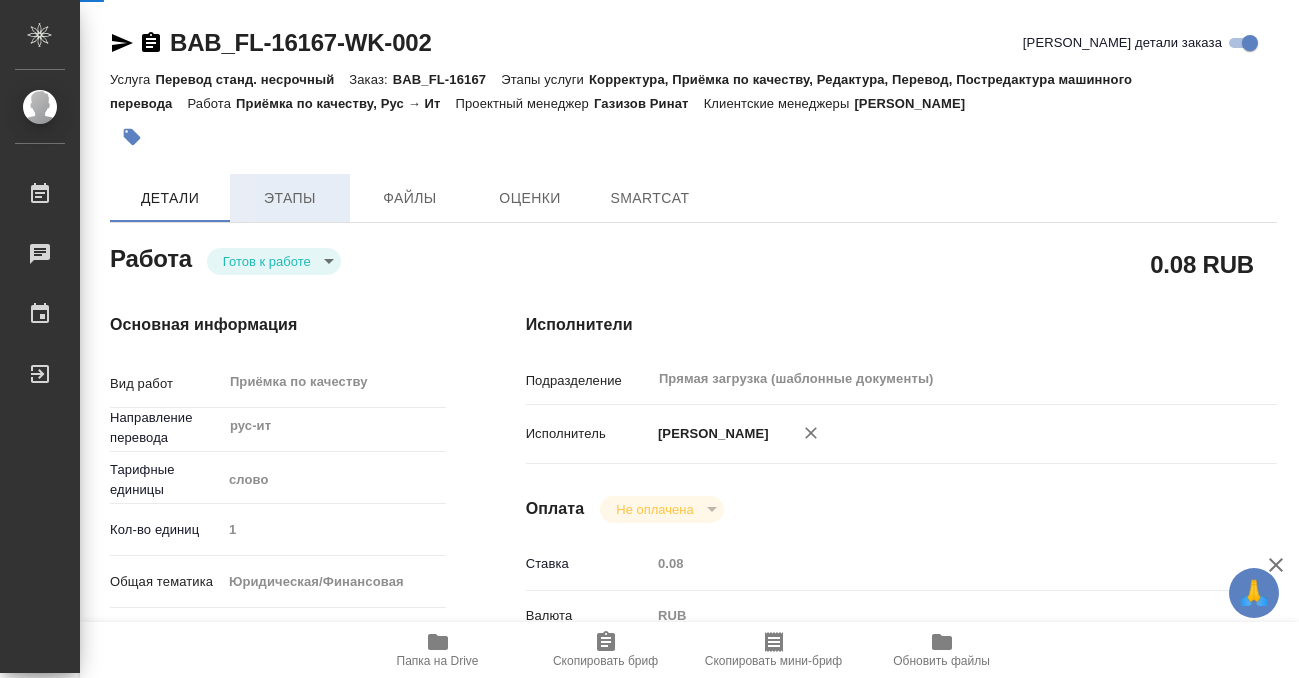 type on "x" 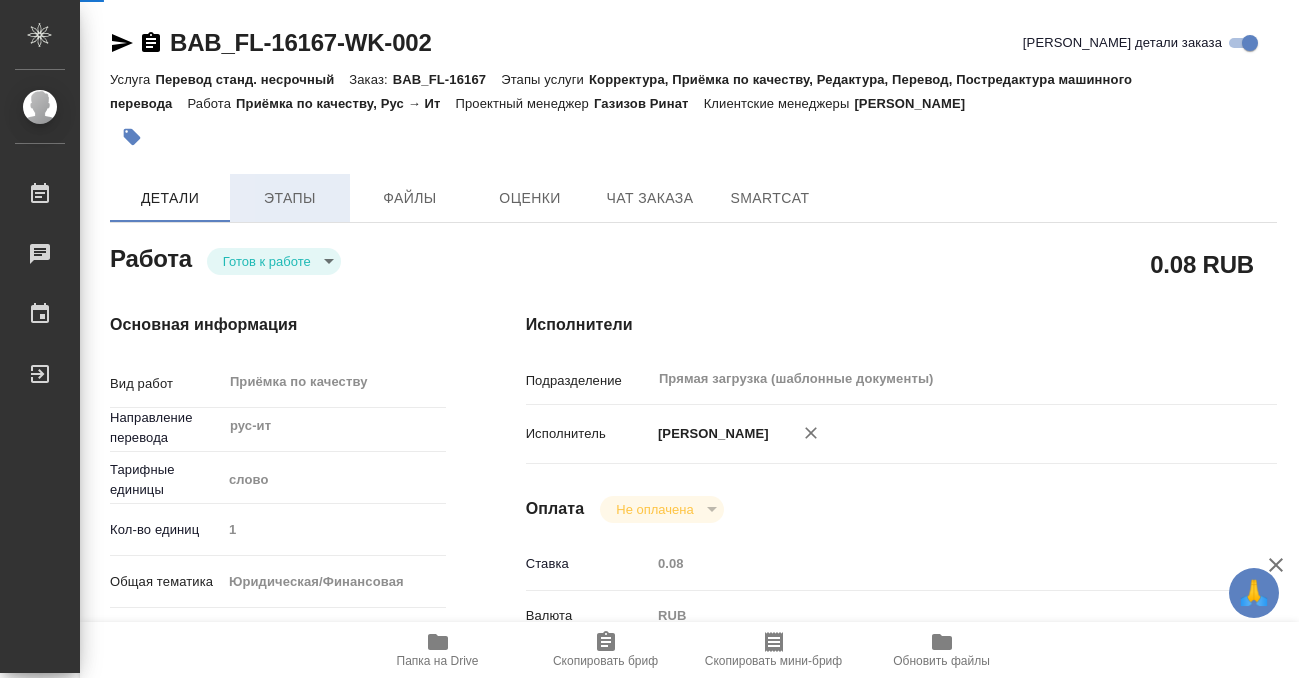 type on "x" 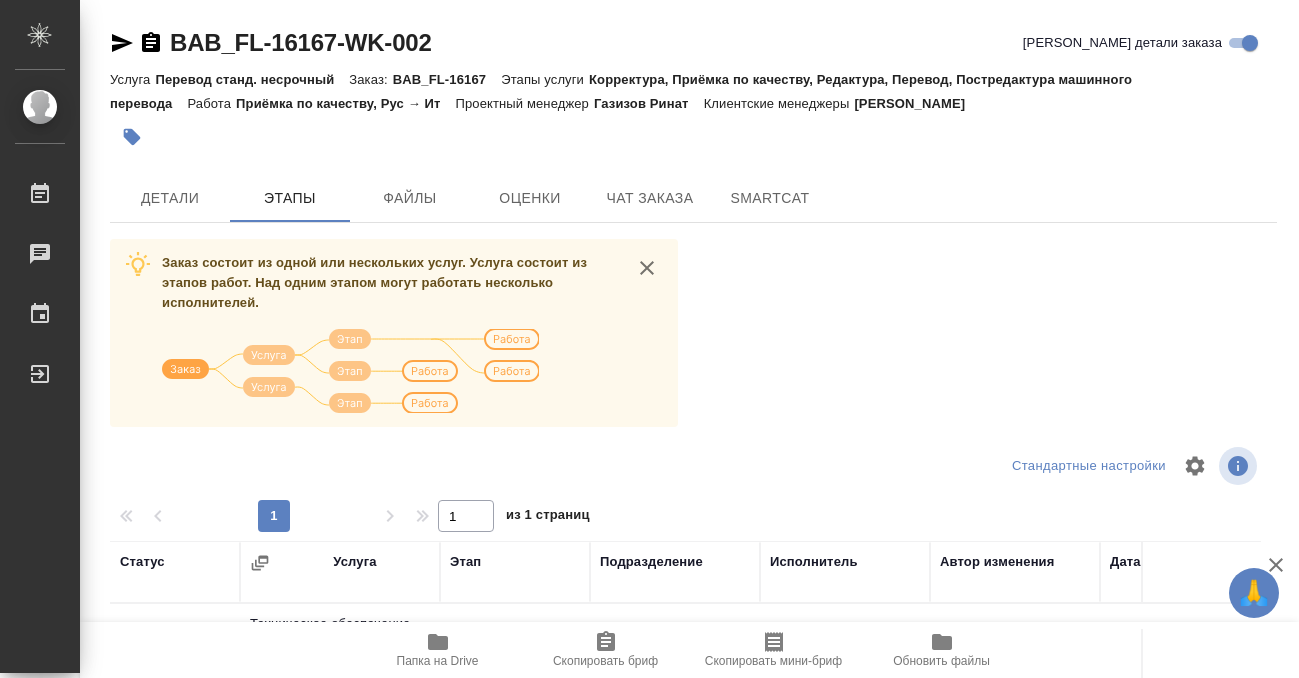 scroll, scrollTop: 364, scrollLeft: 0, axis: vertical 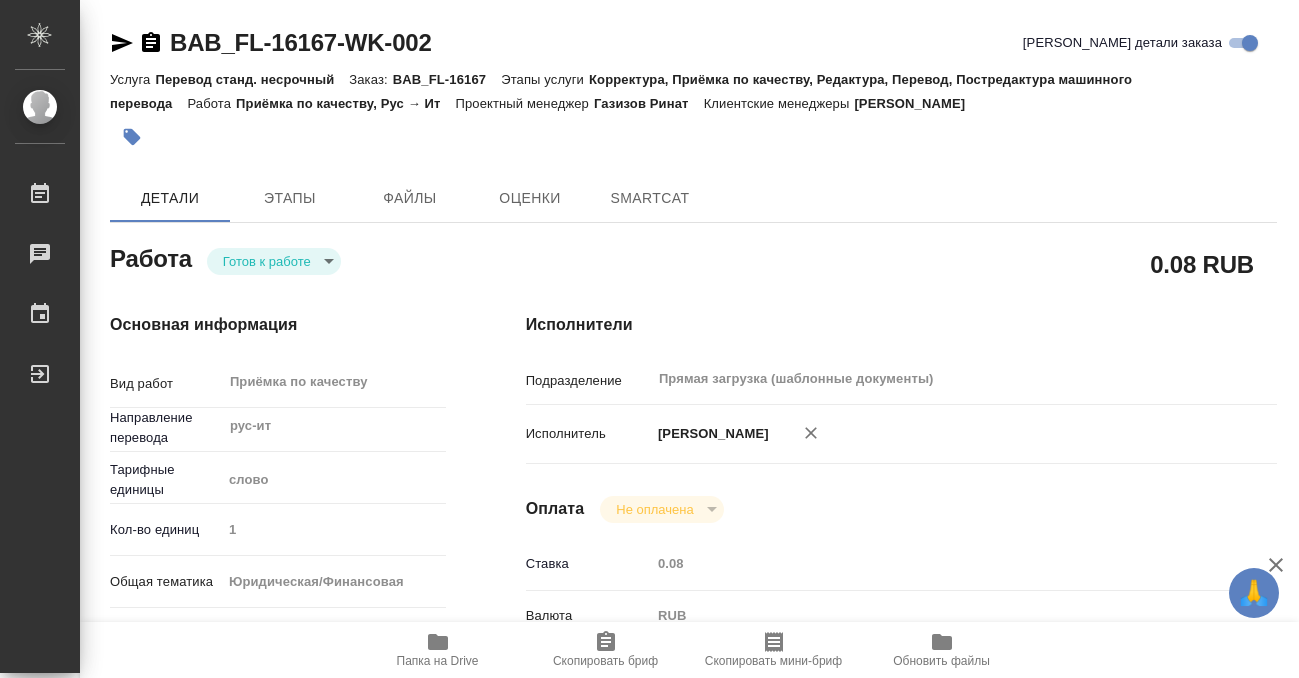 type on "x" 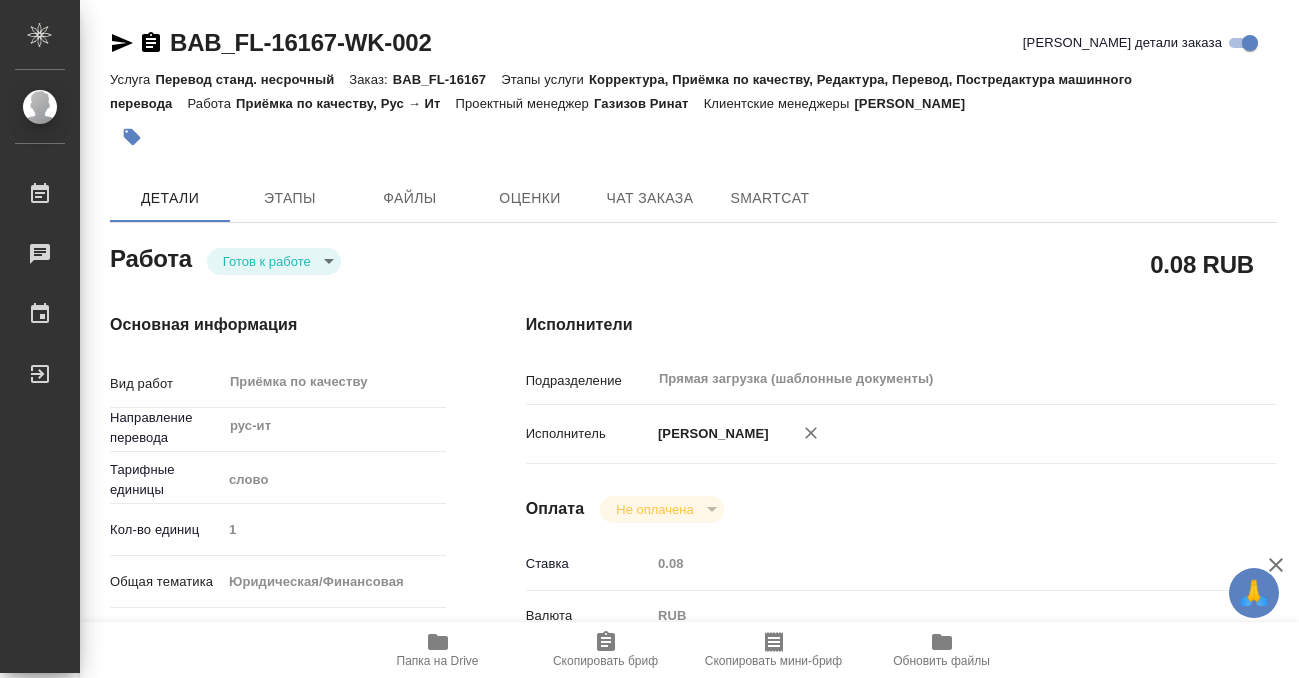 type on "x" 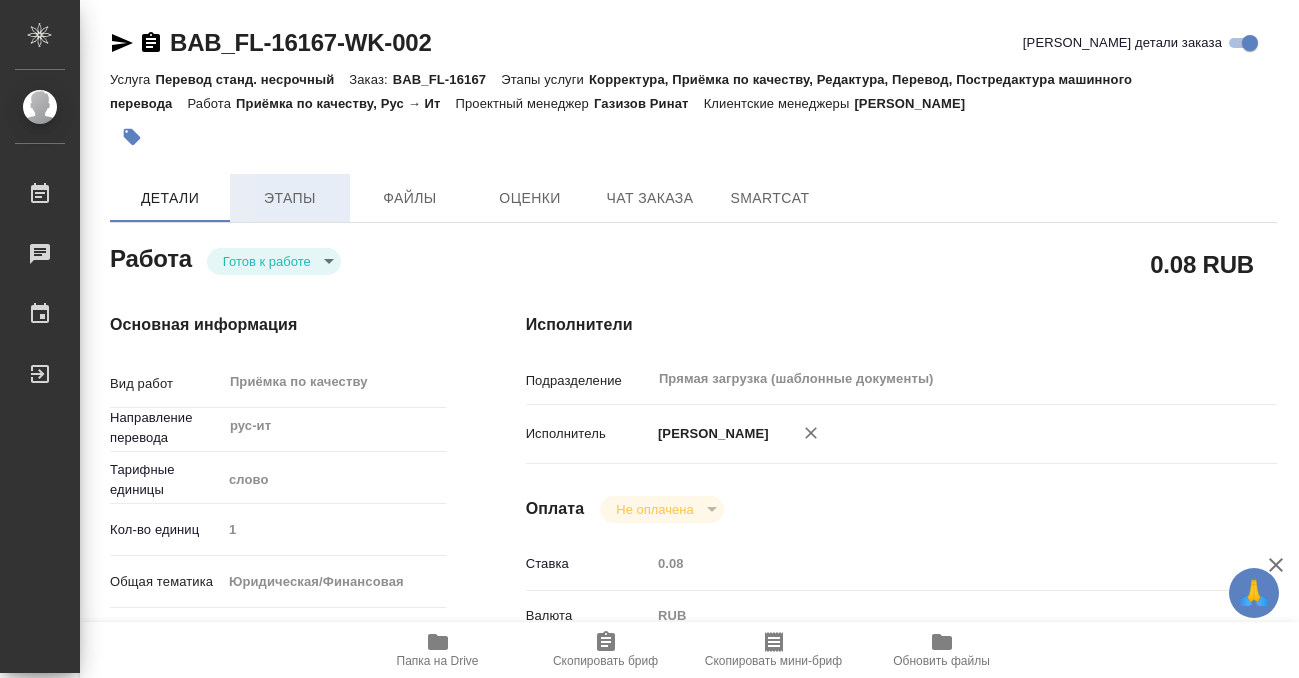 click on "Этапы" at bounding box center (290, 198) 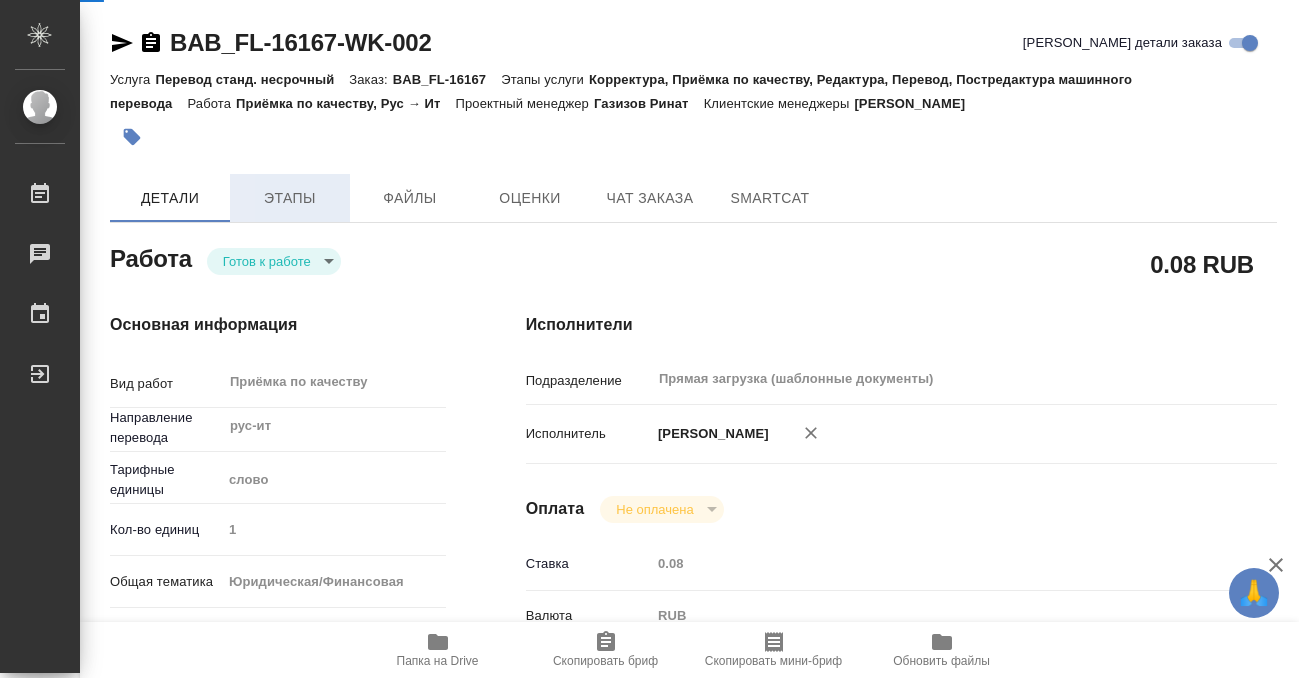 type on "x" 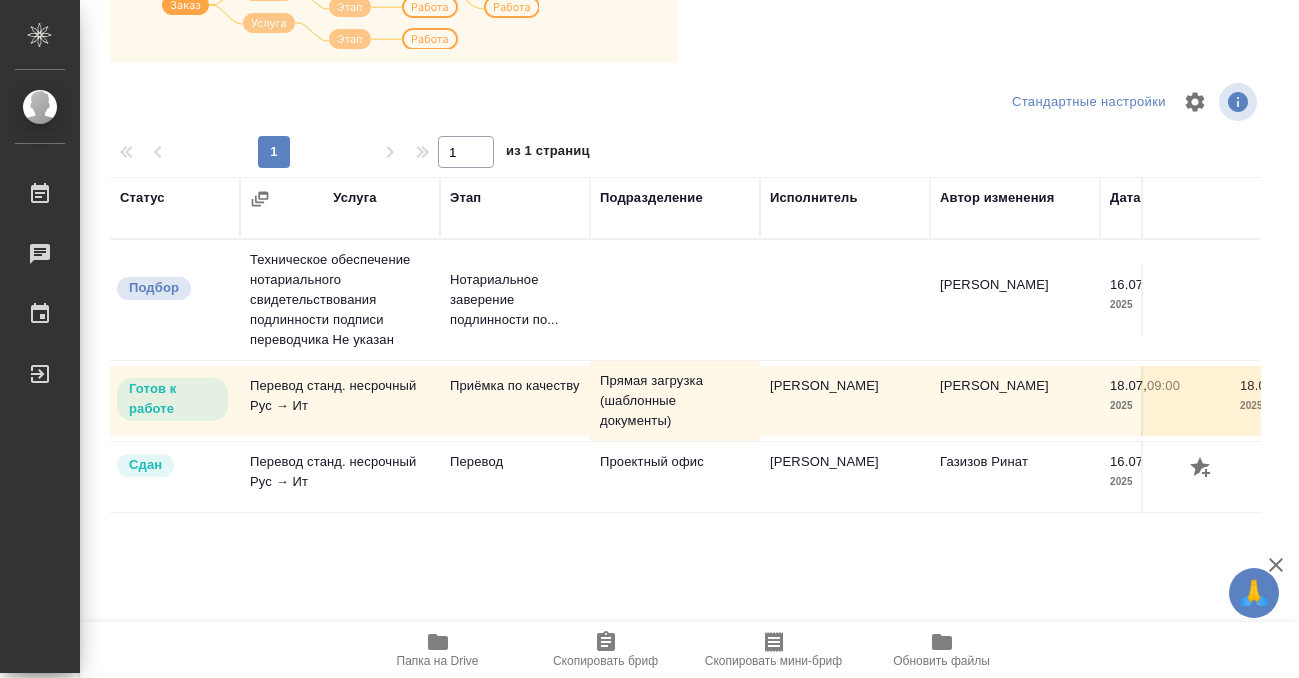 scroll, scrollTop: 0, scrollLeft: 0, axis: both 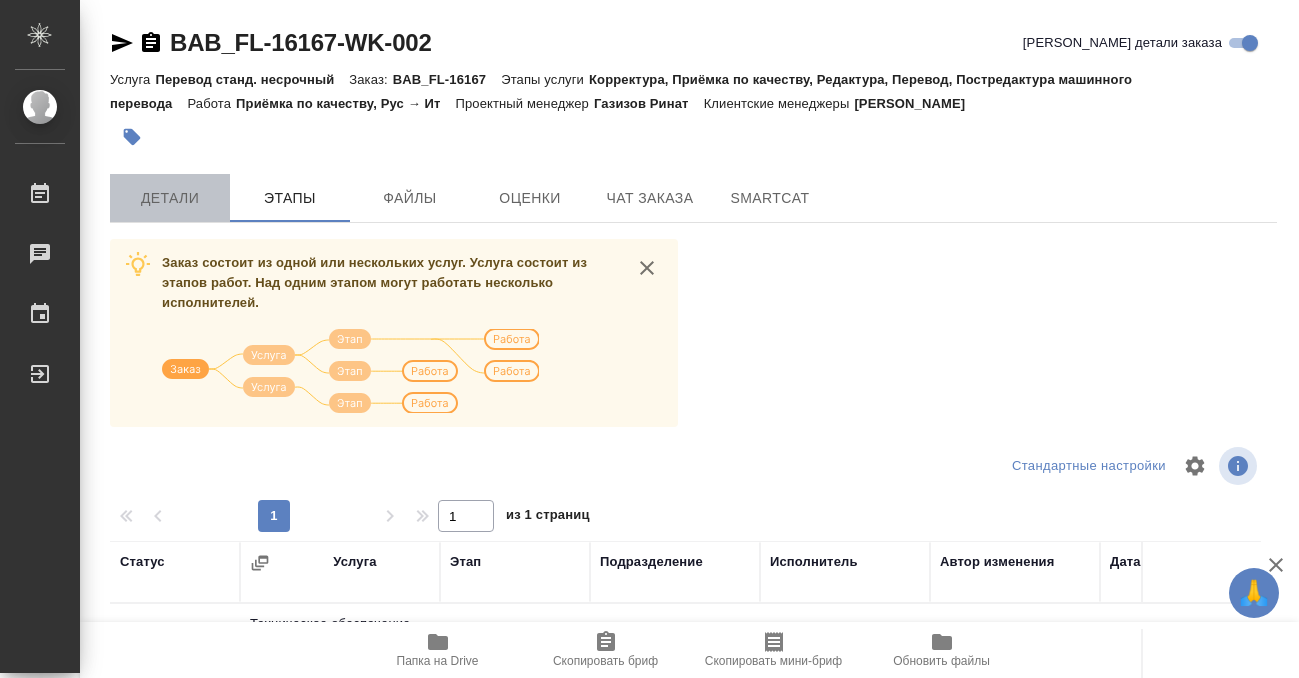 click on "Детали" at bounding box center [170, 198] 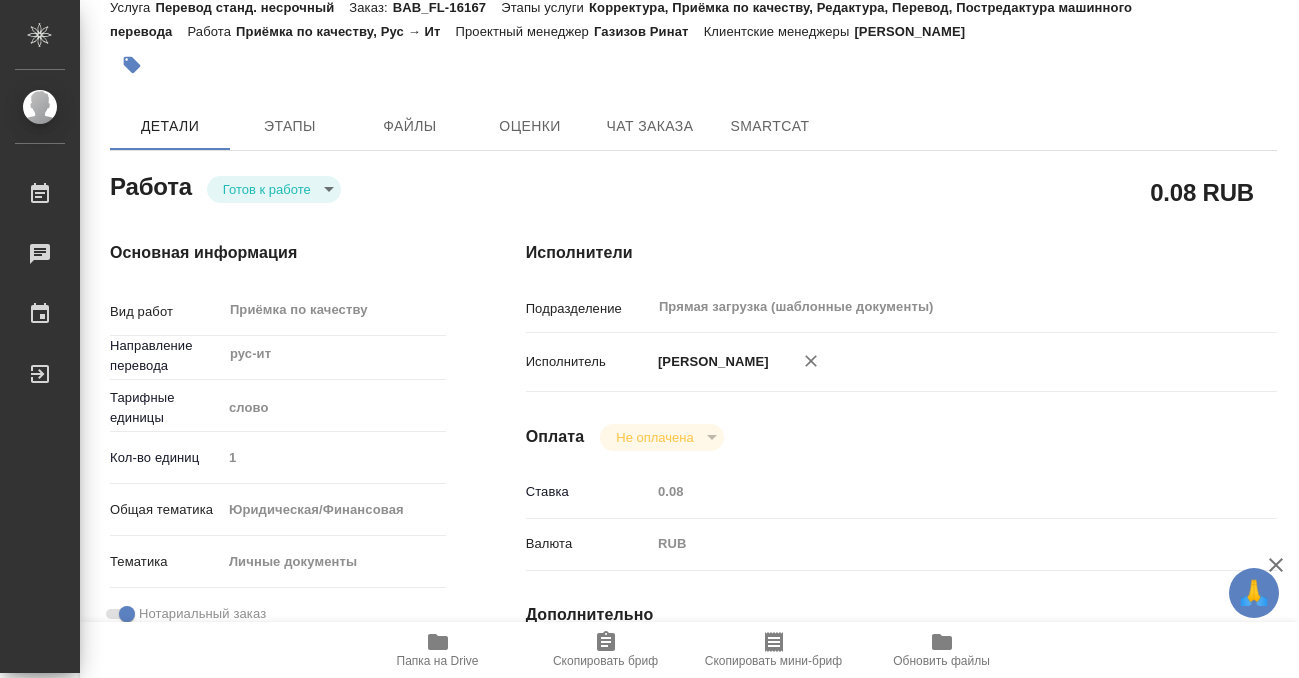 type on "x" 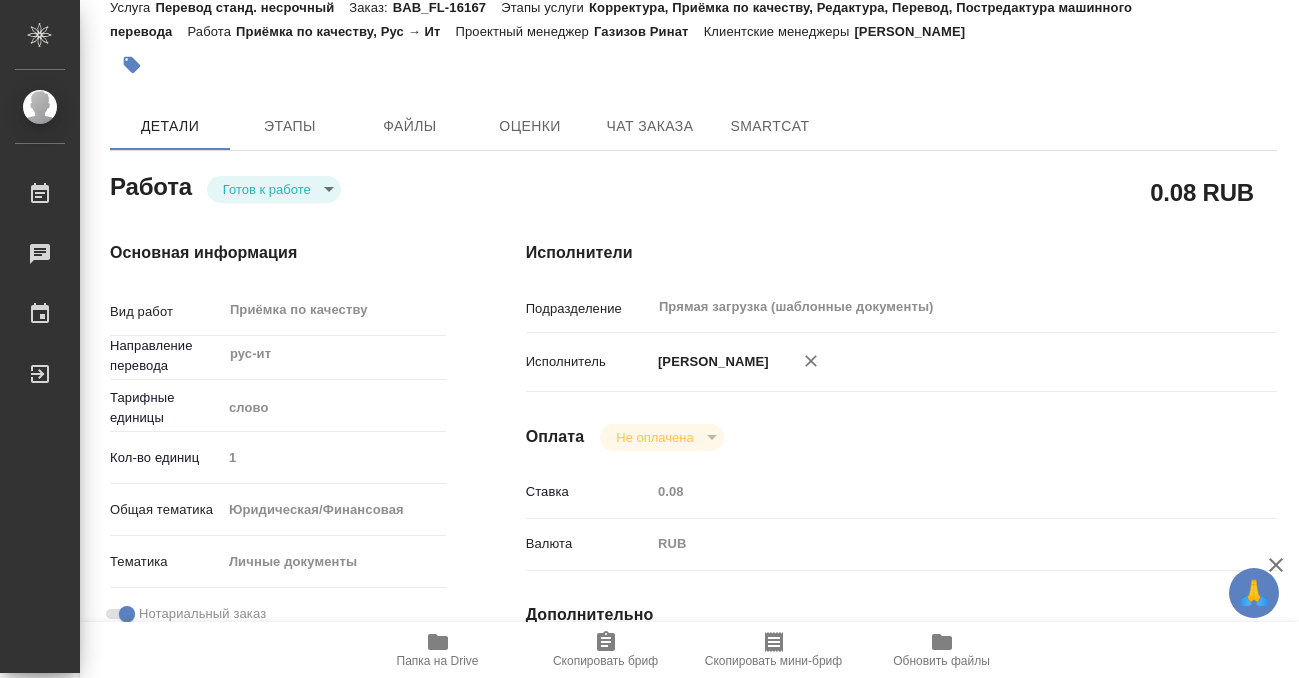 type on "x" 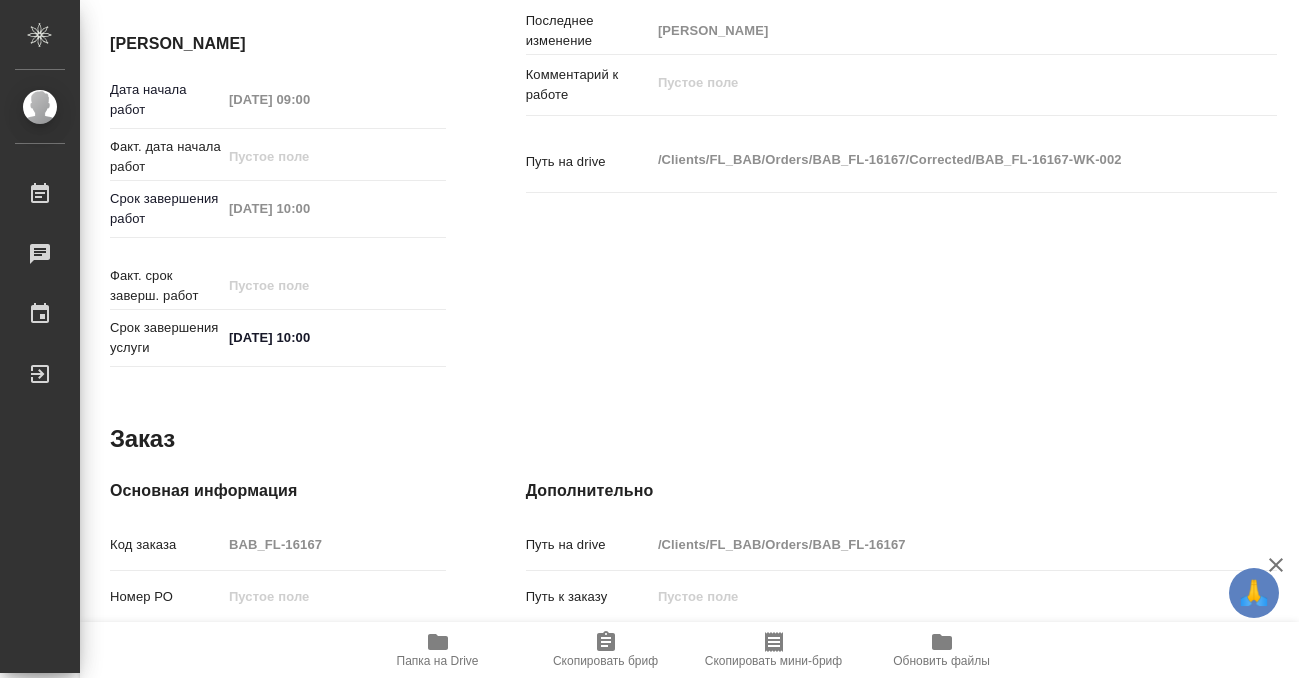 type on "x" 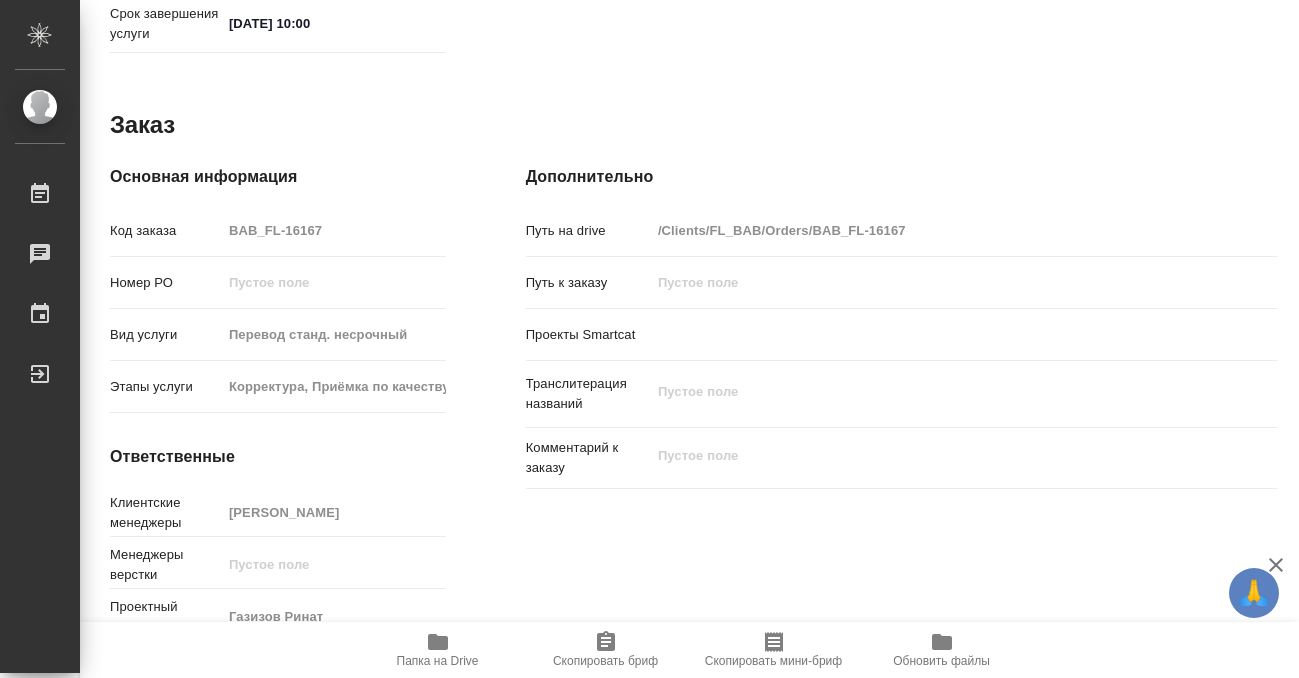 scroll, scrollTop: 1068, scrollLeft: 0, axis: vertical 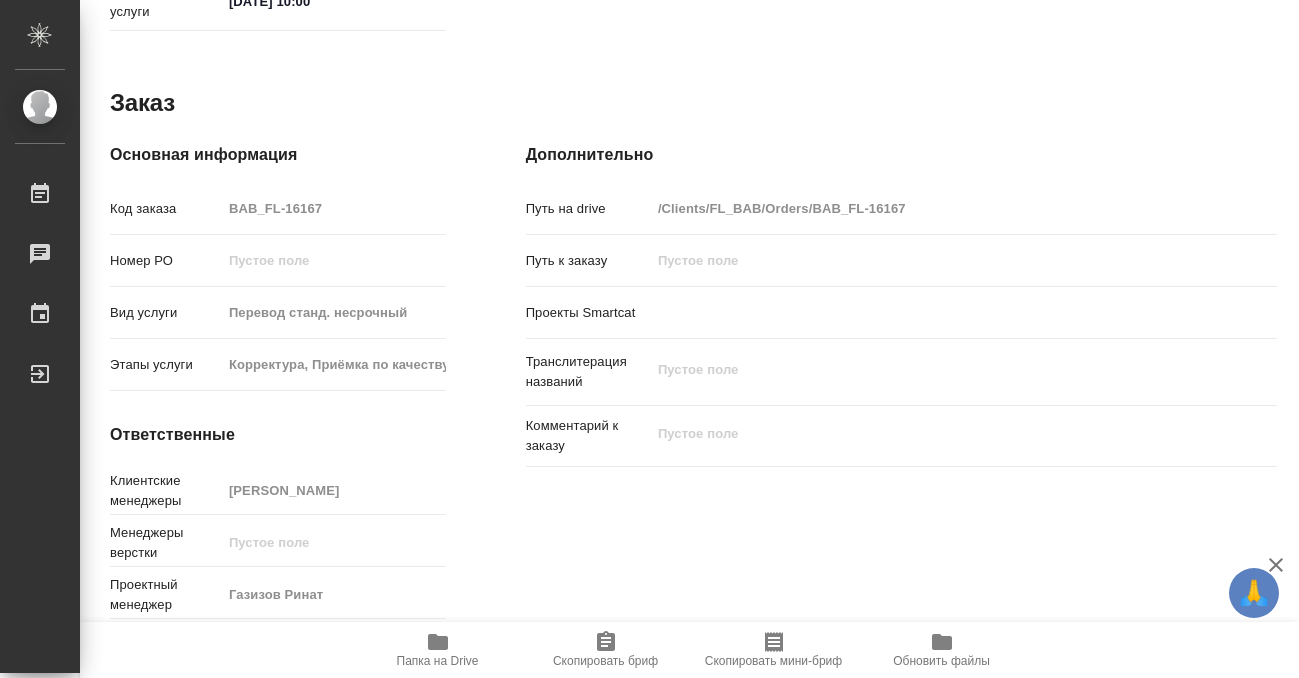type on "x" 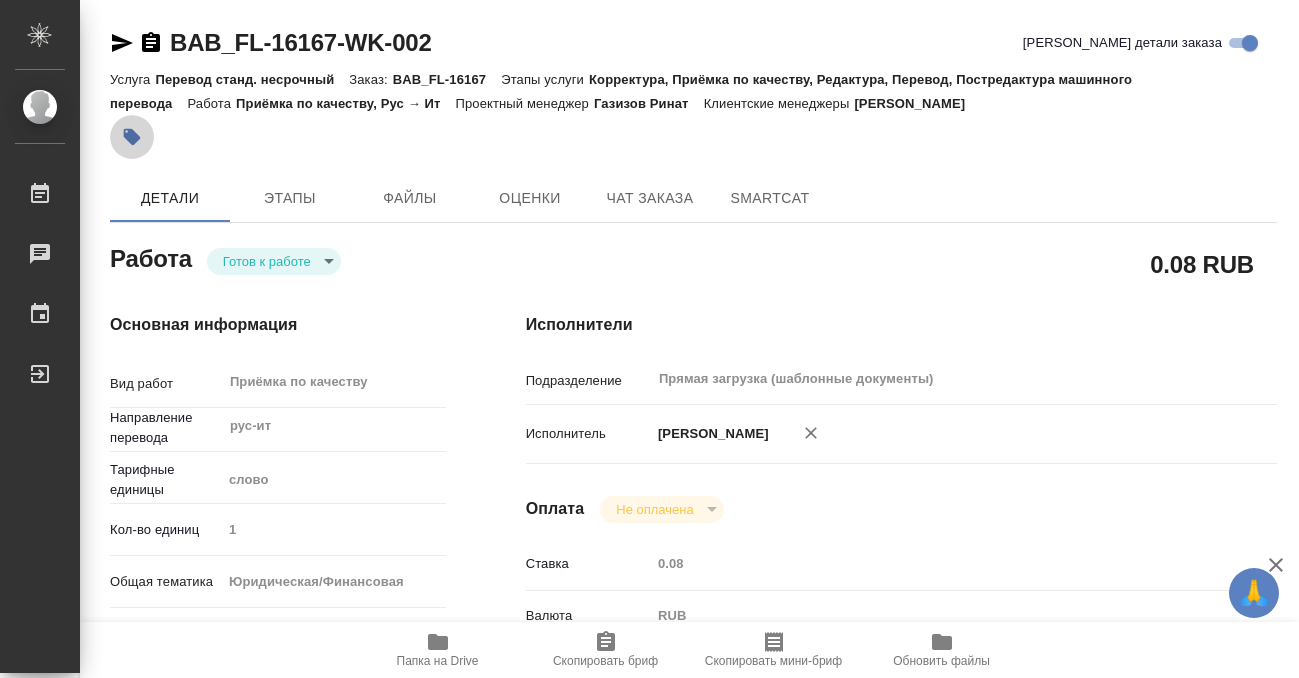 click 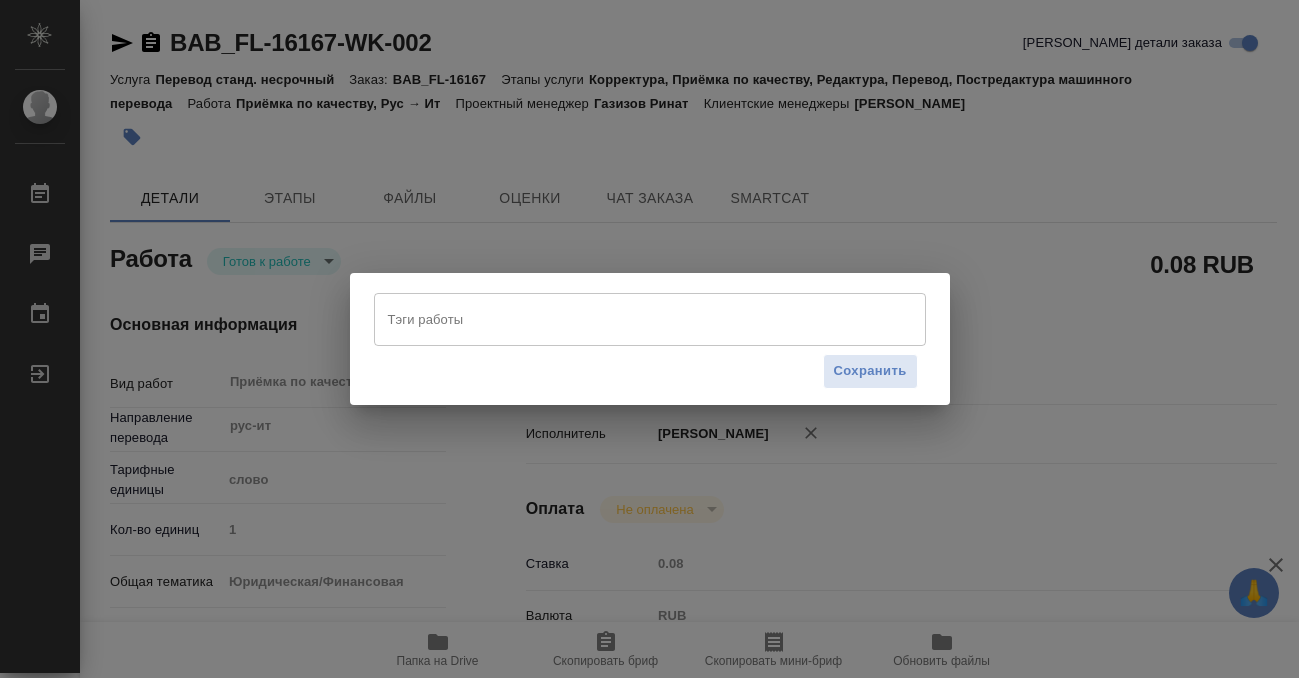 click on "Тэги работы" at bounding box center [631, 319] 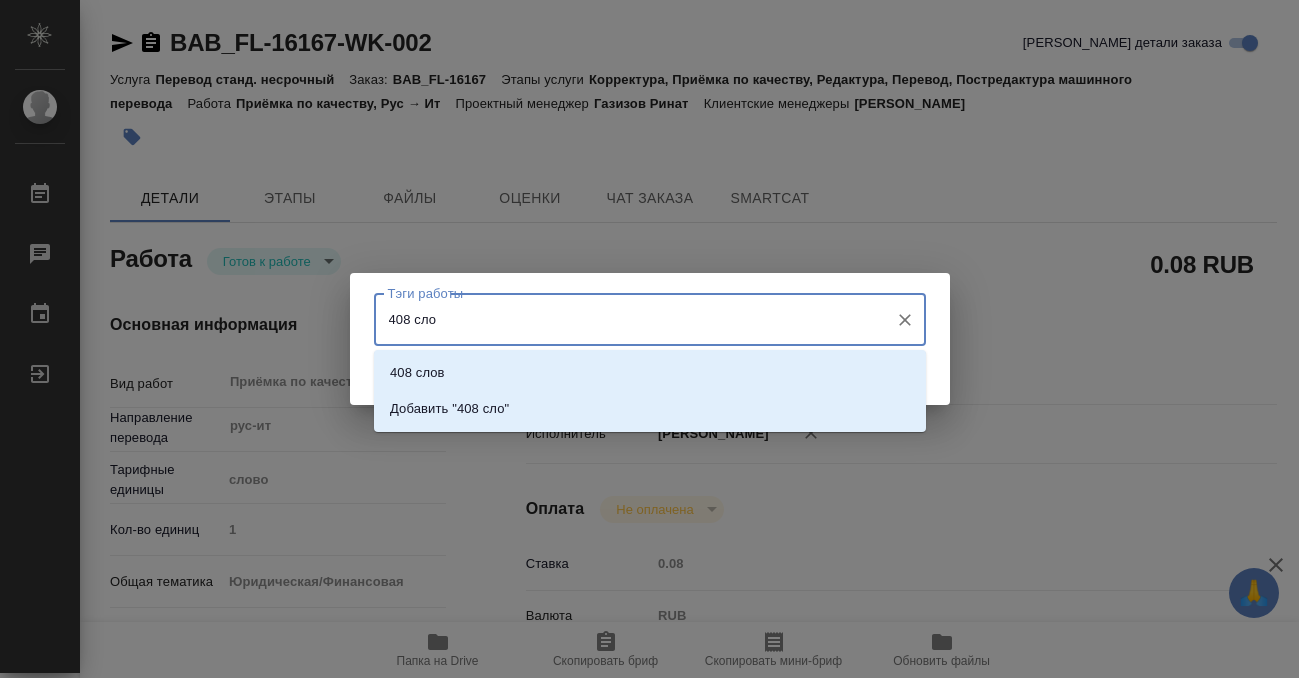 type on "408 слов" 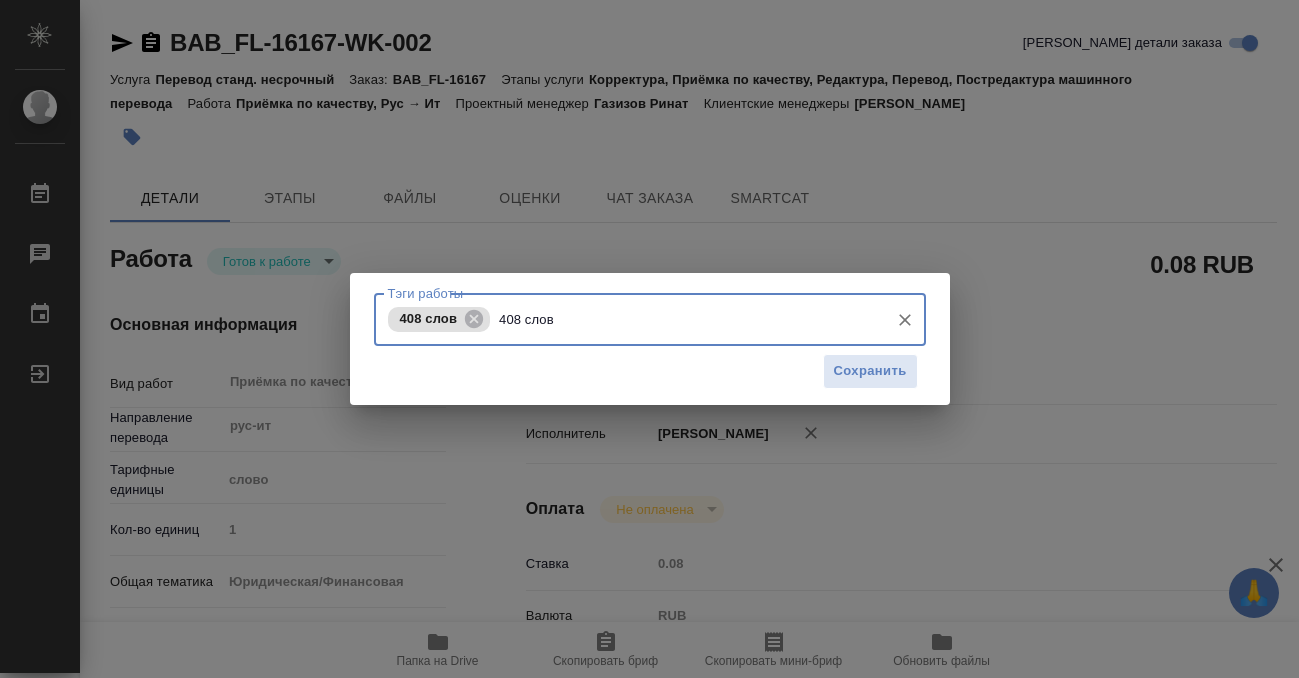 type 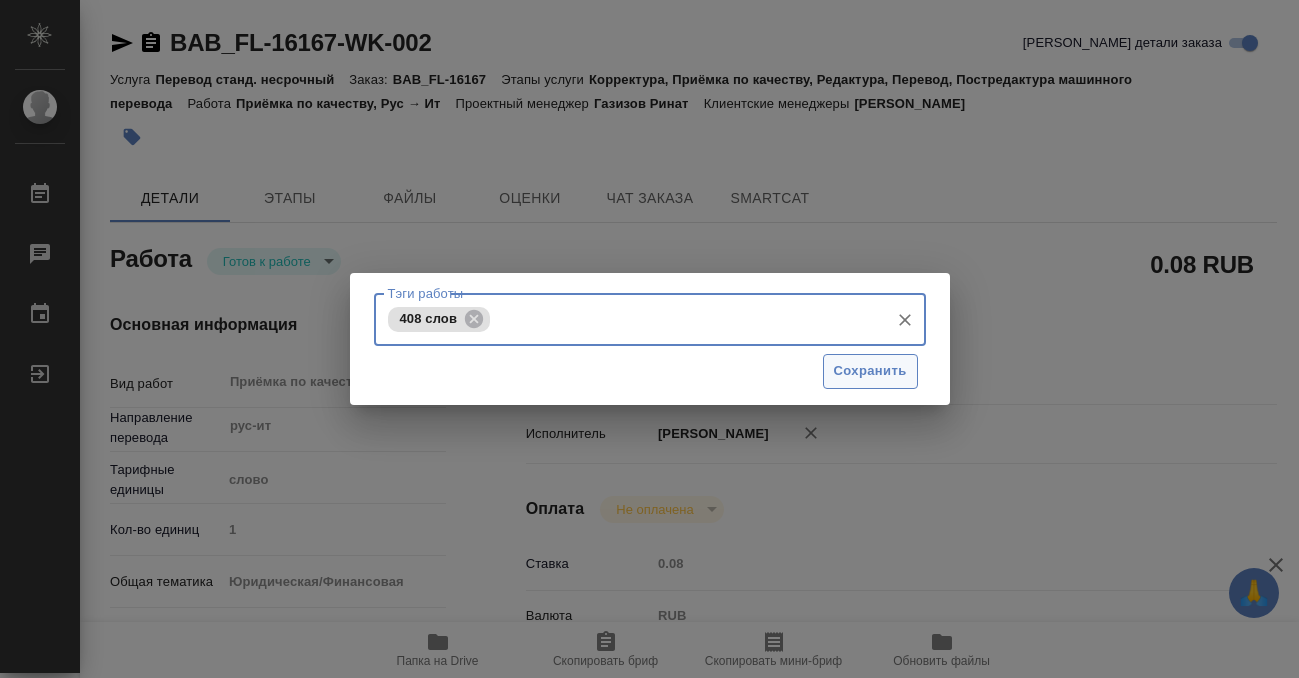 click on "Сохранить" at bounding box center [870, 371] 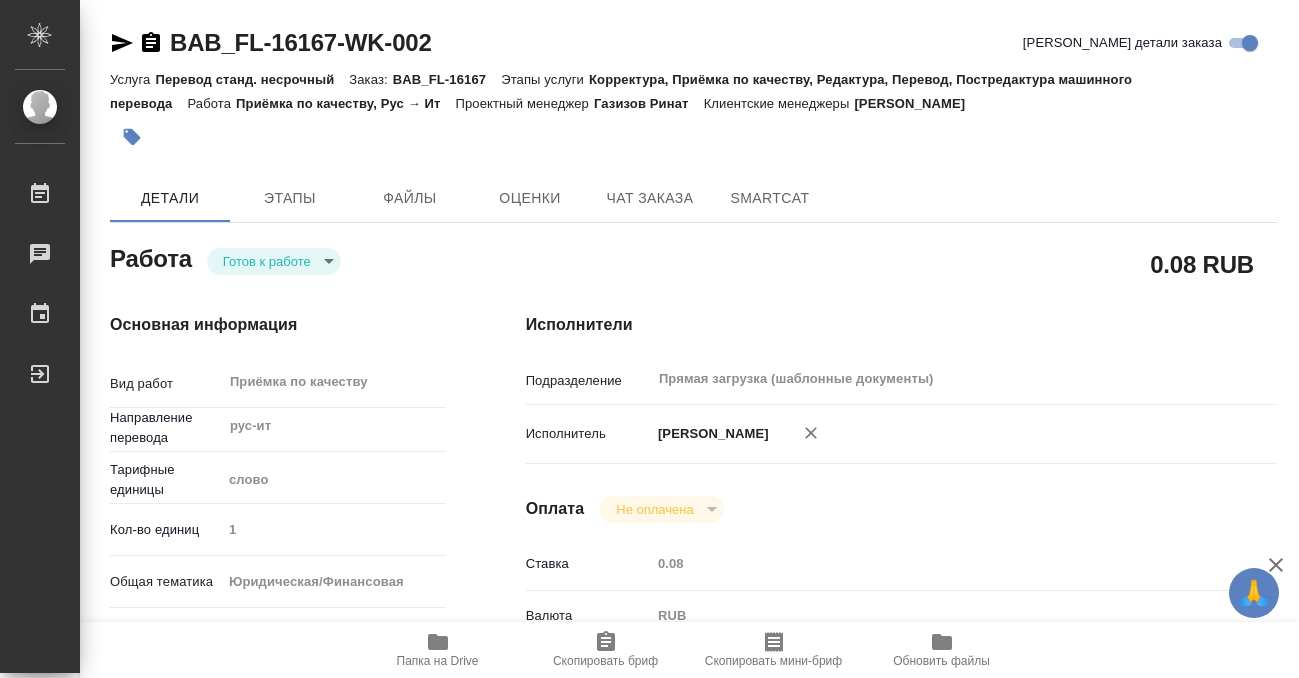 click on "🙏 .cls-1
fill:#fff;
AWATERA Kobzeva Elizaveta Работы 0 Чаты График Выйти BAB_FL-16167-WK-002 Кратко детали заказа Услуга Перевод станд. несрочный Заказ: BAB_FL-16167 Этапы услуги Корректура, Приёмка по качеству, Редактура, Перевод, Постредактура машинного перевода Работа Приёмка по качеству, Рус → Ит Проектный менеджер Газизов Ринат Клиентские менеджеры Голубев Дмитрий Детали Этапы Файлы Оценки Чат заказа SmartCat Работа Готов к работе readyForWork 0.08 RUB Основная информация Вид работ Приёмка по качеству x ​ Направление перевода рус-ит ​ Тарифные единицы слово 5a8b1489cc6b4906c91bfd90 1 yr-fn x" at bounding box center (649, 339) 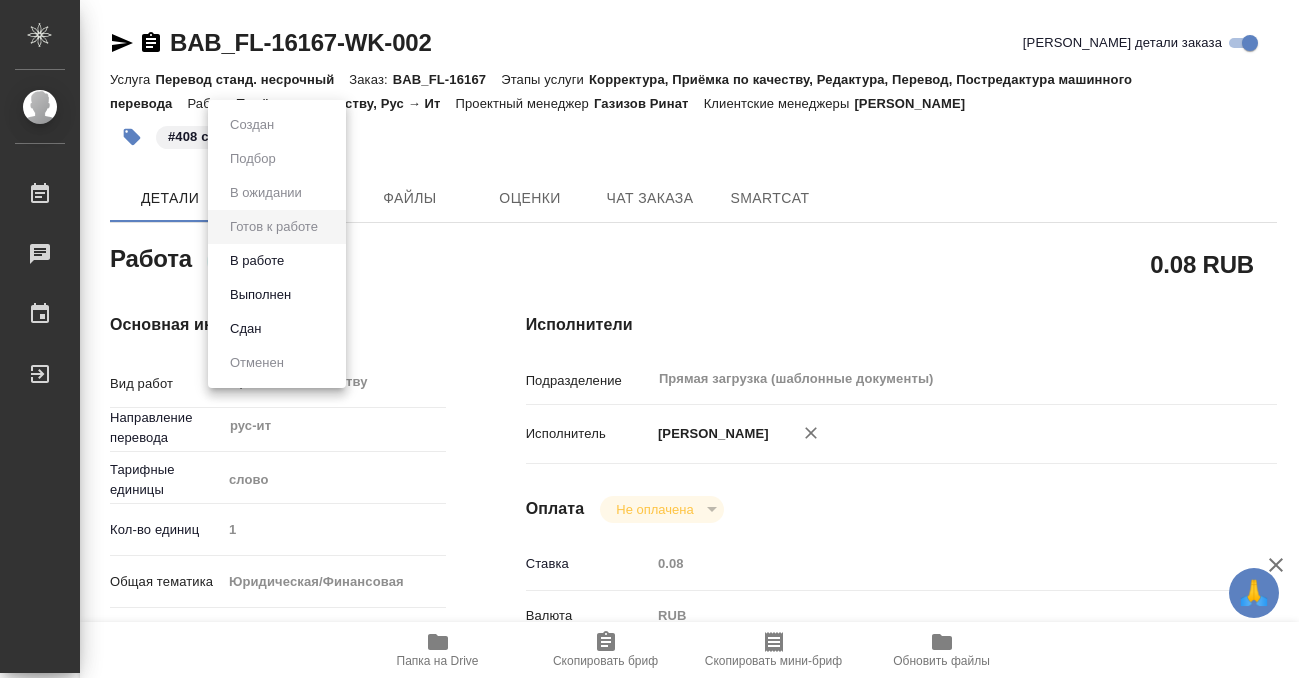 type on "x" 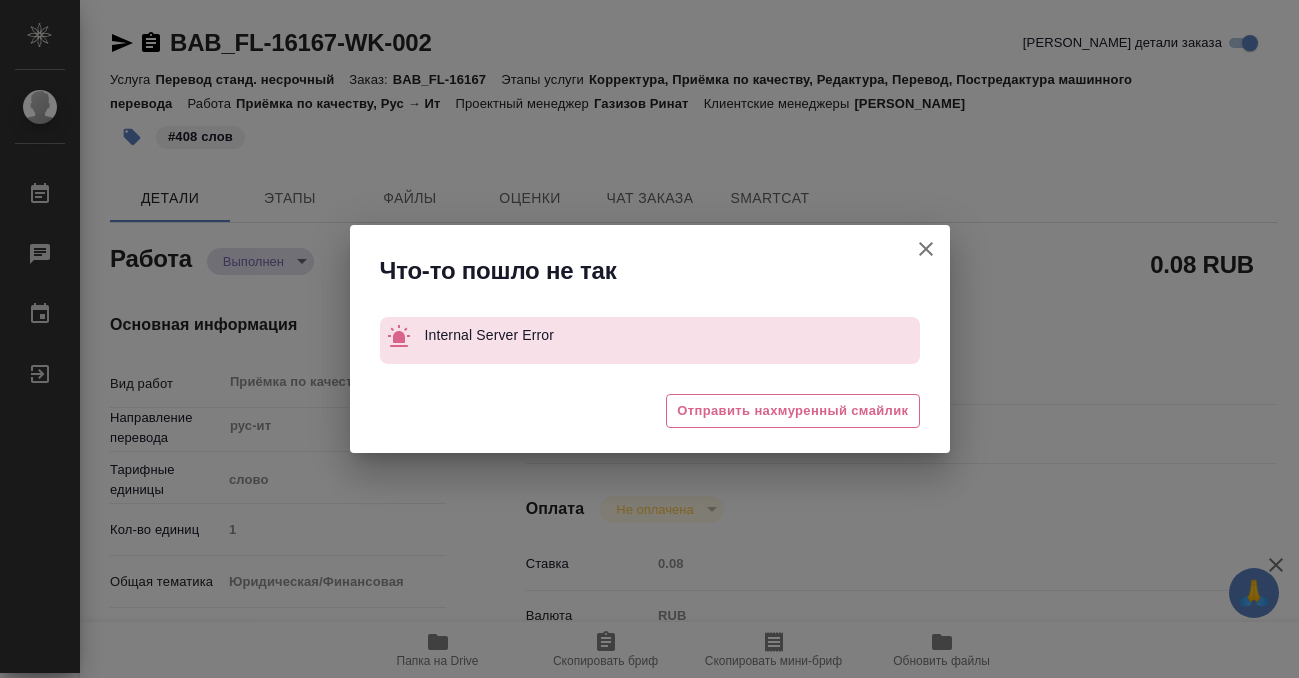 type on "x" 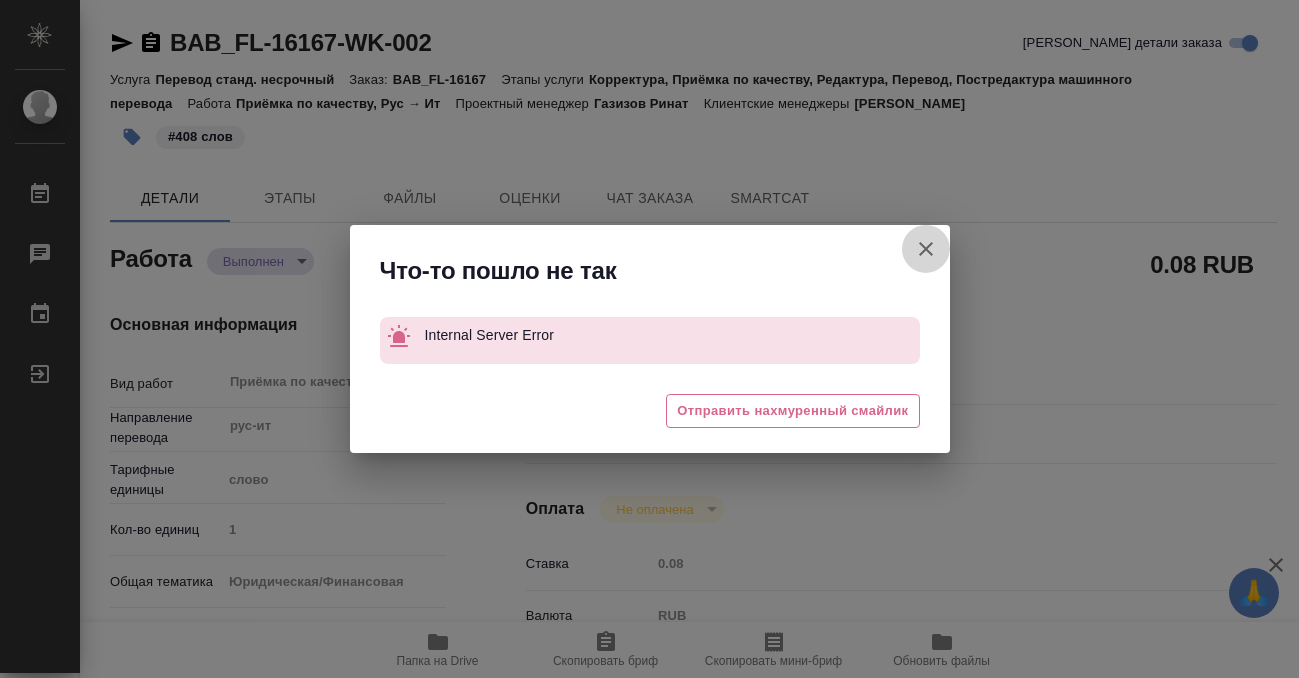 click 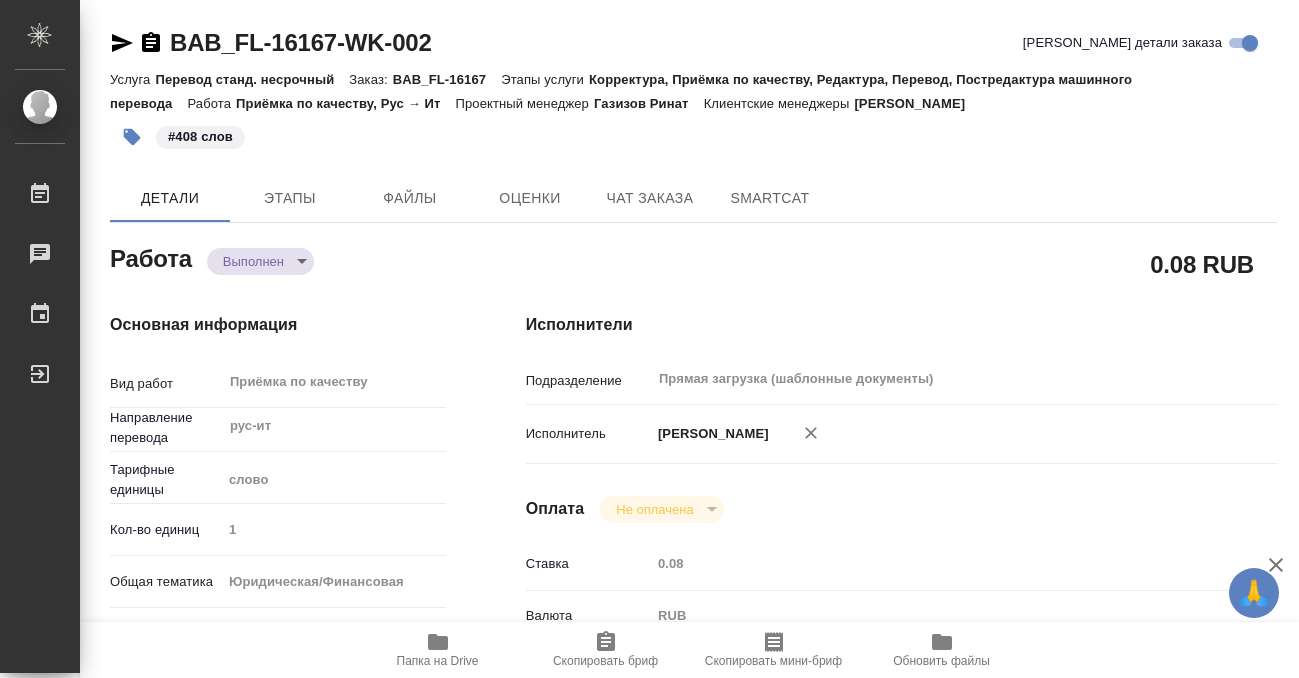 click 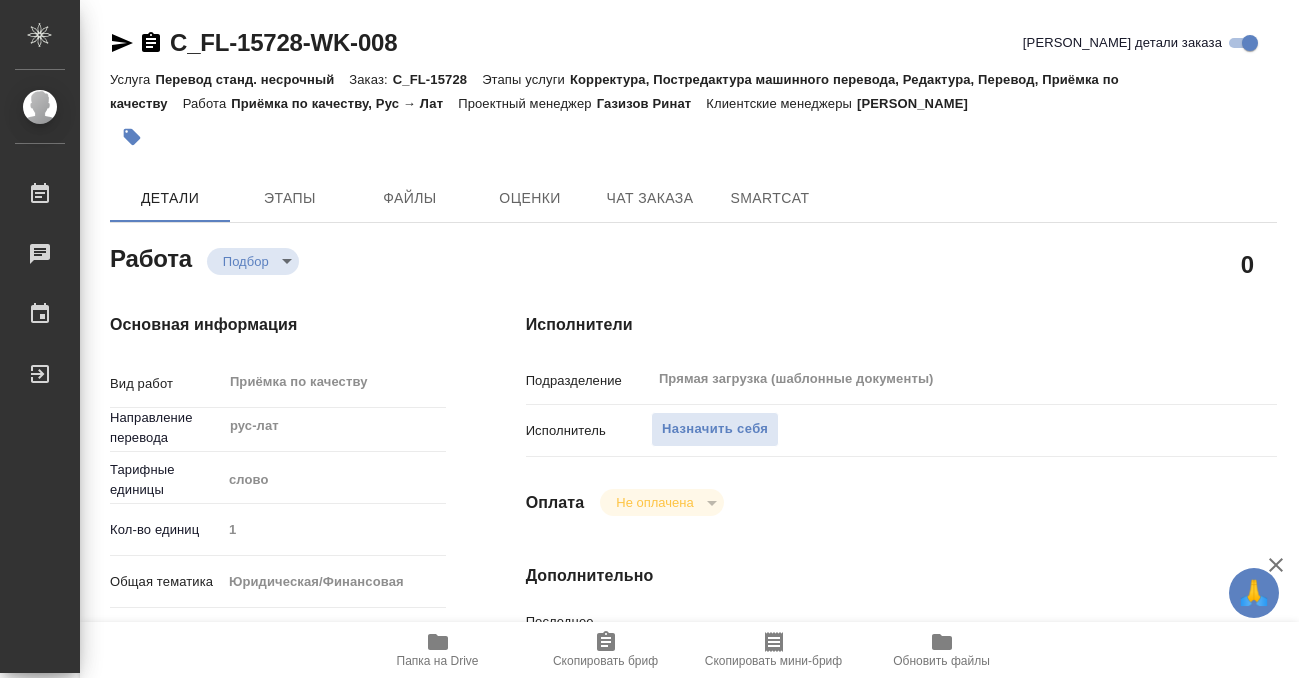 click on "Назначить себя" at bounding box center (715, 429) 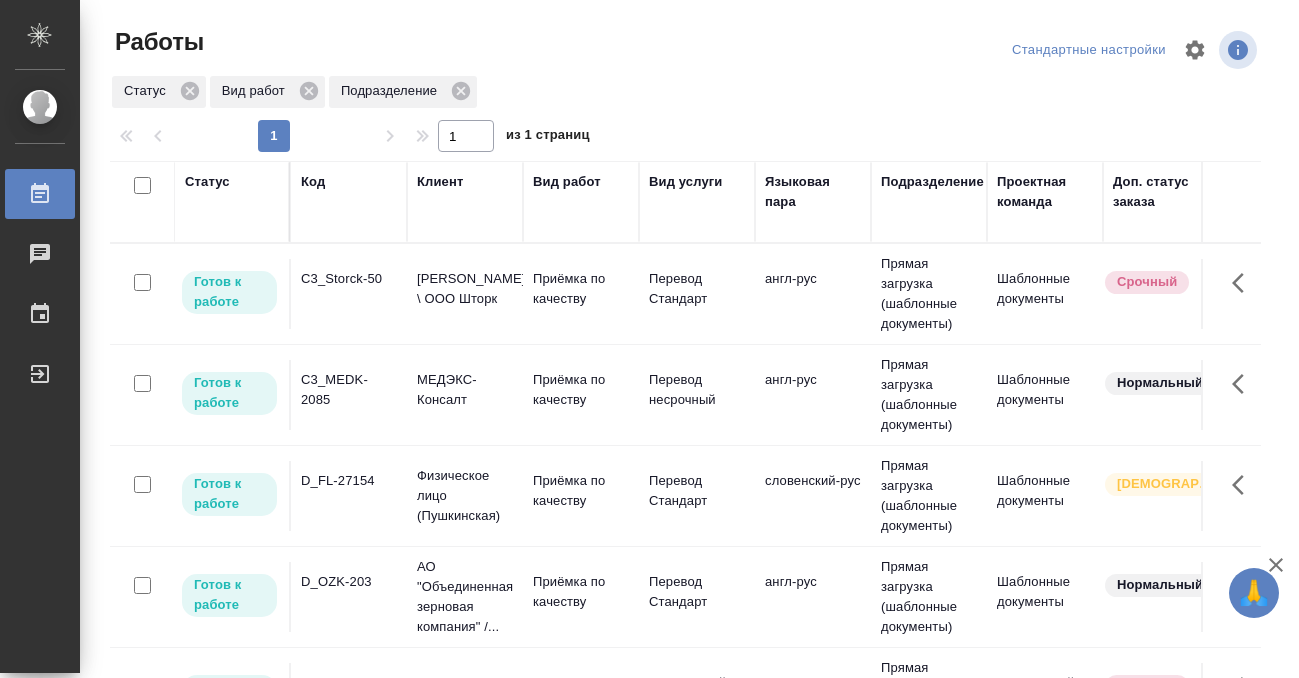 scroll, scrollTop: 0, scrollLeft: 0, axis: both 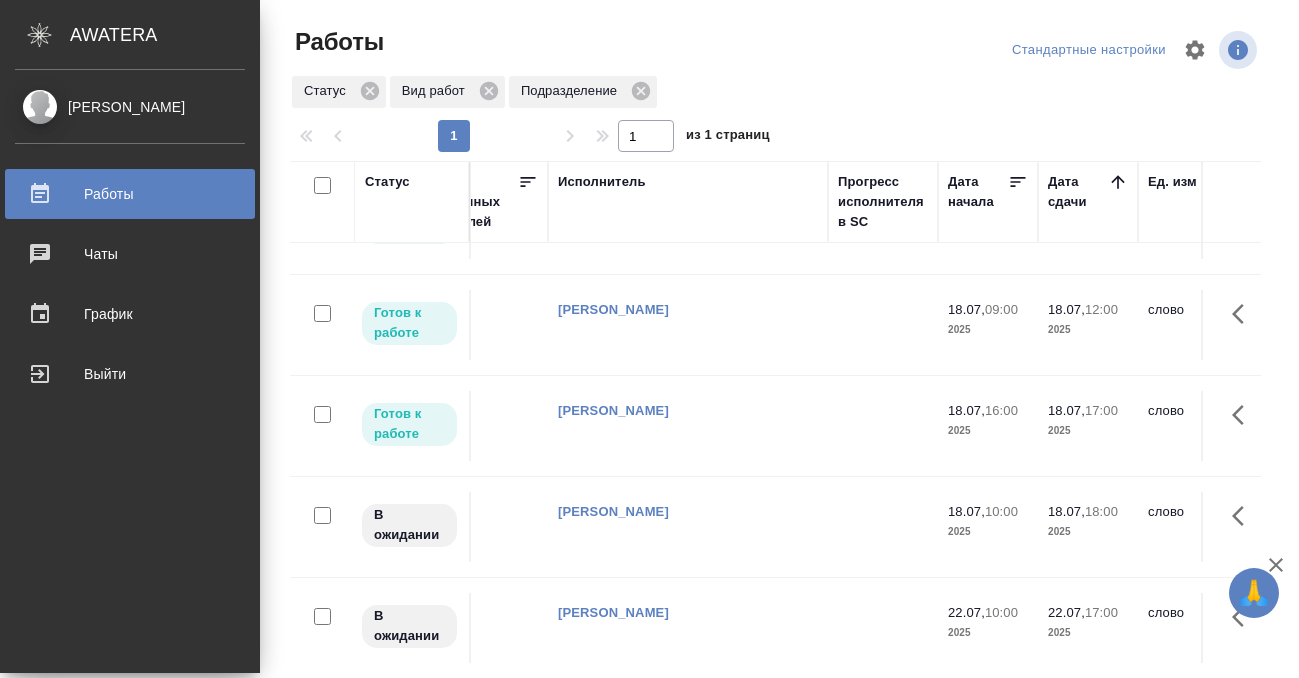 click on "Работы" at bounding box center (130, 194) 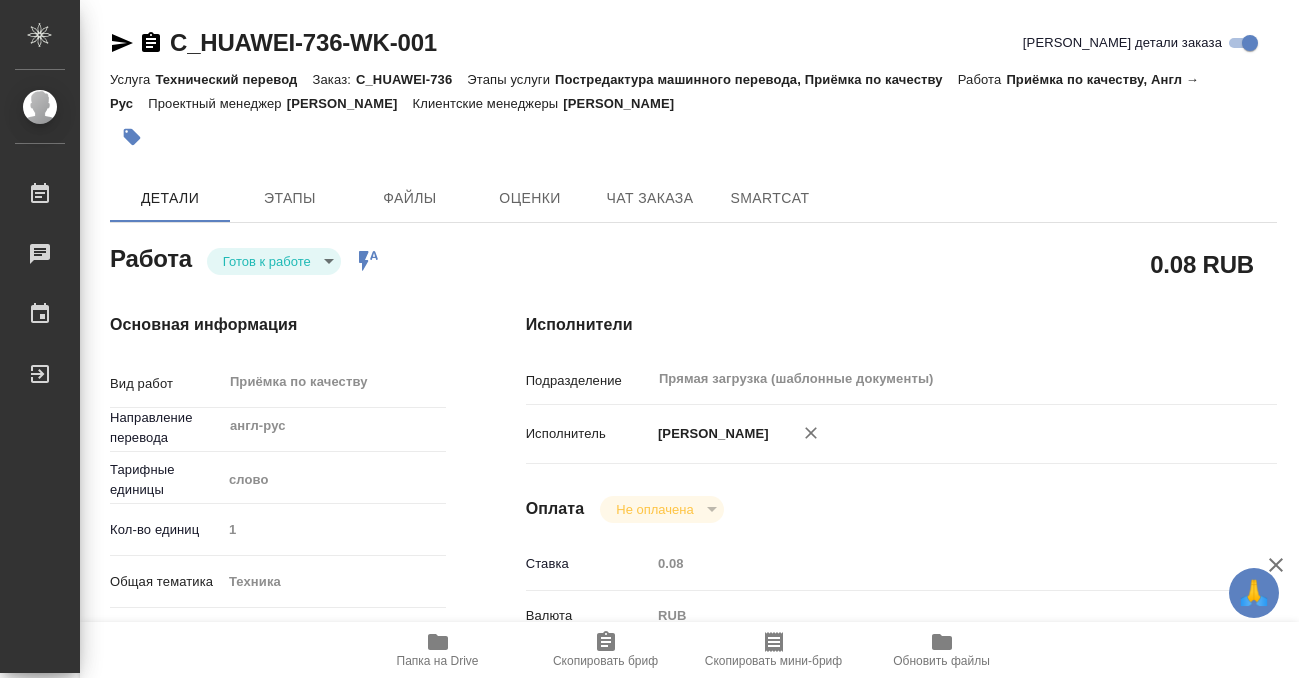 scroll, scrollTop: 0, scrollLeft: 0, axis: both 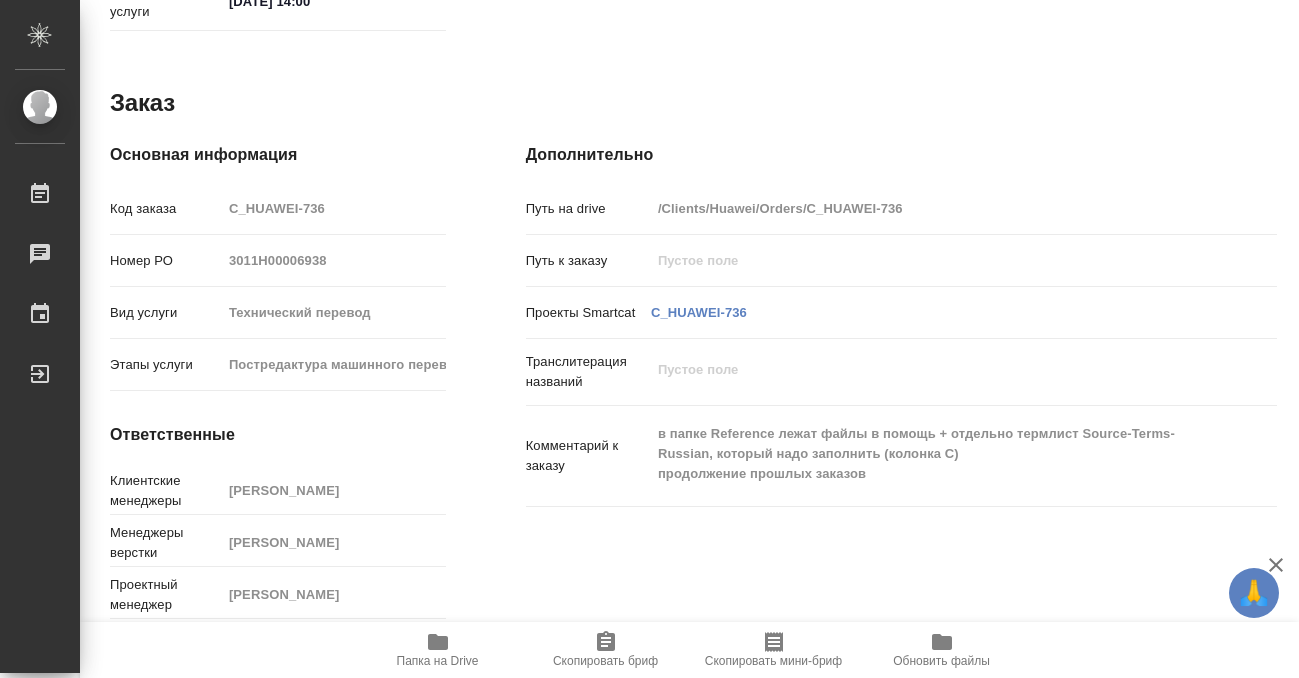 click on "C_HUAWEI-736-WK-001 Кратко детали заказа Услуга Технический перевод  Заказ: C_HUAWEI-736 Этапы услуги Постредактура машинного перевода, Приёмка по качеству [PERSON_NAME] по качеству, Англ → Рус Проектный менеджер [PERSON_NAME] менеджеры [PERSON_NAME] Этапы Файлы Оценки Чат заказа SmartCat Работа Готов к работе readyForWork Работа включена в последовательность 0.08 RUB Основная информация Вид работ Приёмка по качеству x ​ Направление перевода англ-рус ​ Тарифные единицы слово 5a8b1489cc6b4906c91bfd90 Кол-во единиц 1 Общая тематика Техника tech Тематика 60014f8f4811385ea454c731 ​" at bounding box center (693, -185) 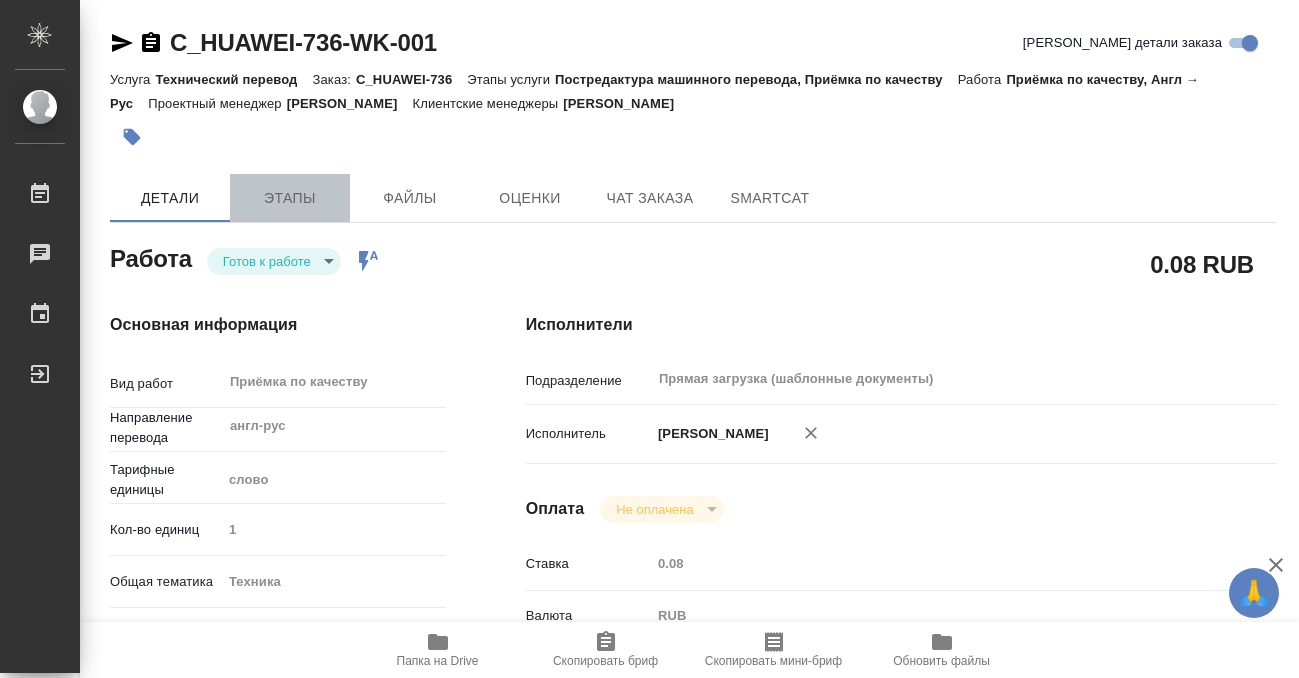 click on "Этапы" at bounding box center (290, 198) 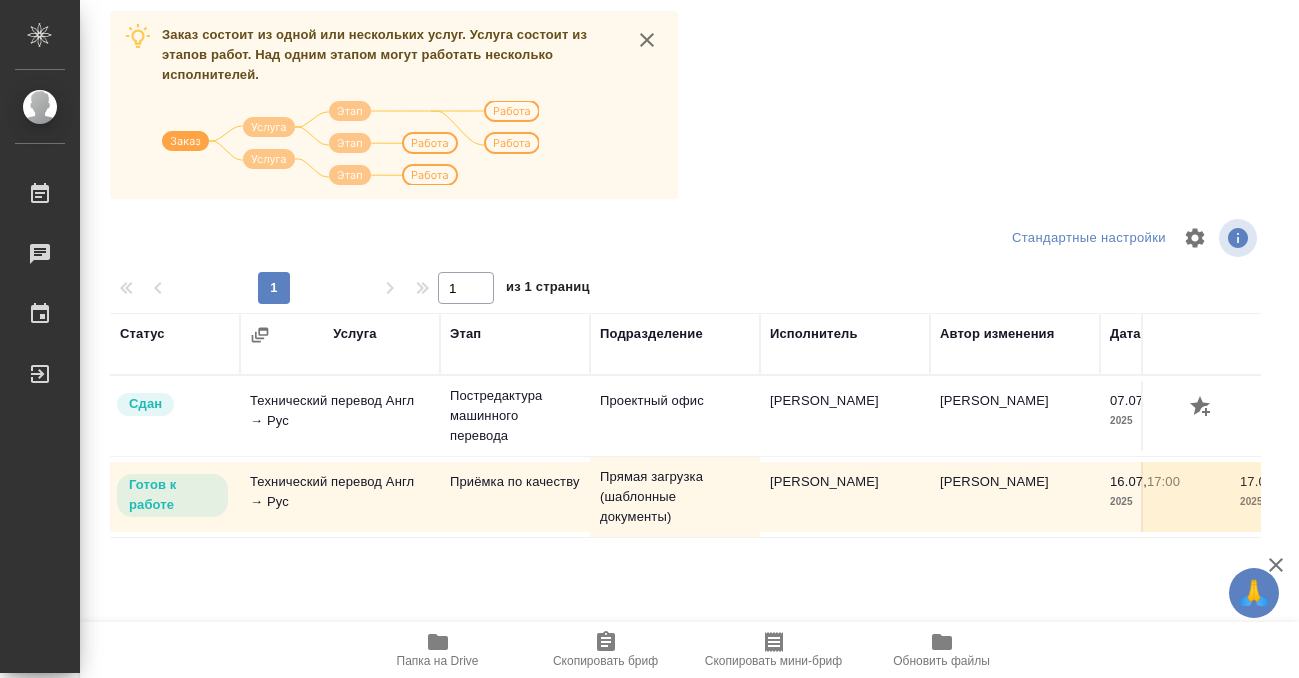 scroll, scrollTop: 0, scrollLeft: 0, axis: both 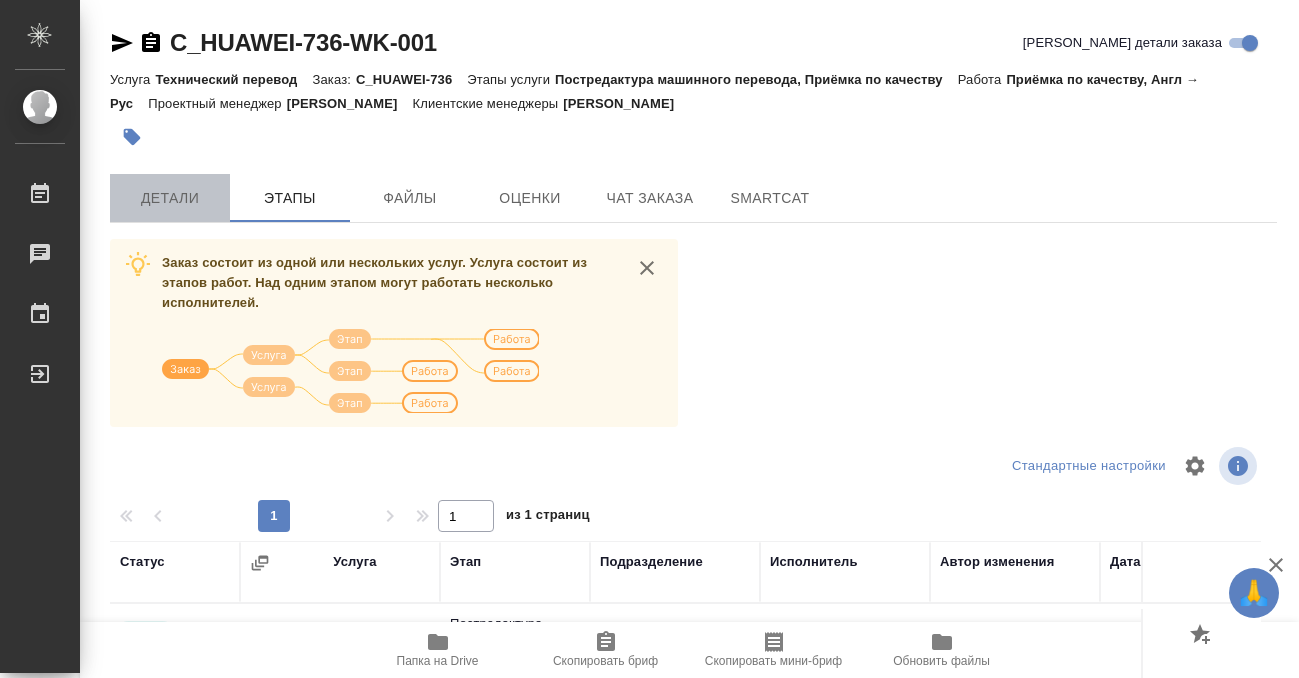 click on "Детали" at bounding box center (170, 198) 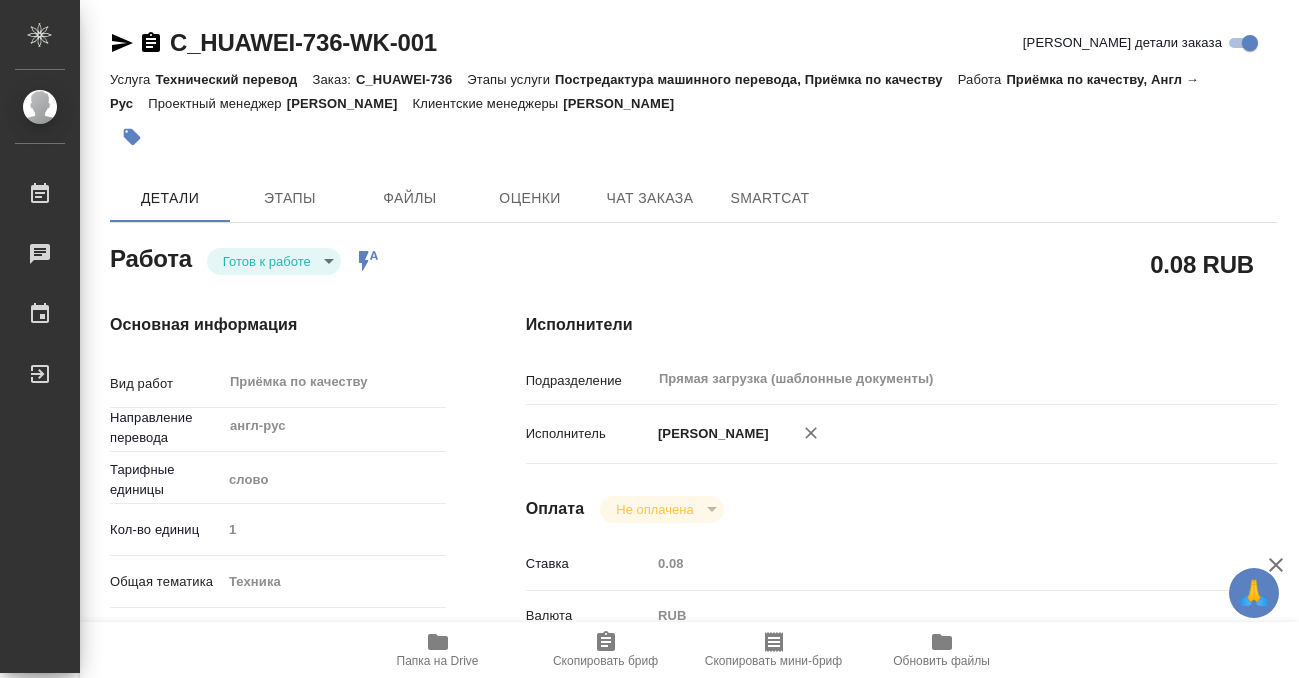 type on "x" 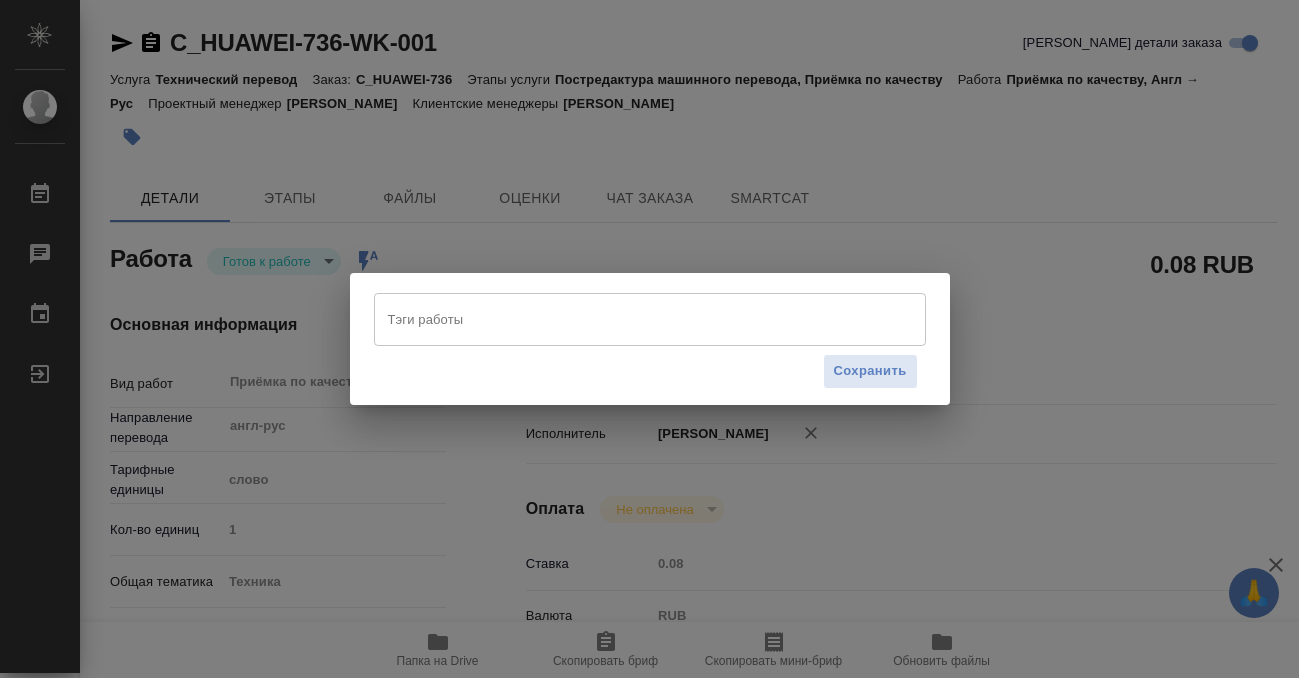click on "Тэги работы" at bounding box center (631, 319) 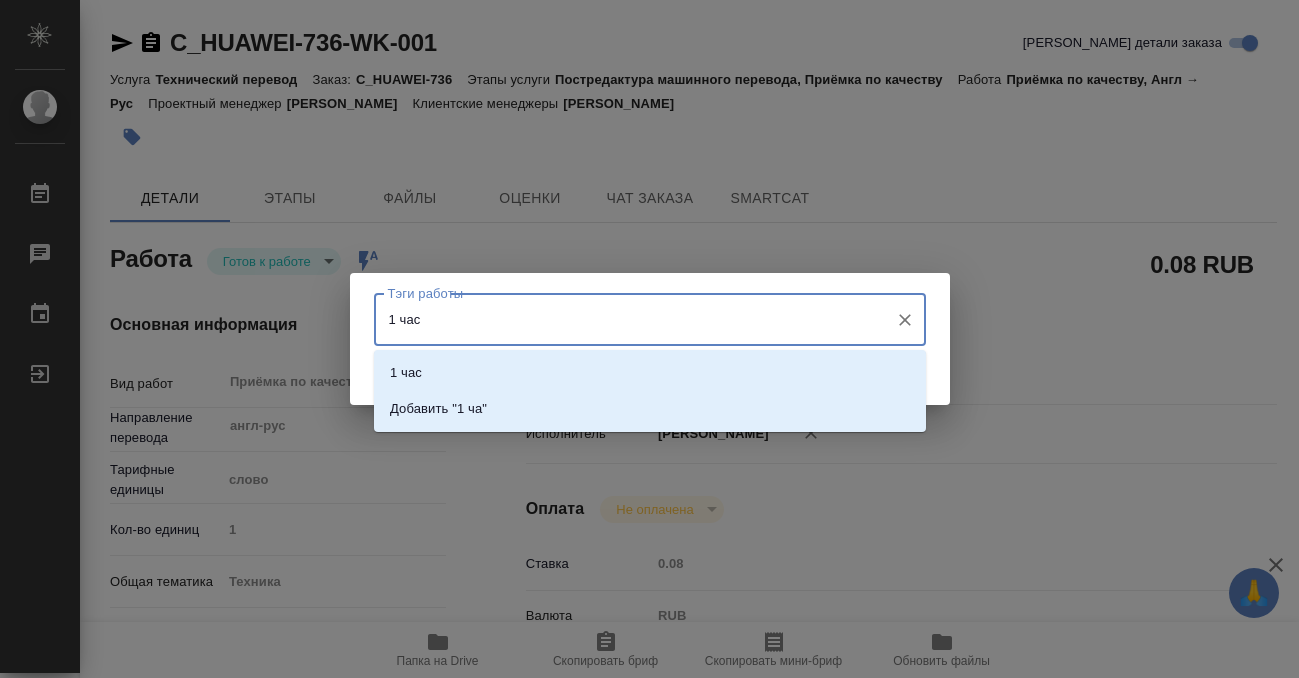 type on "1 час" 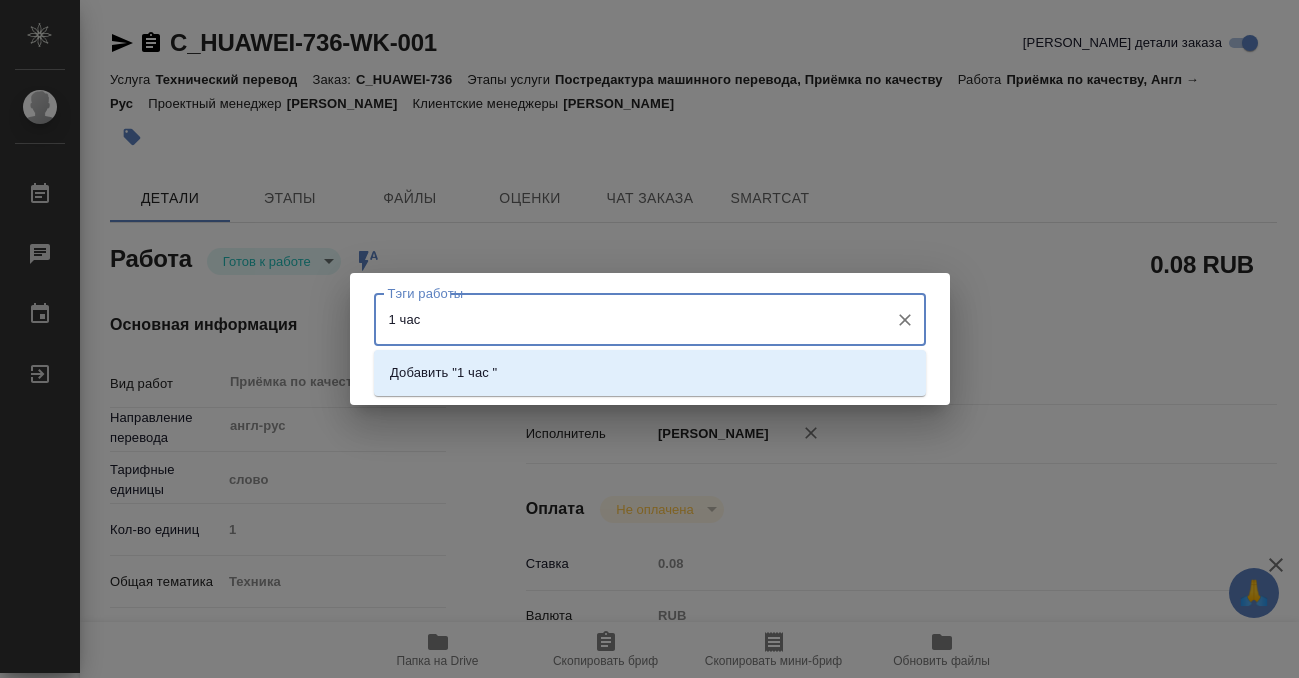type 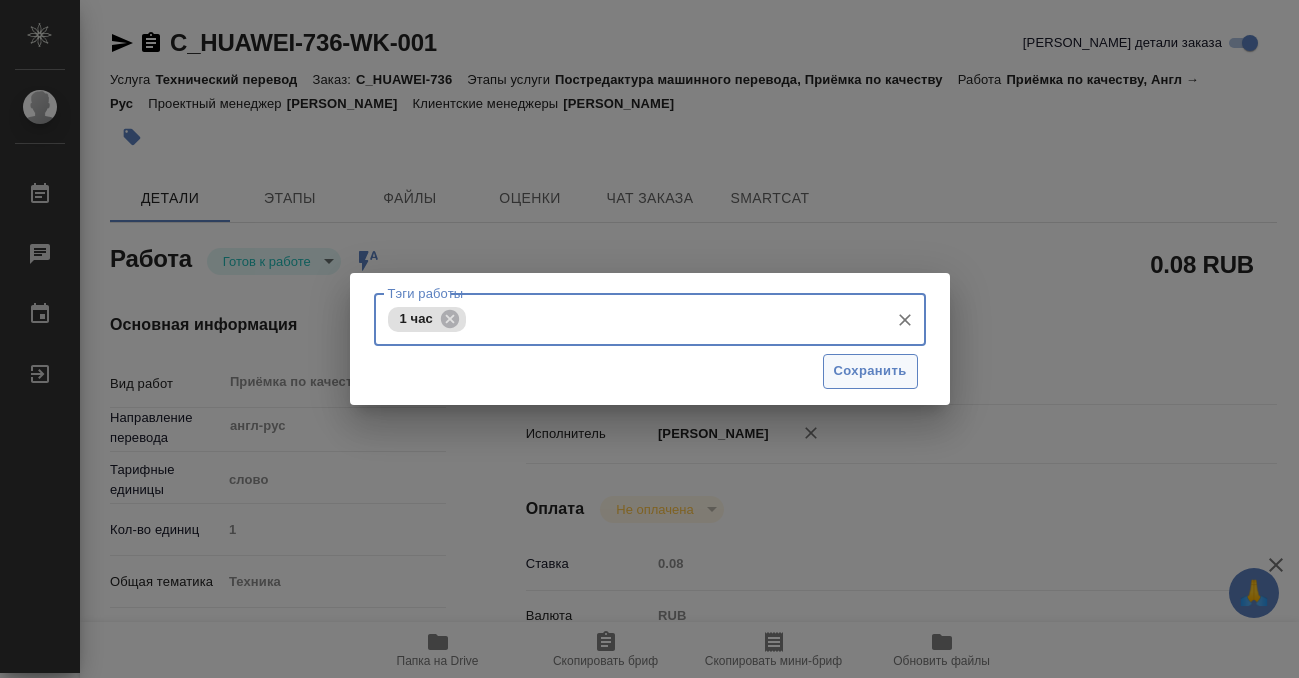 click on "Сохранить" at bounding box center (870, 371) 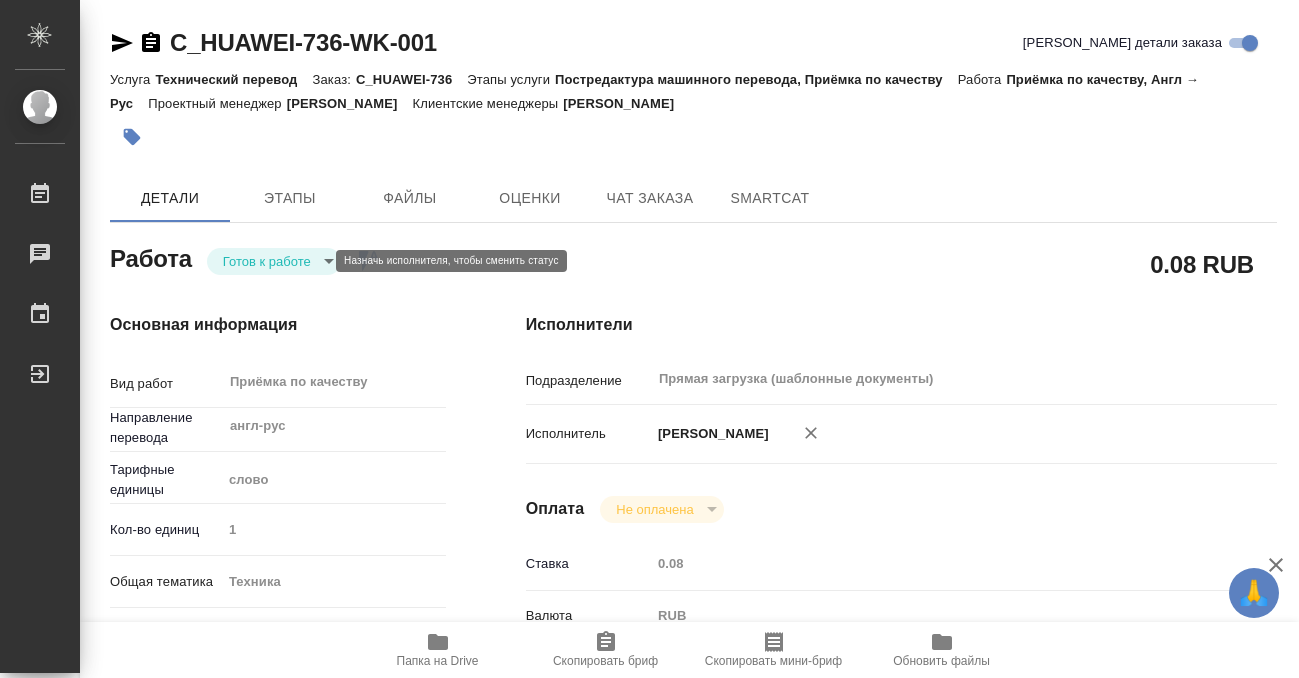 type on "readyForWork" 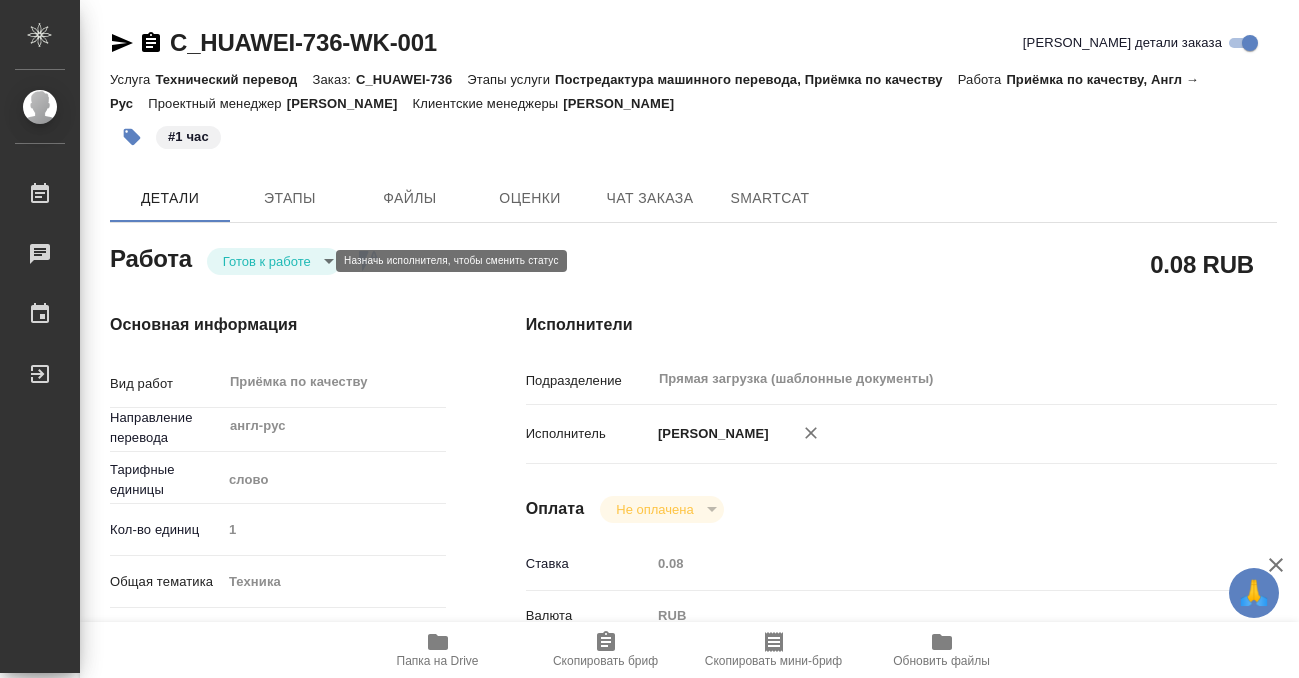 type on "x" 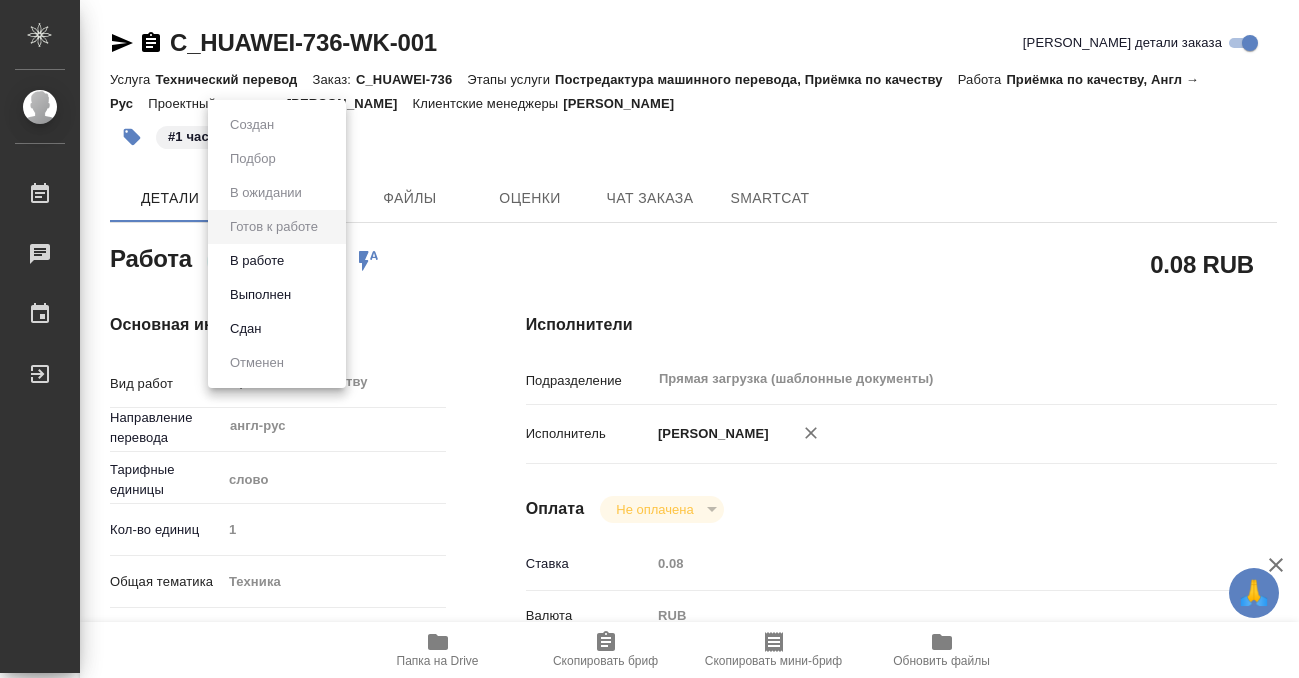 type on "x" 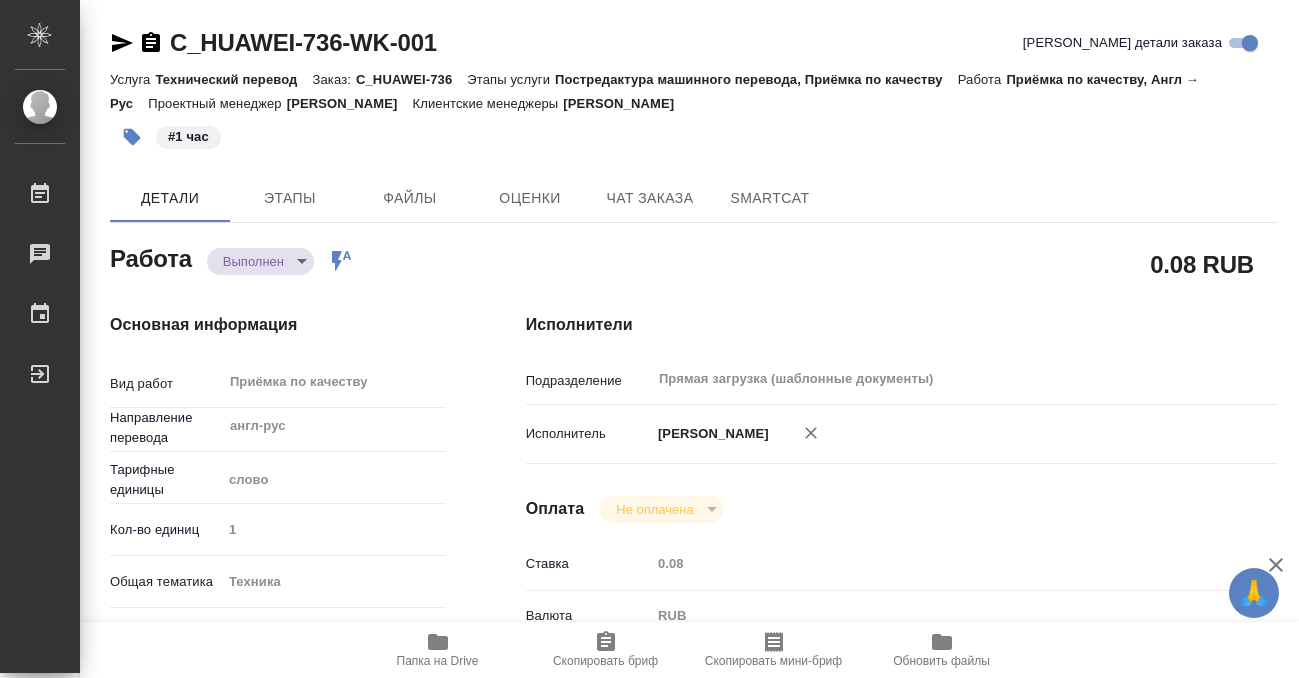 type on "x" 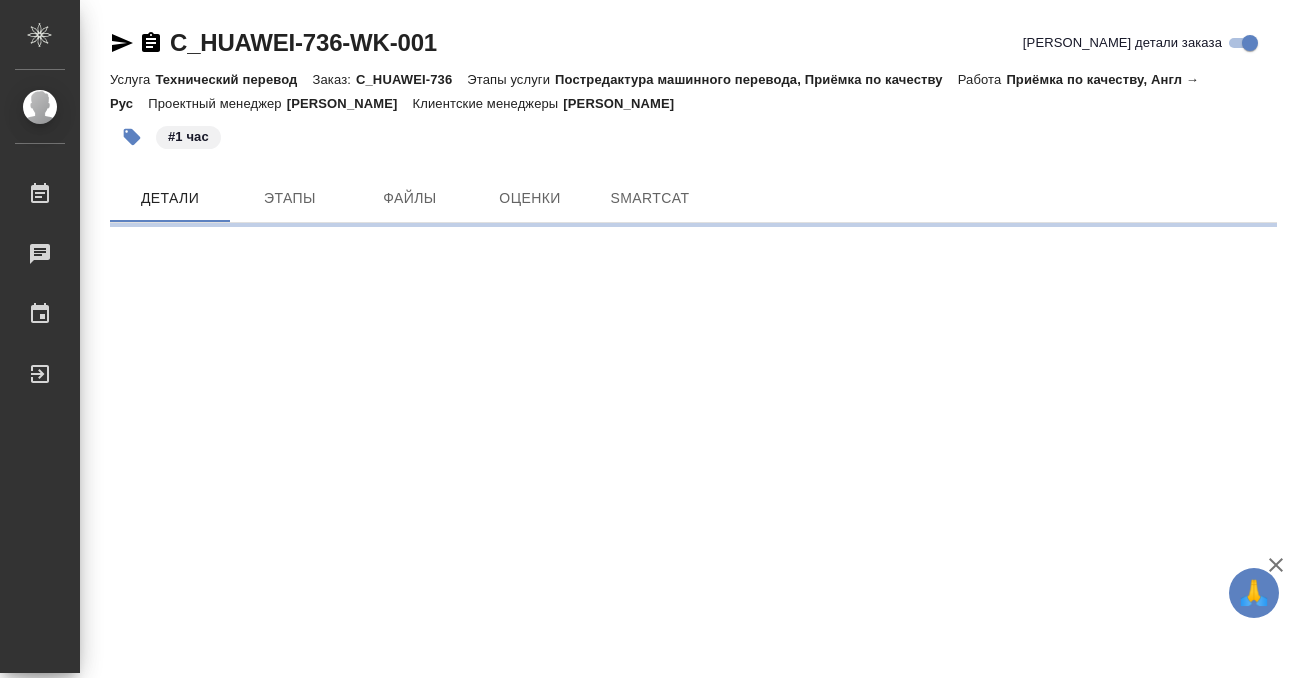 scroll, scrollTop: 0, scrollLeft: 0, axis: both 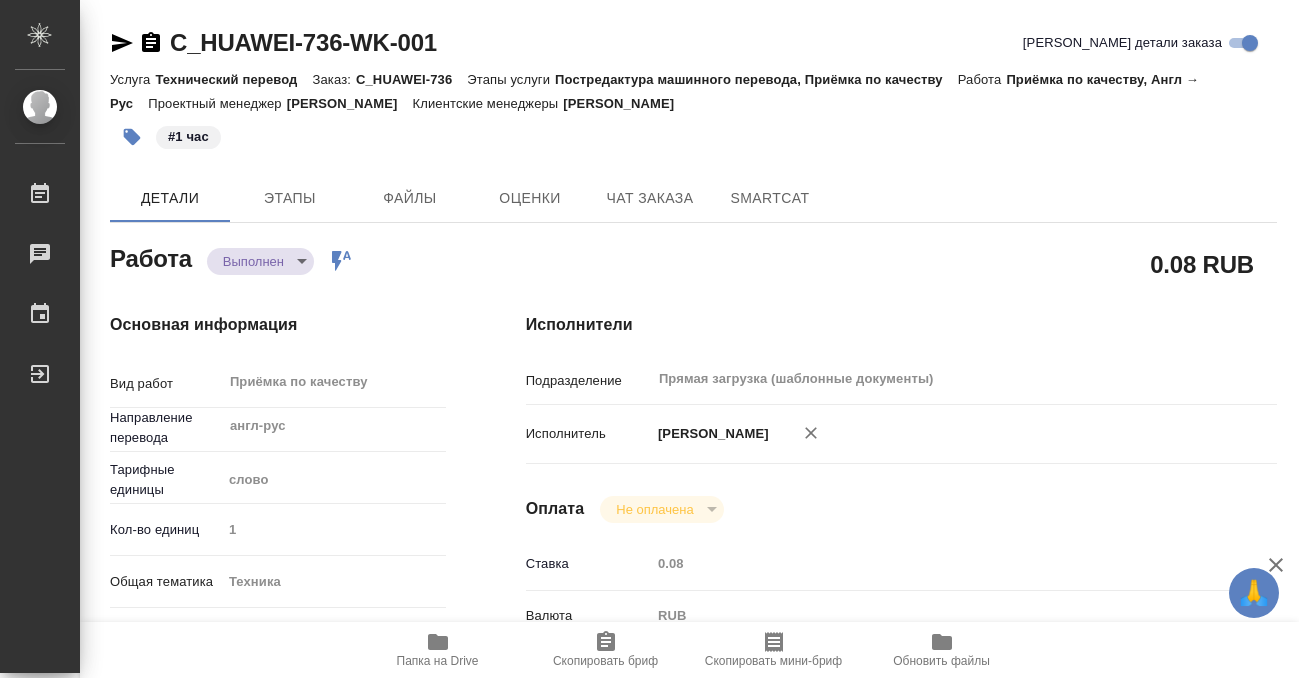 type on "x" 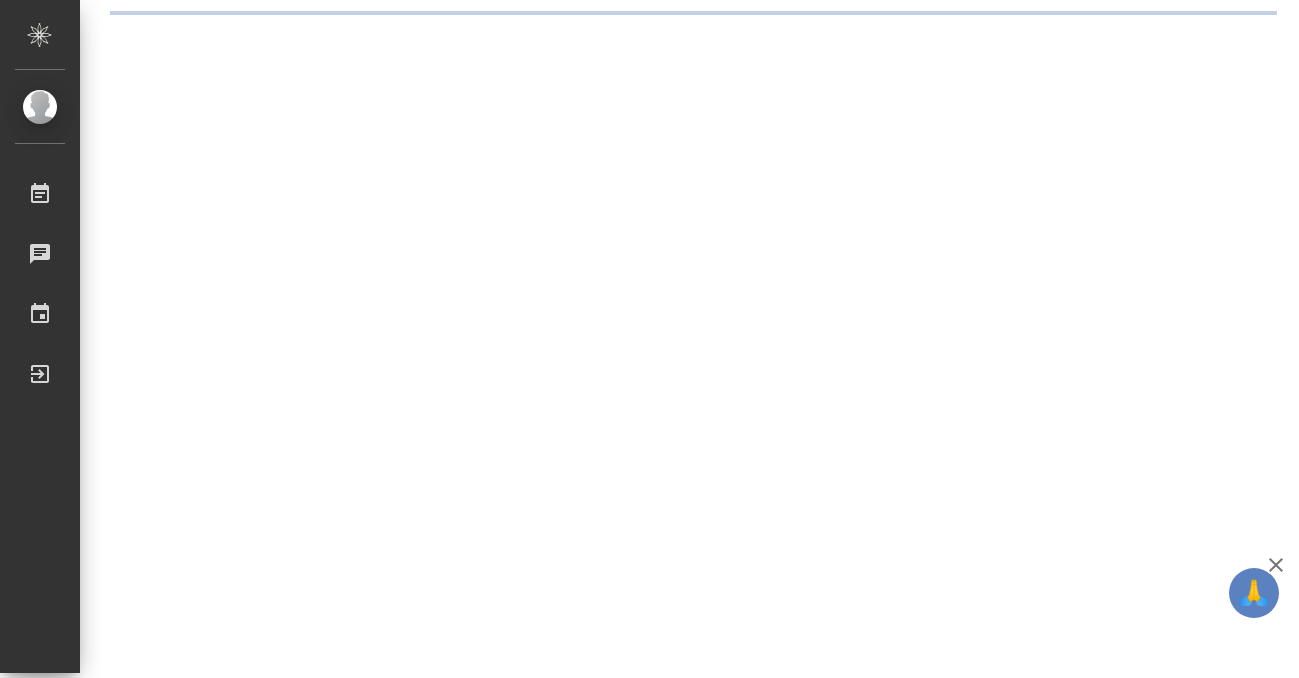 scroll, scrollTop: 0, scrollLeft: 0, axis: both 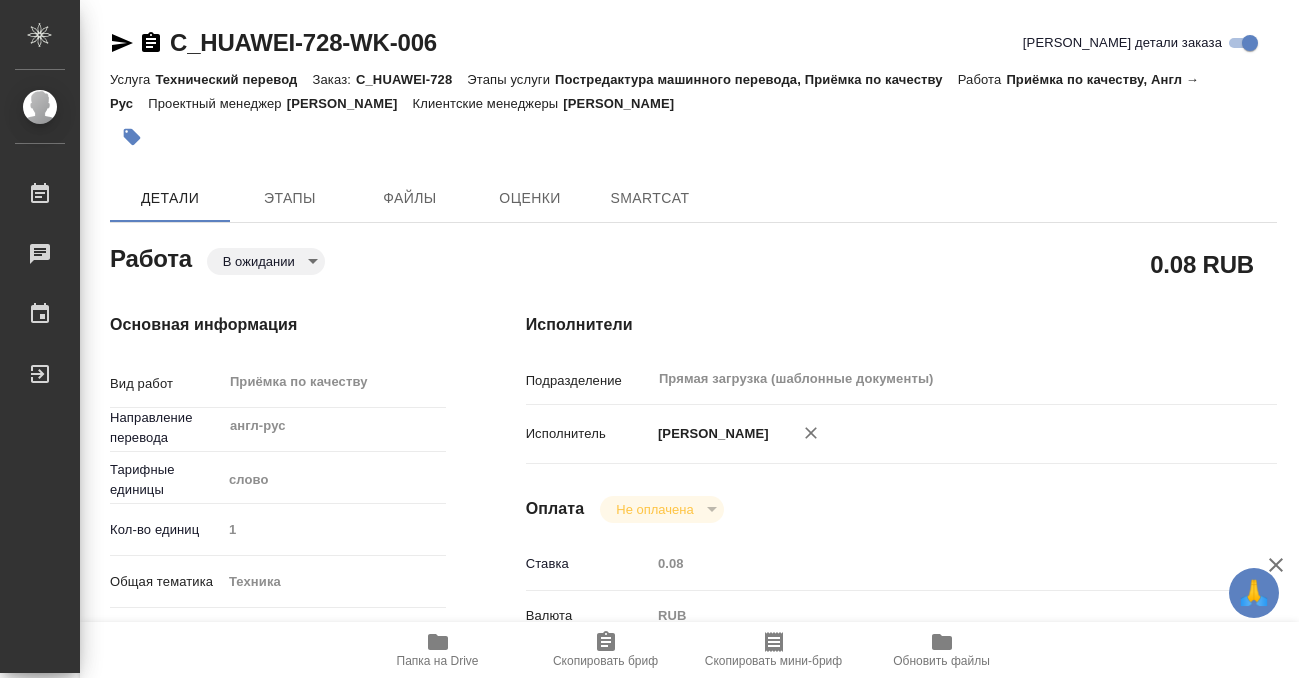 type on "x" 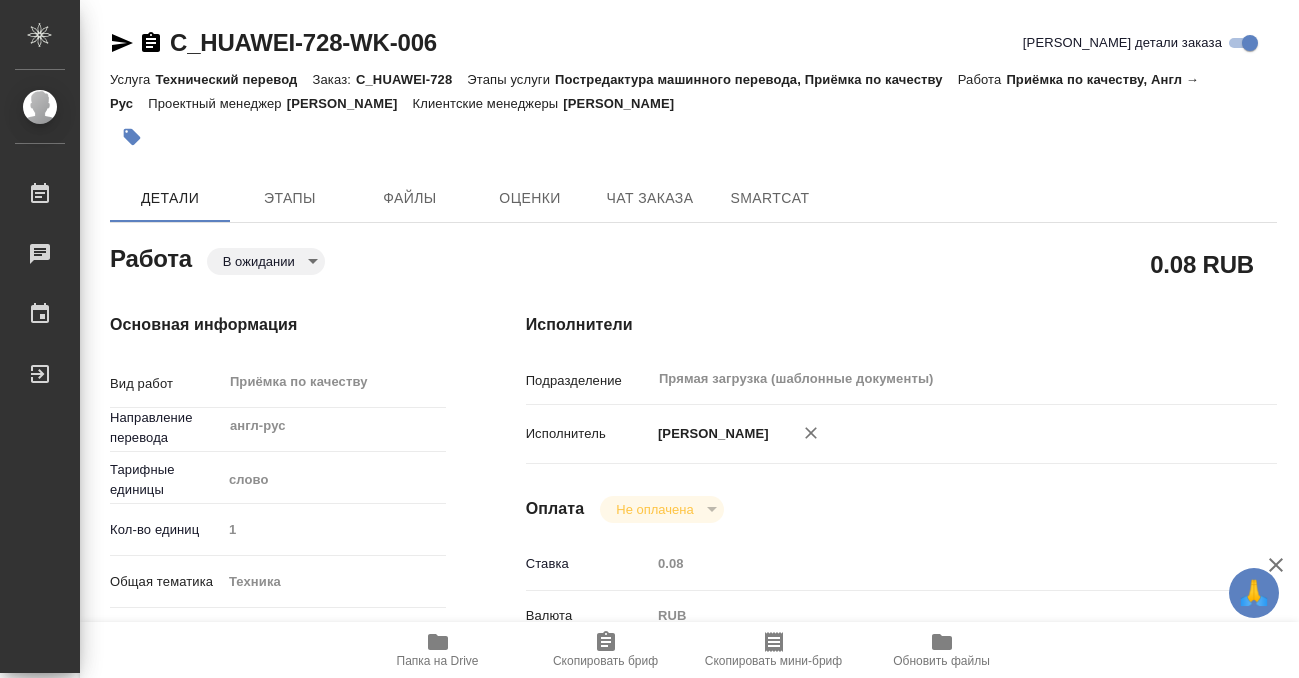 scroll, scrollTop: 963, scrollLeft: 0, axis: vertical 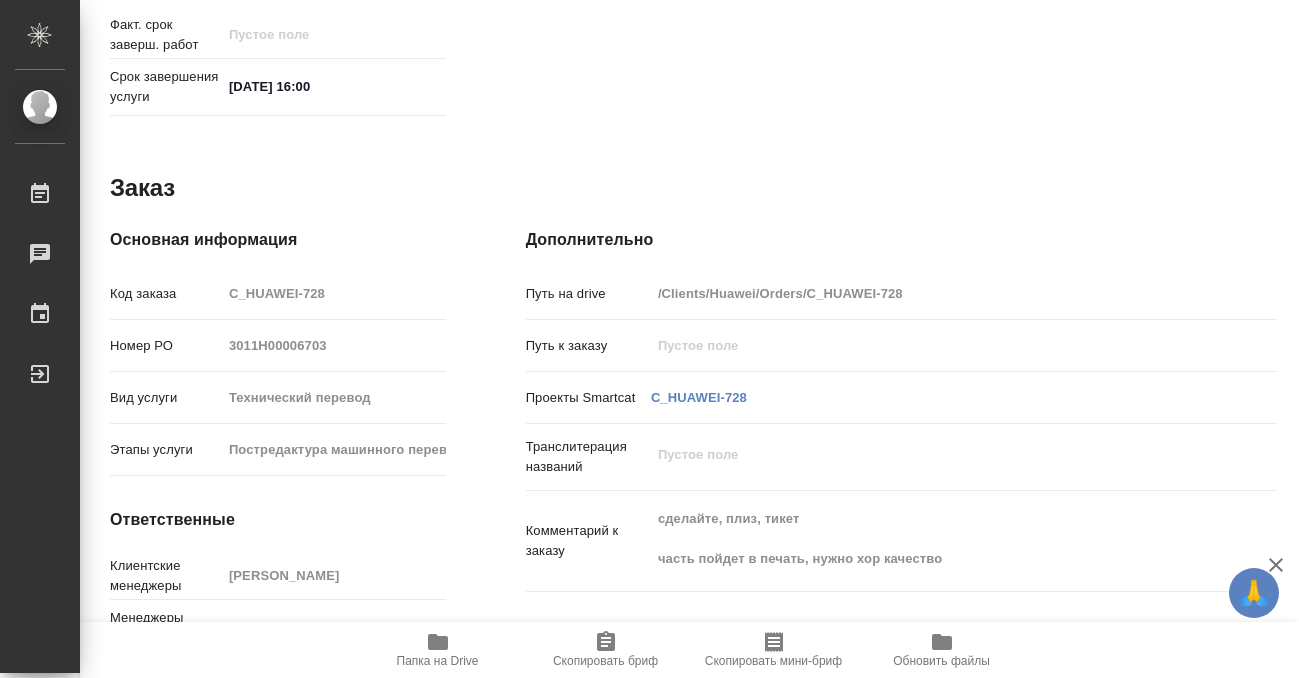 type on "x" 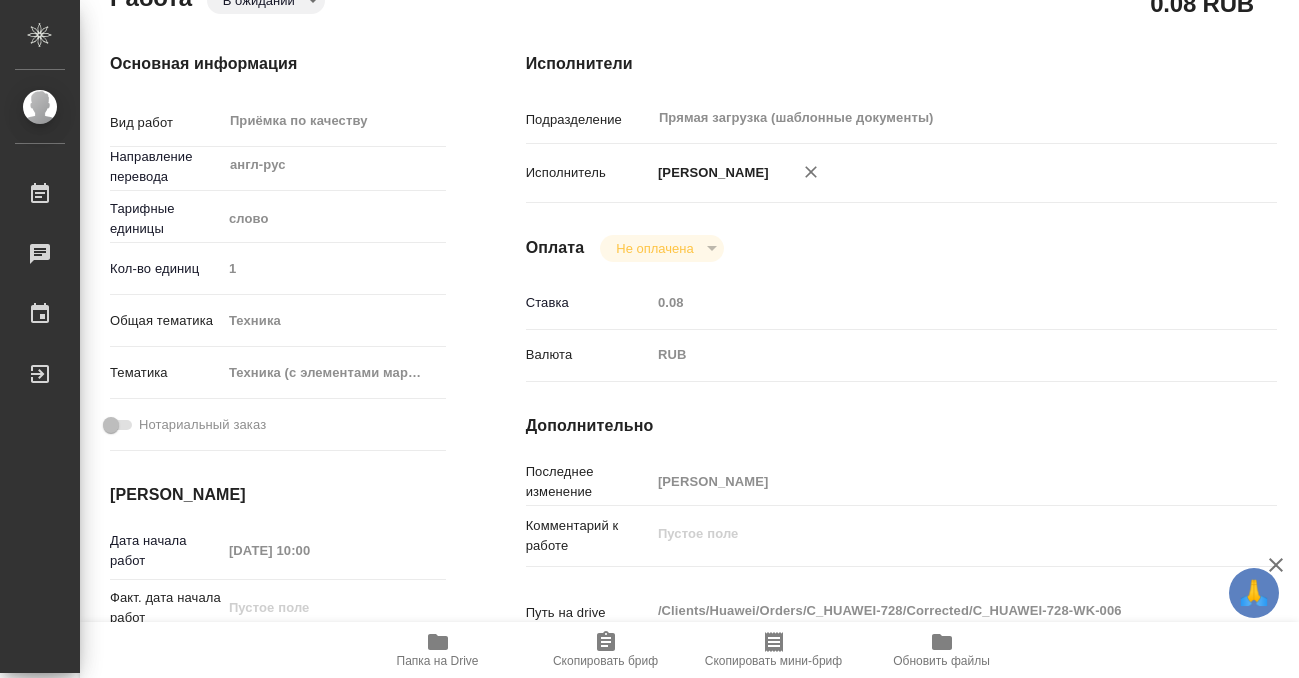 scroll, scrollTop: 0, scrollLeft: 0, axis: both 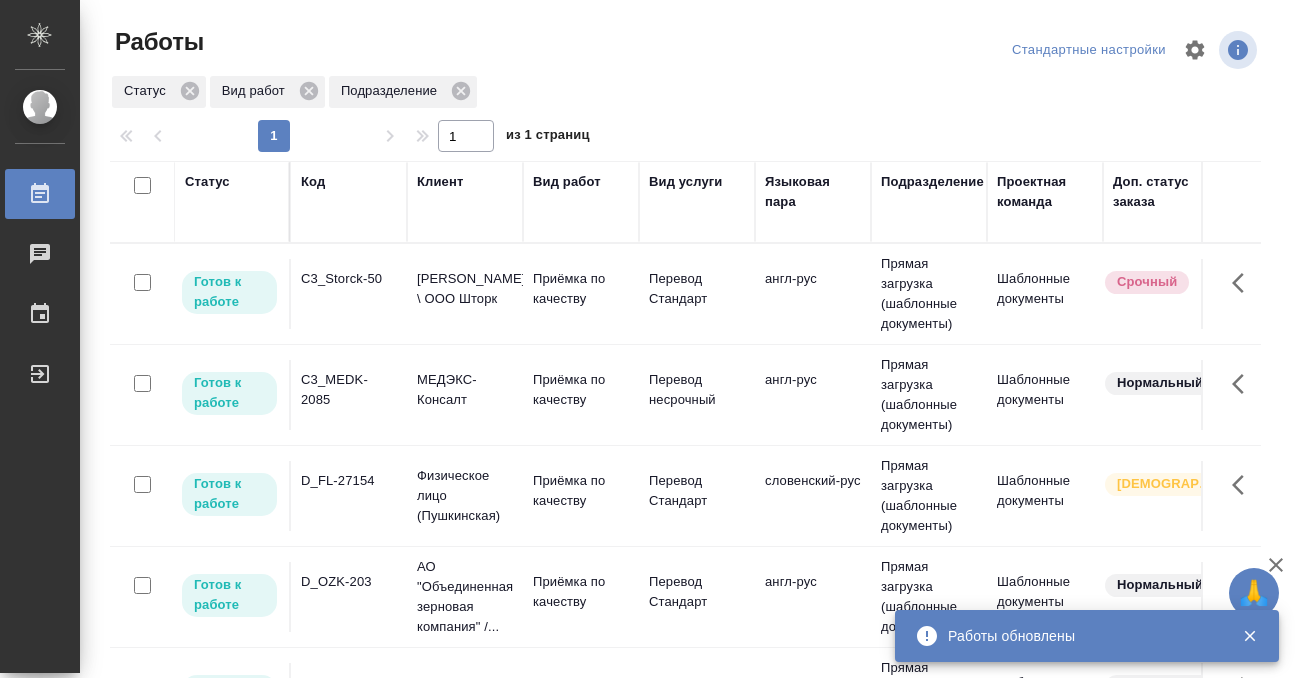 click on "Статус" at bounding box center (207, 182) 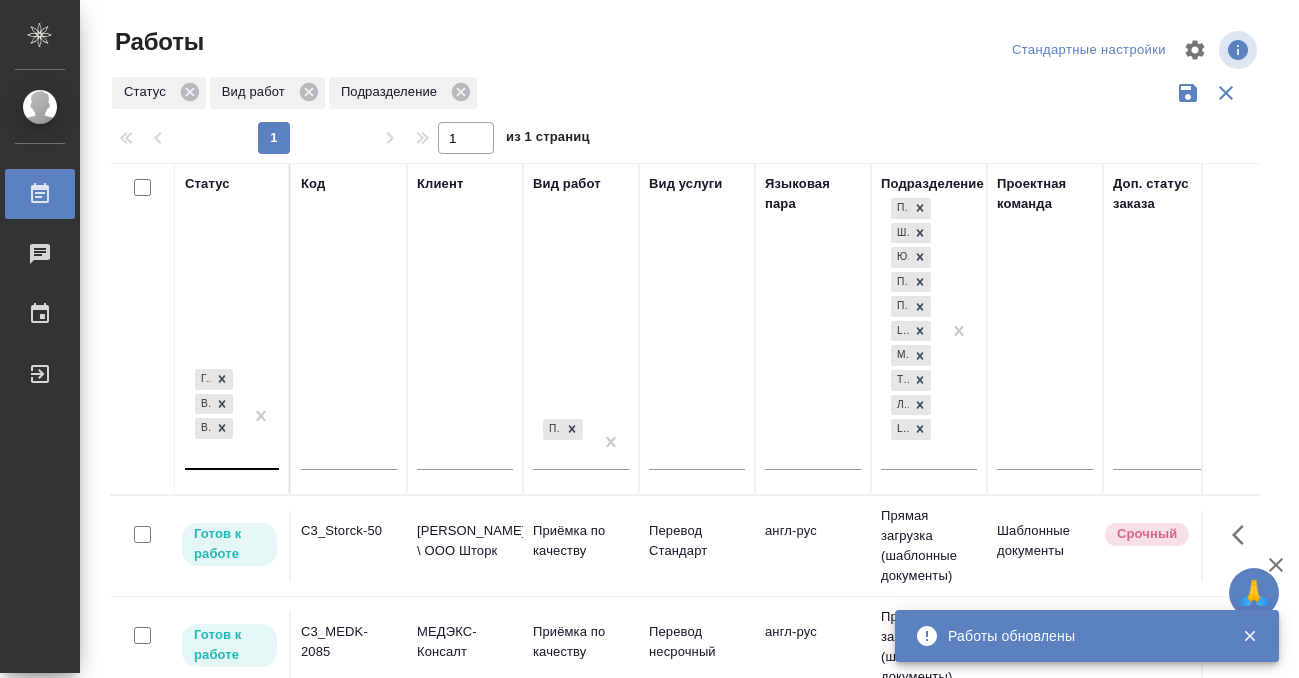 click on "Готов к работе В работе В ожидании" at bounding box center [214, 416] 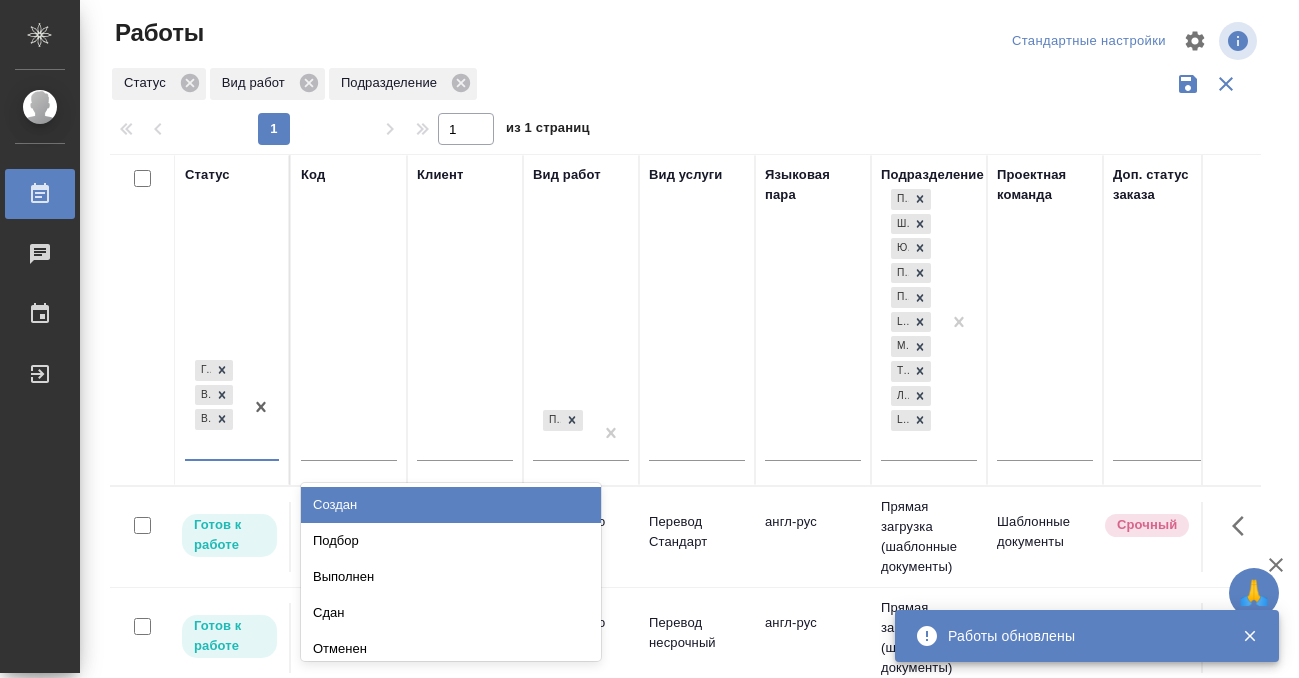 scroll, scrollTop: 10, scrollLeft: 0, axis: vertical 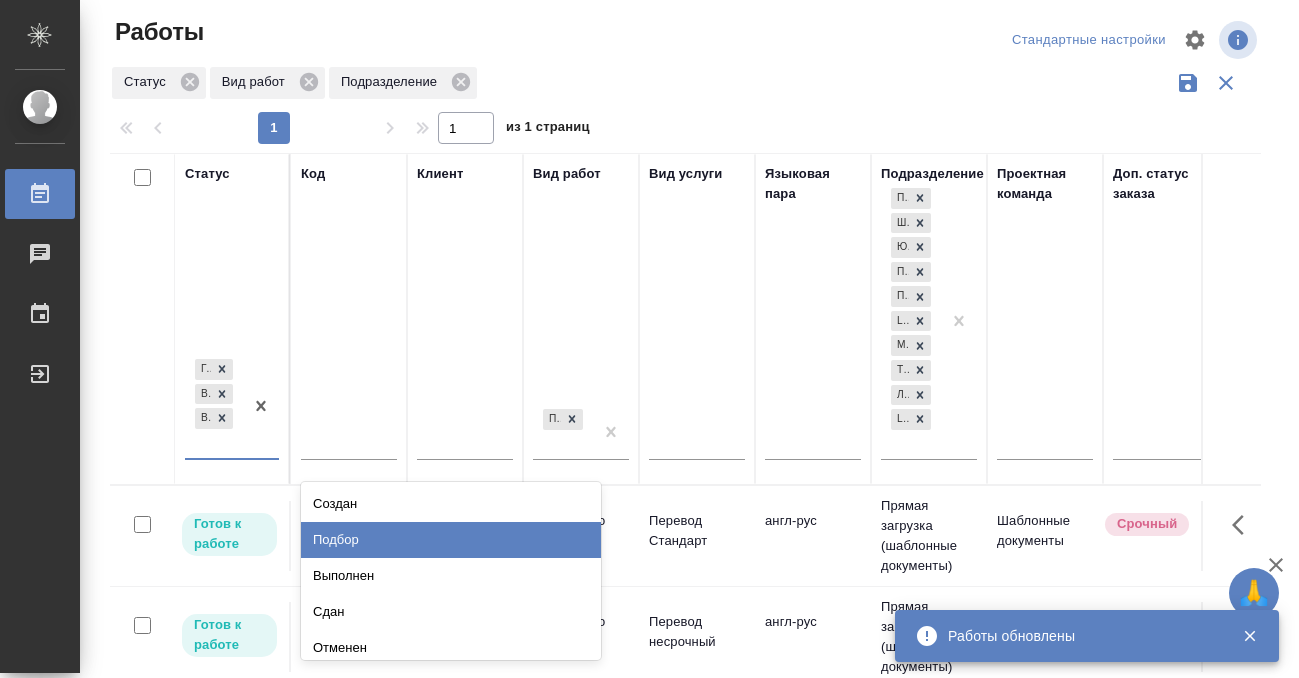 click on "Подбор" at bounding box center (451, 540) 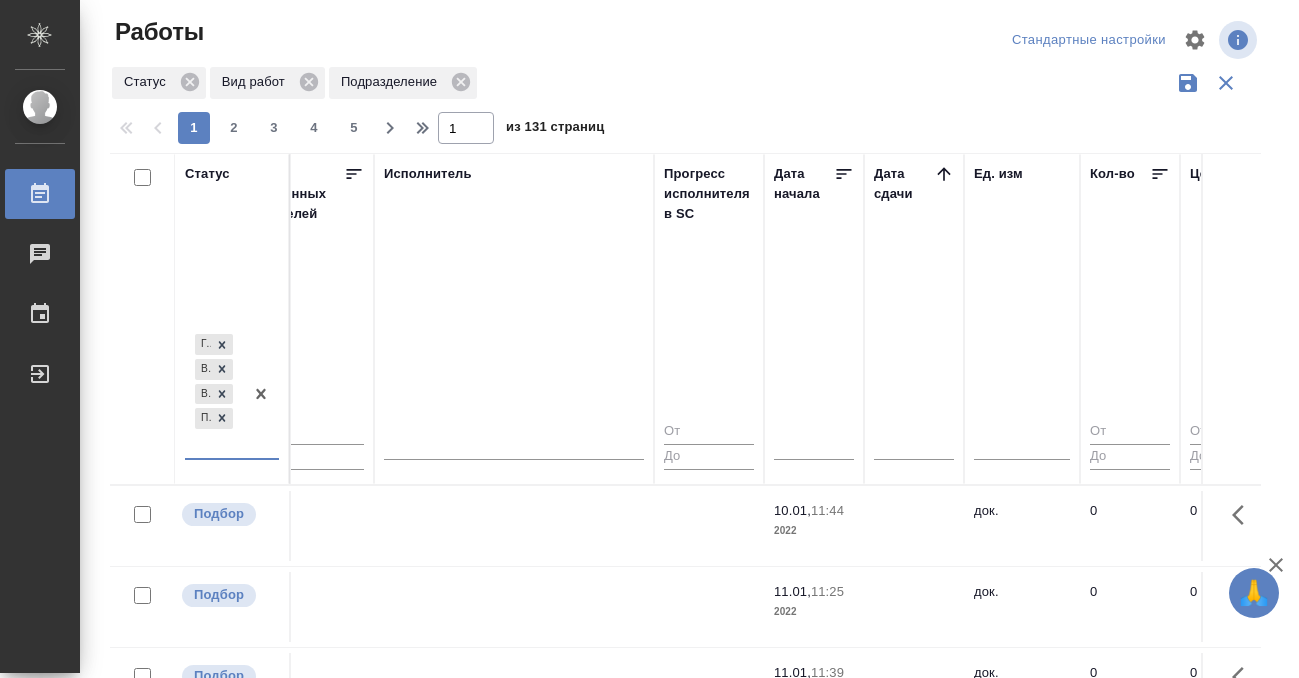 scroll, scrollTop: 0, scrollLeft: 1249, axis: horizontal 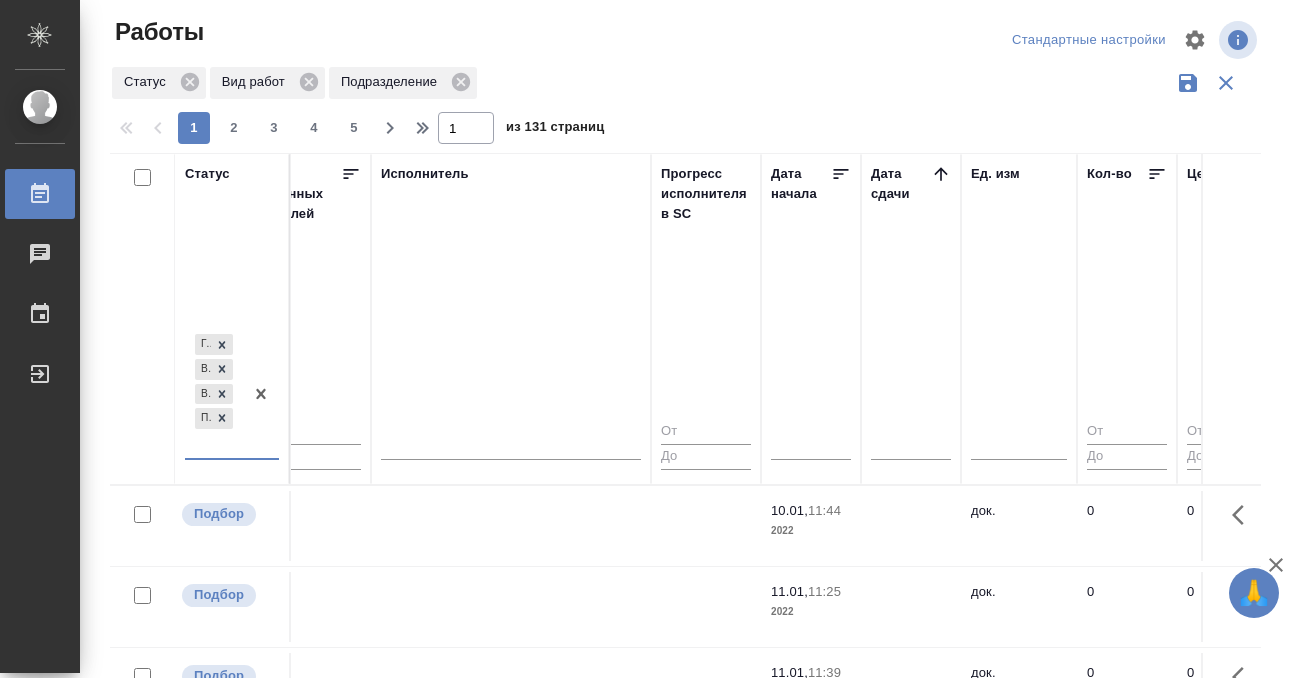 click 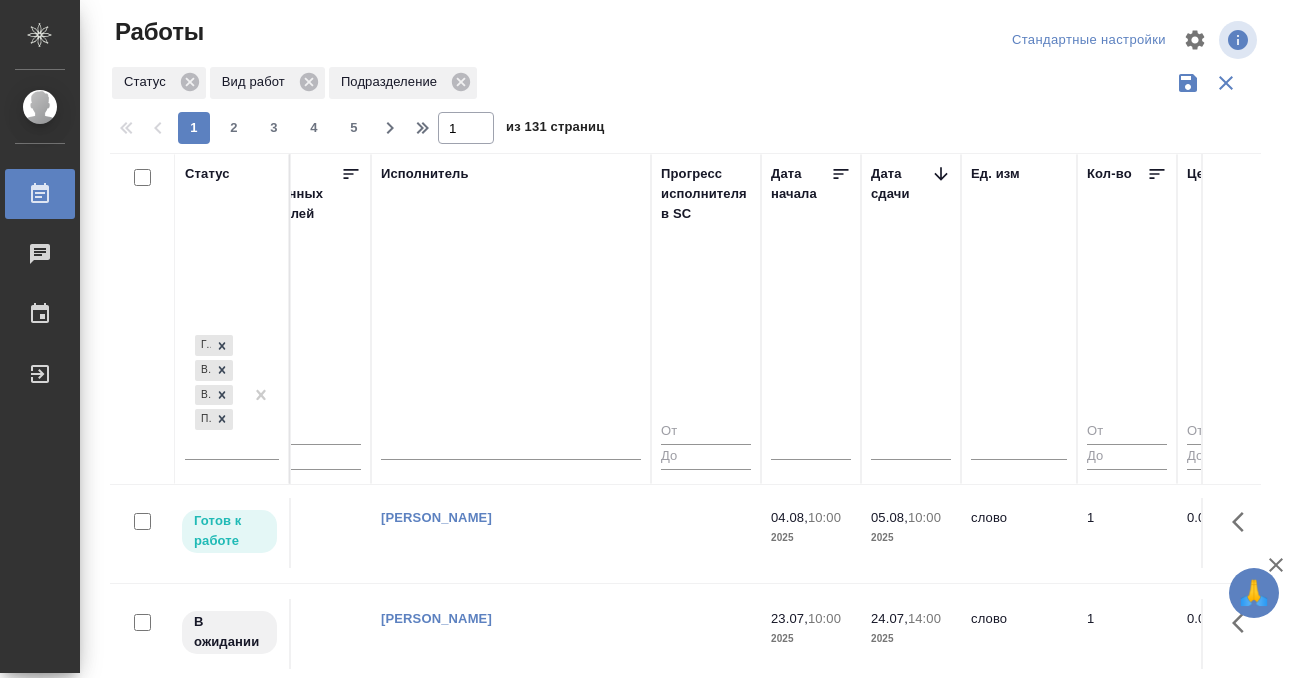 scroll, scrollTop: 0, scrollLeft: 1249, axis: horizontal 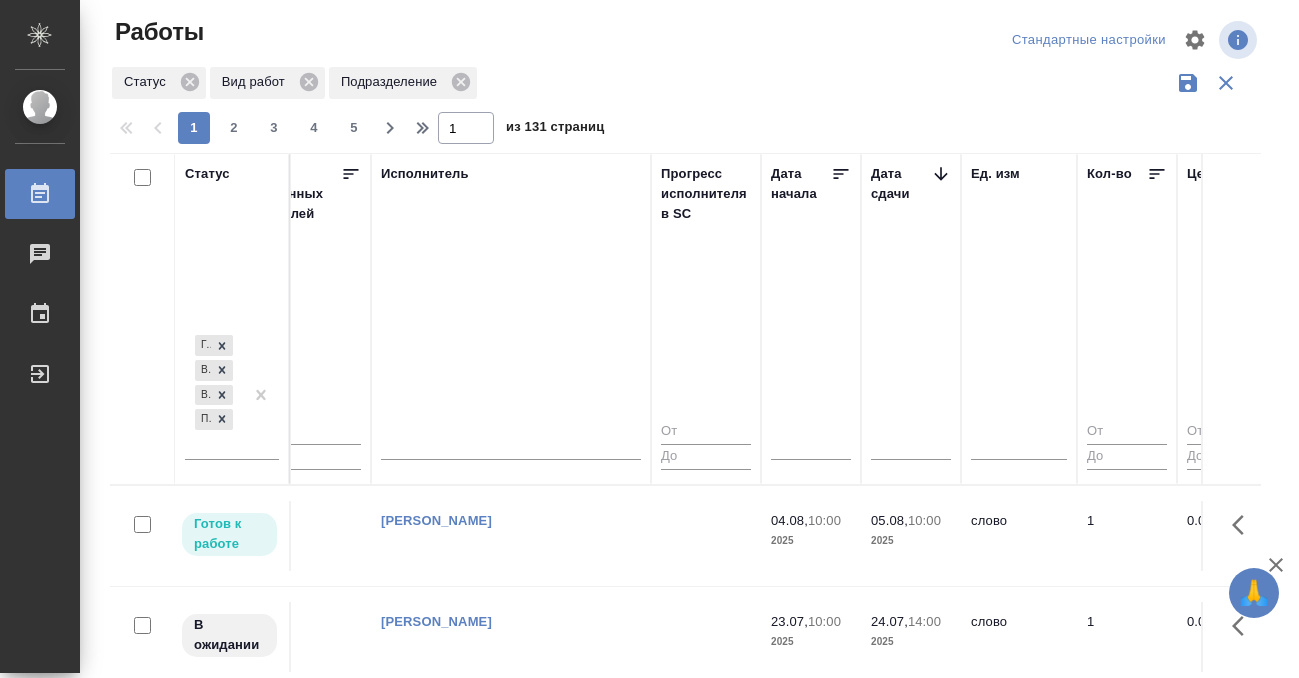 click on "Работы" at bounding box center [40, 194] 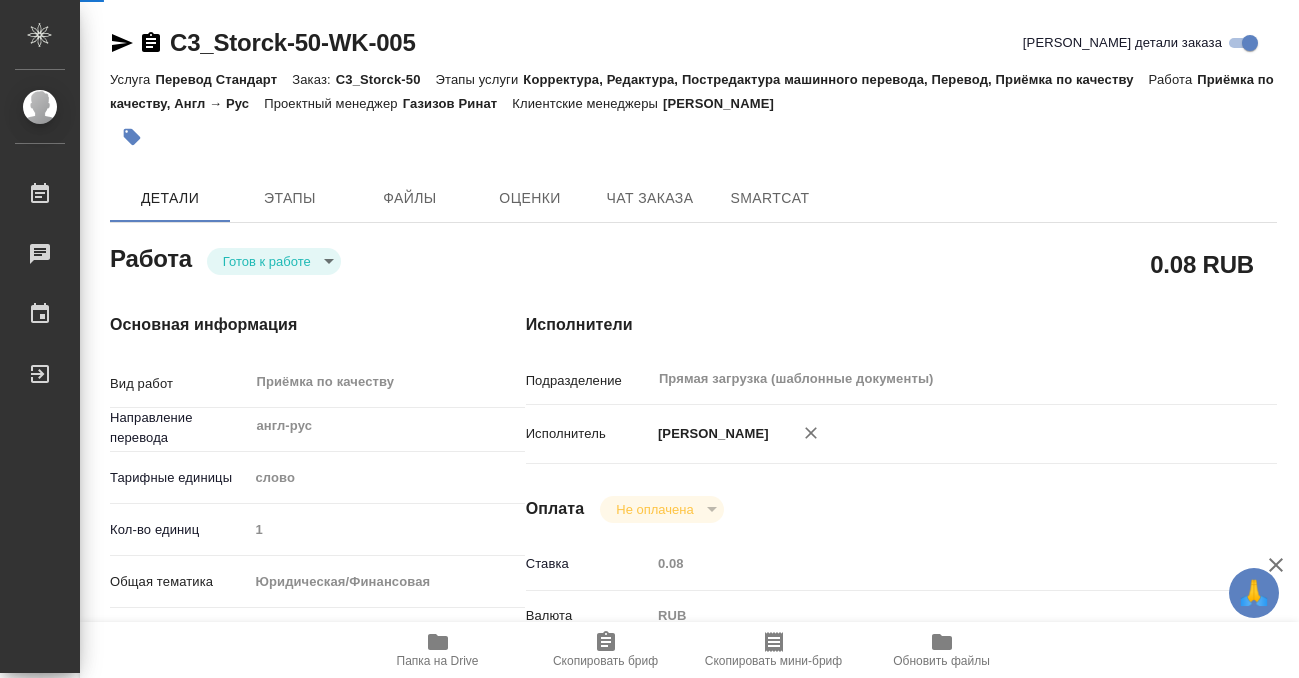 scroll, scrollTop: 0, scrollLeft: 0, axis: both 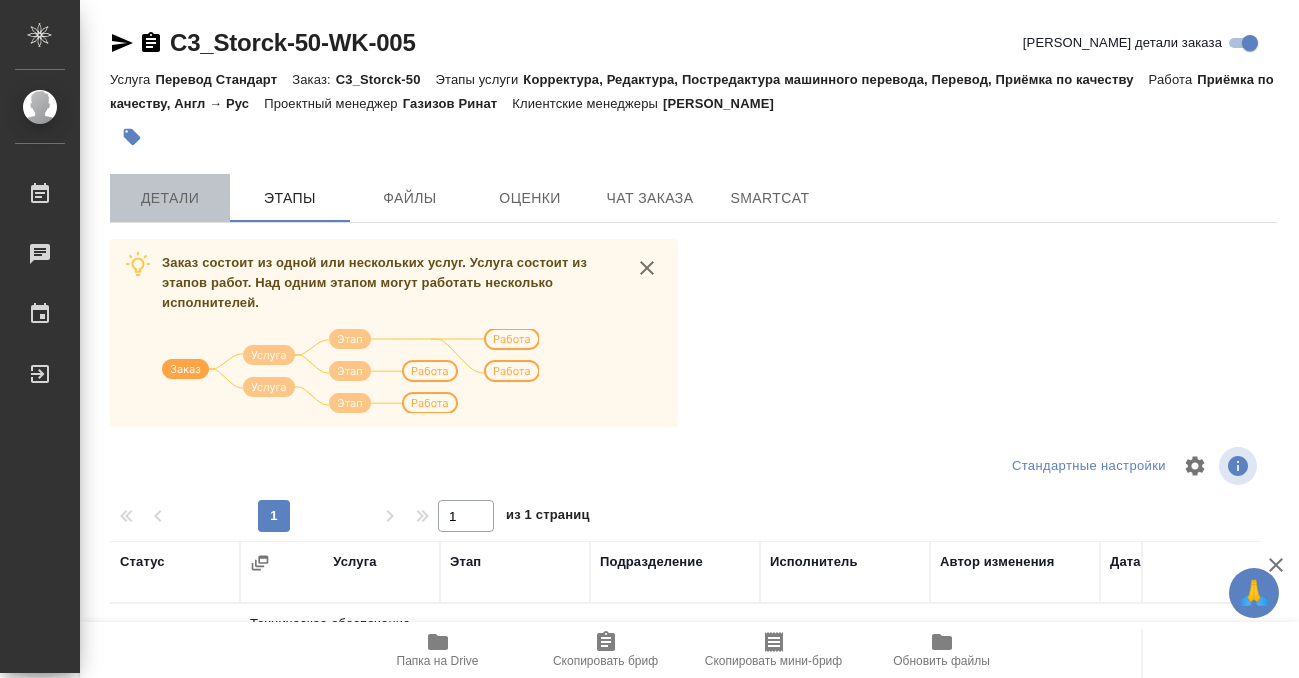 click on "Детали" at bounding box center [170, 198] 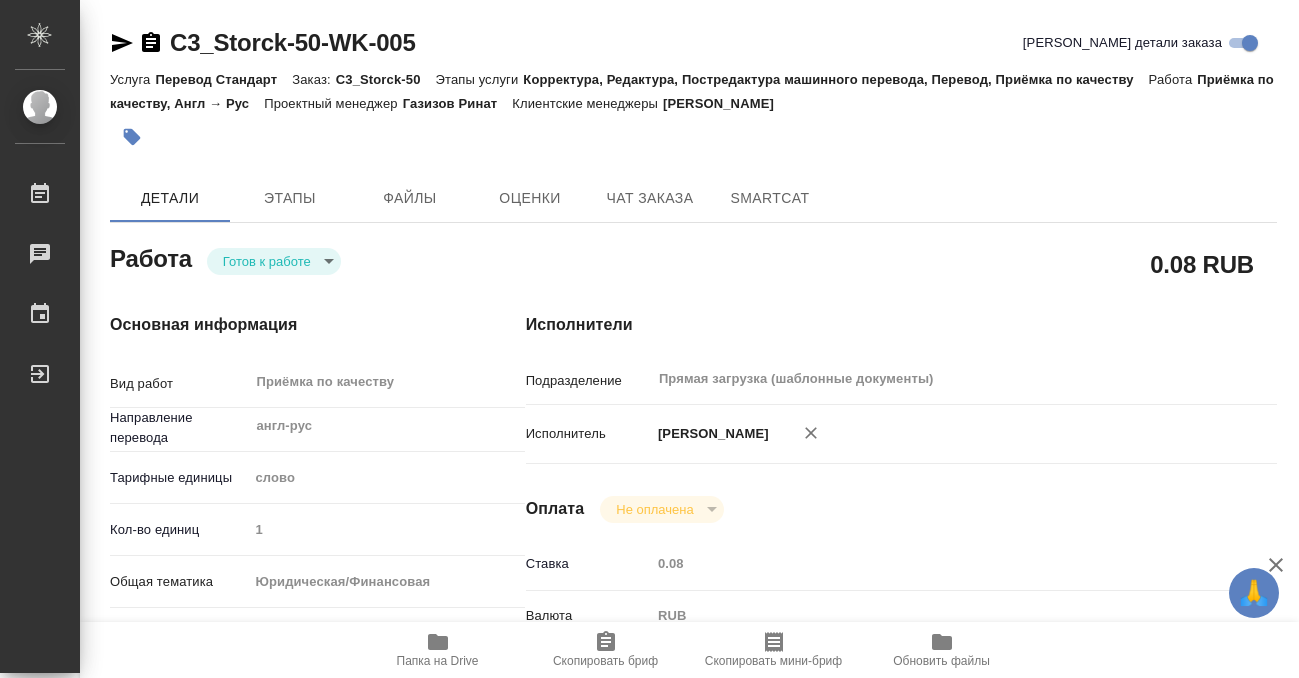 type on "x" 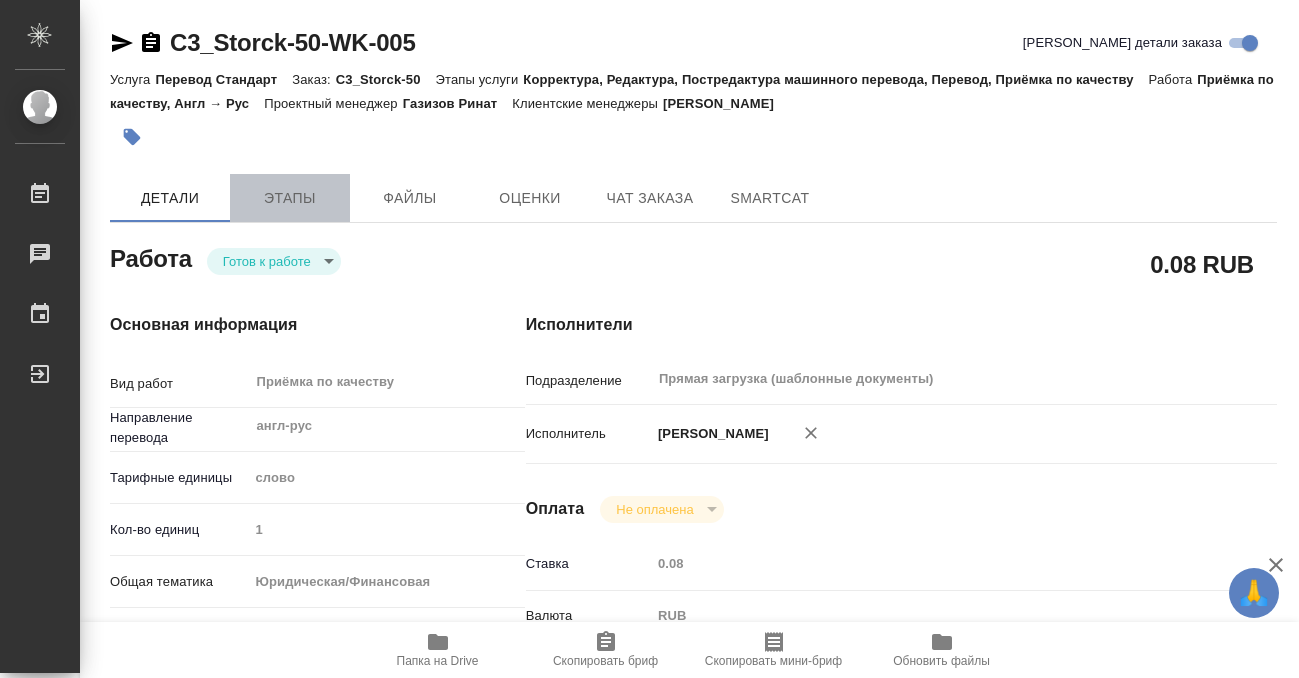 click on "Этапы" at bounding box center [290, 198] 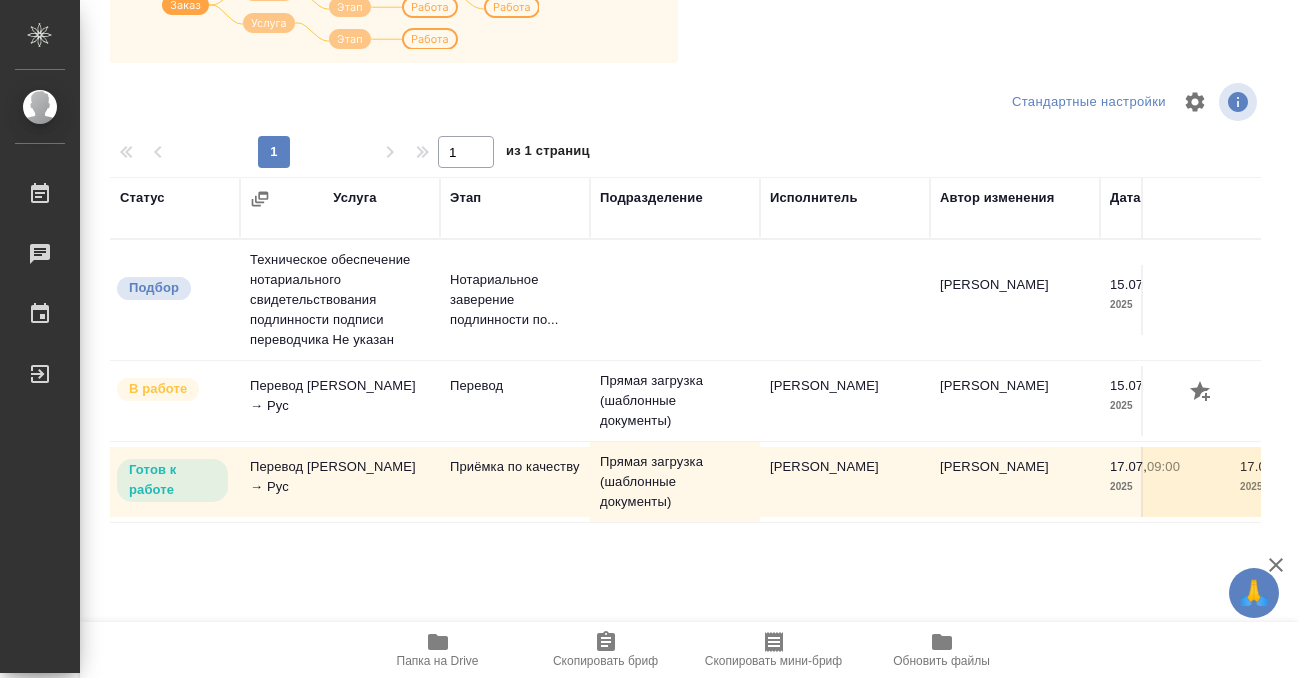scroll, scrollTop: 0, scrollLeft: 0, axis: both 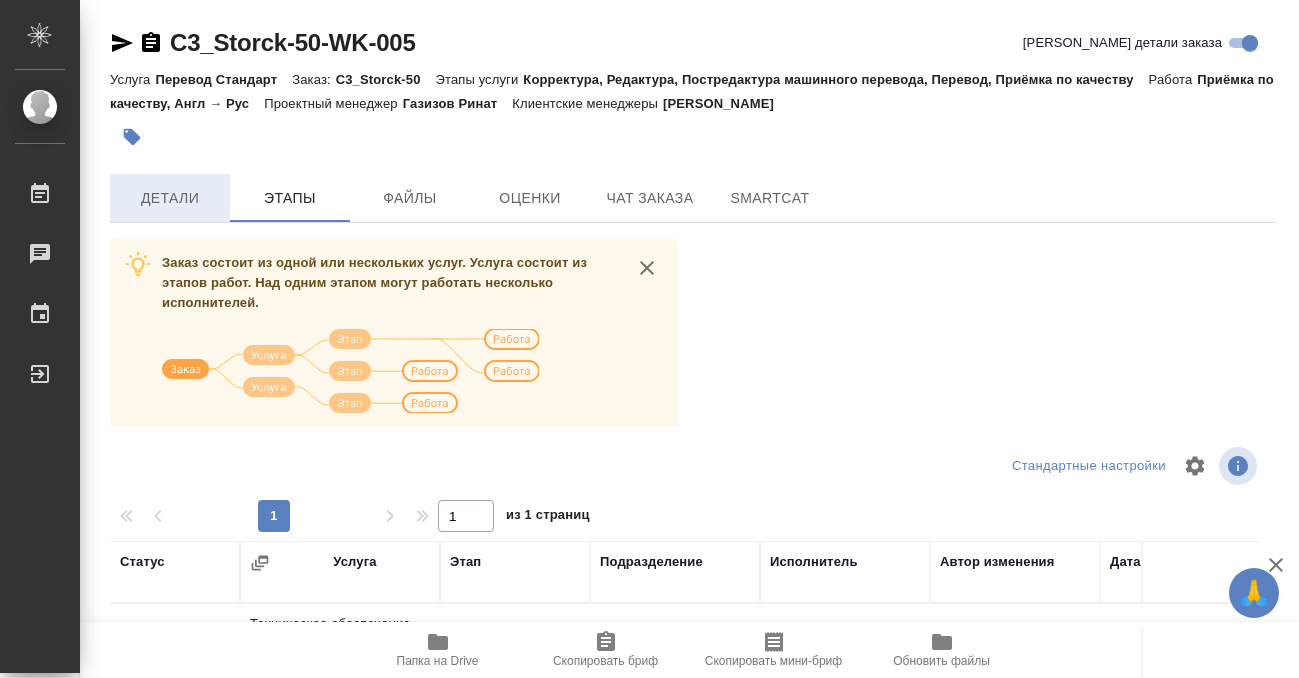 click on "Детали" at bounding box center [170, 198] 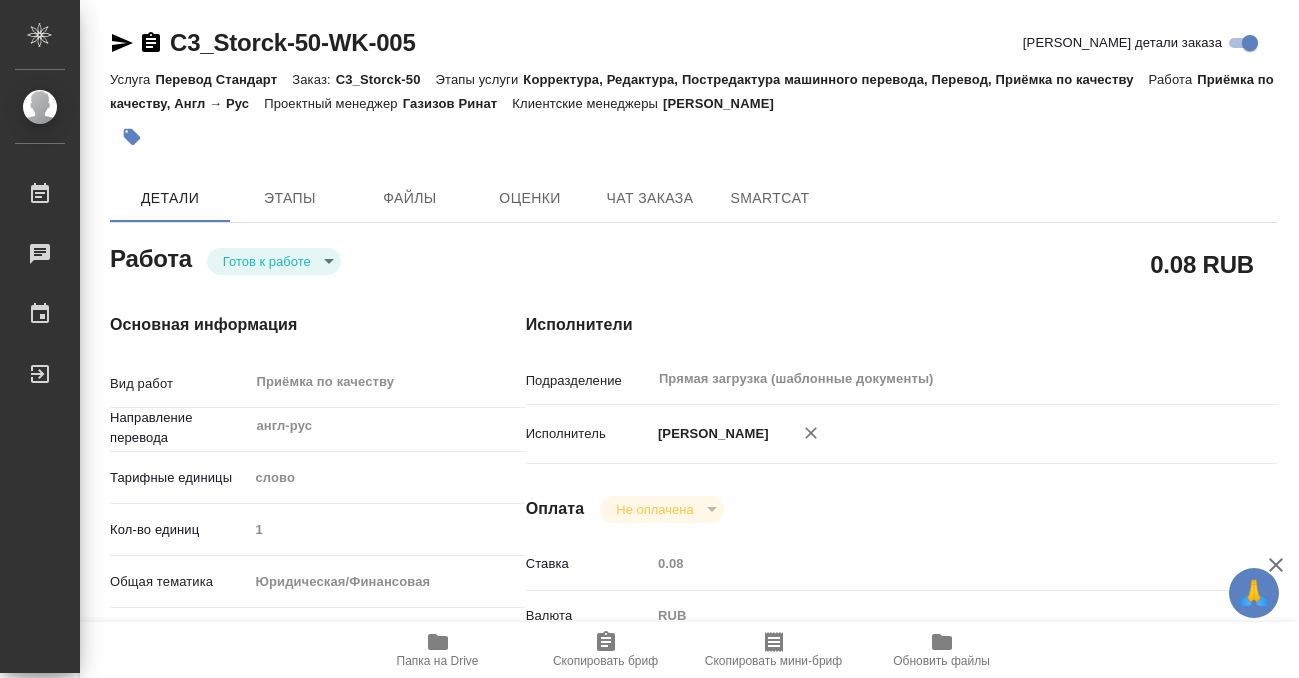 type on "x" 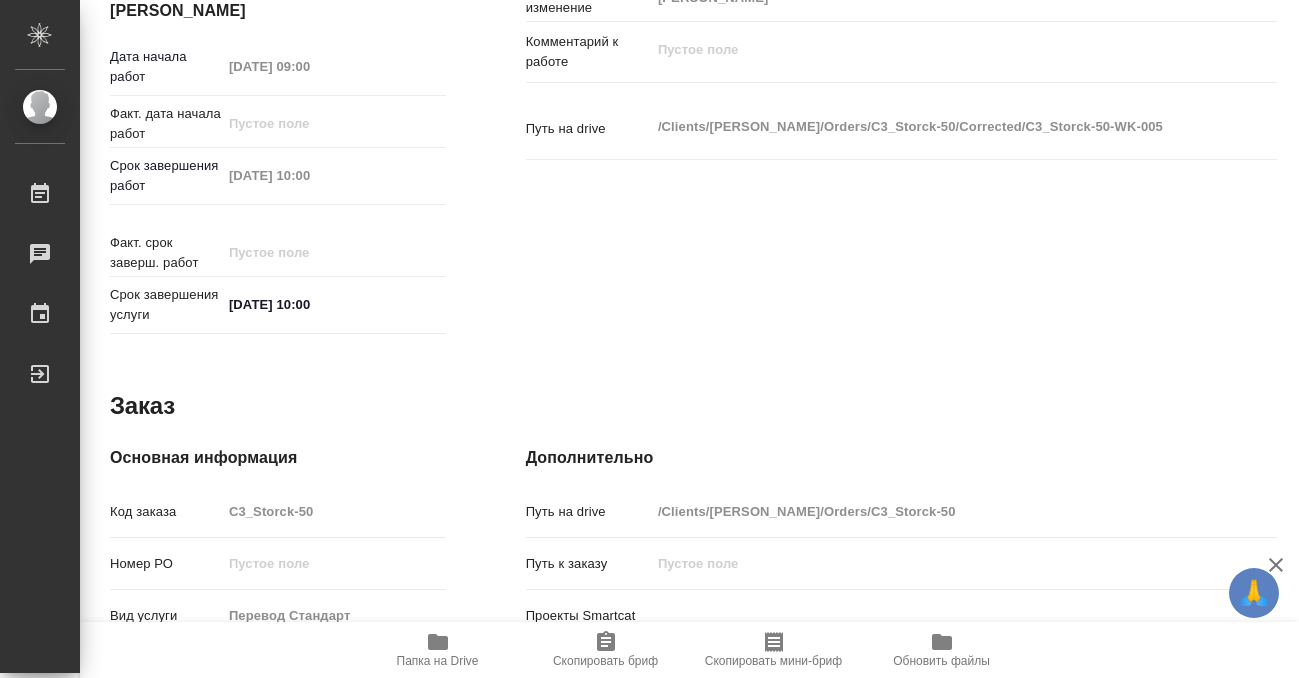 scroll, scrollTop: 985, scrollLeft: 0, axis: vertical 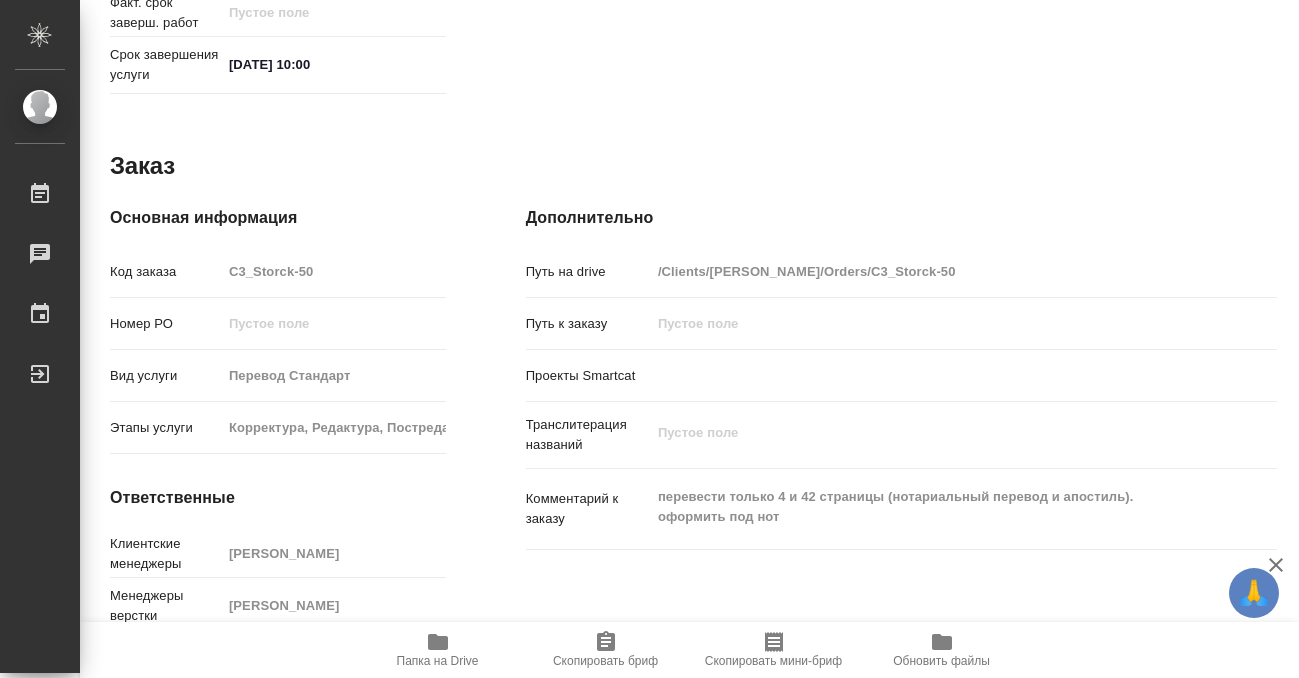 click 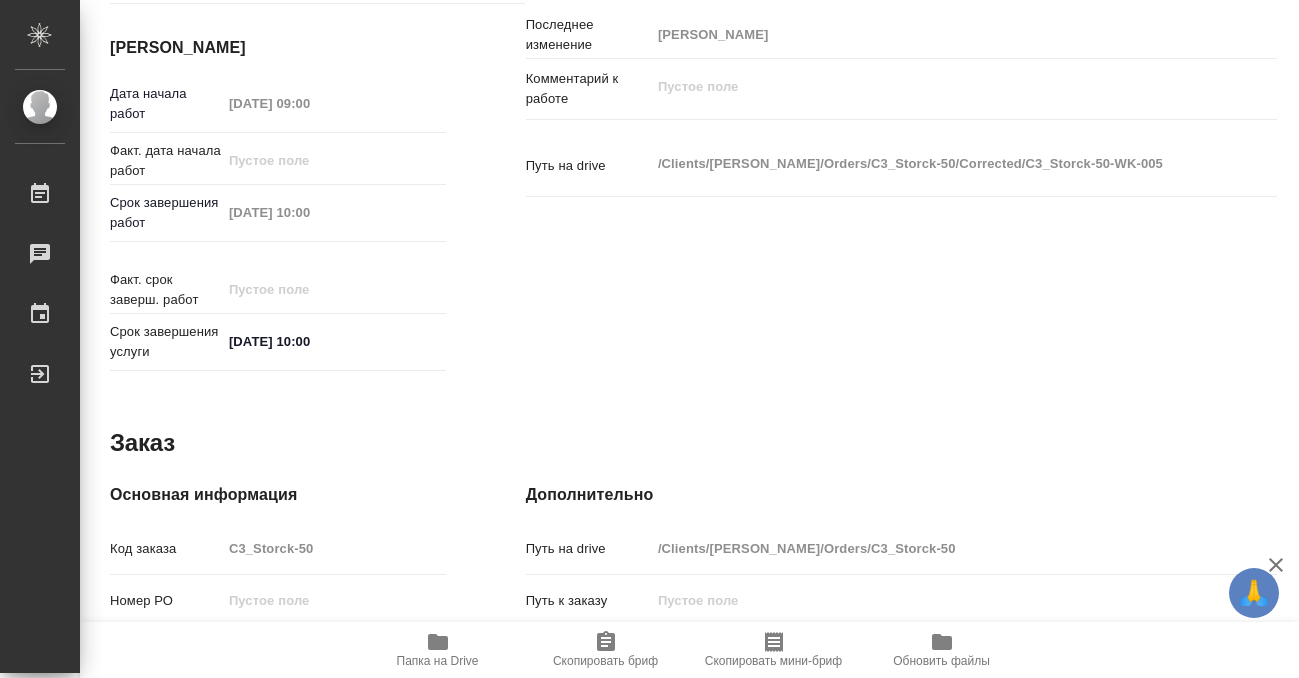 scroll, scrollTop: 0, scrollLeft: 0, axis: both 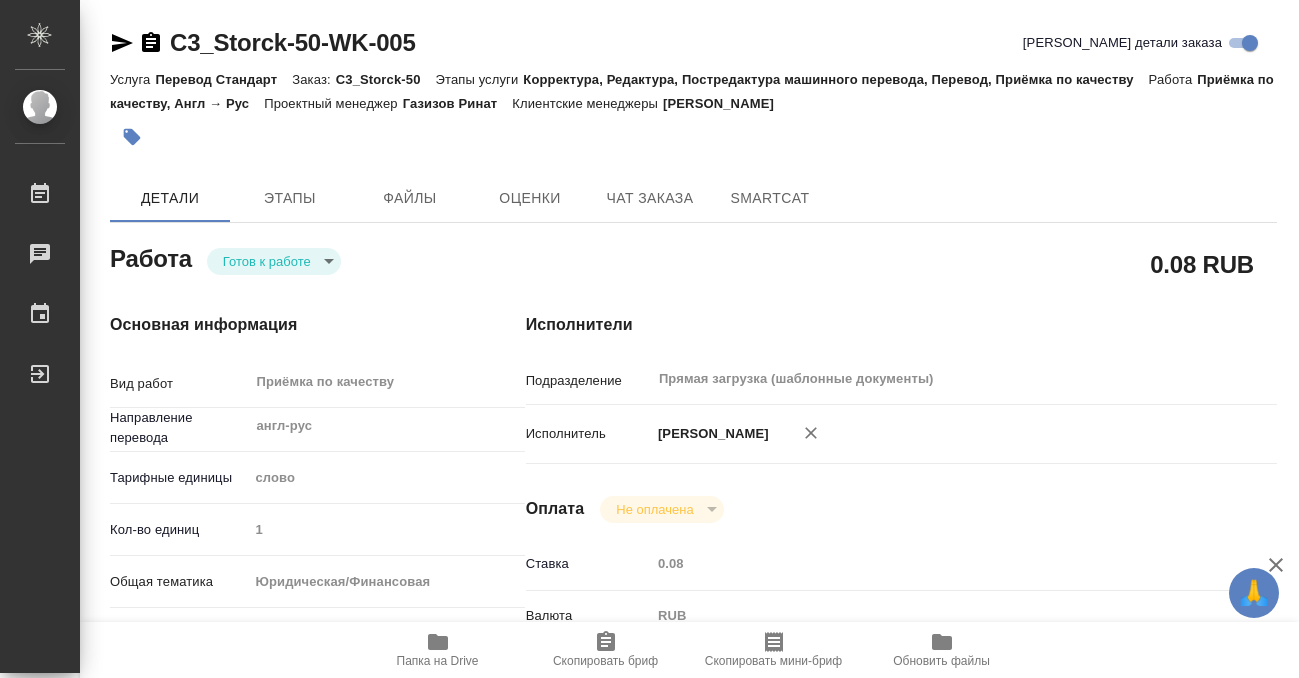 click at bounding box center [499, 137] 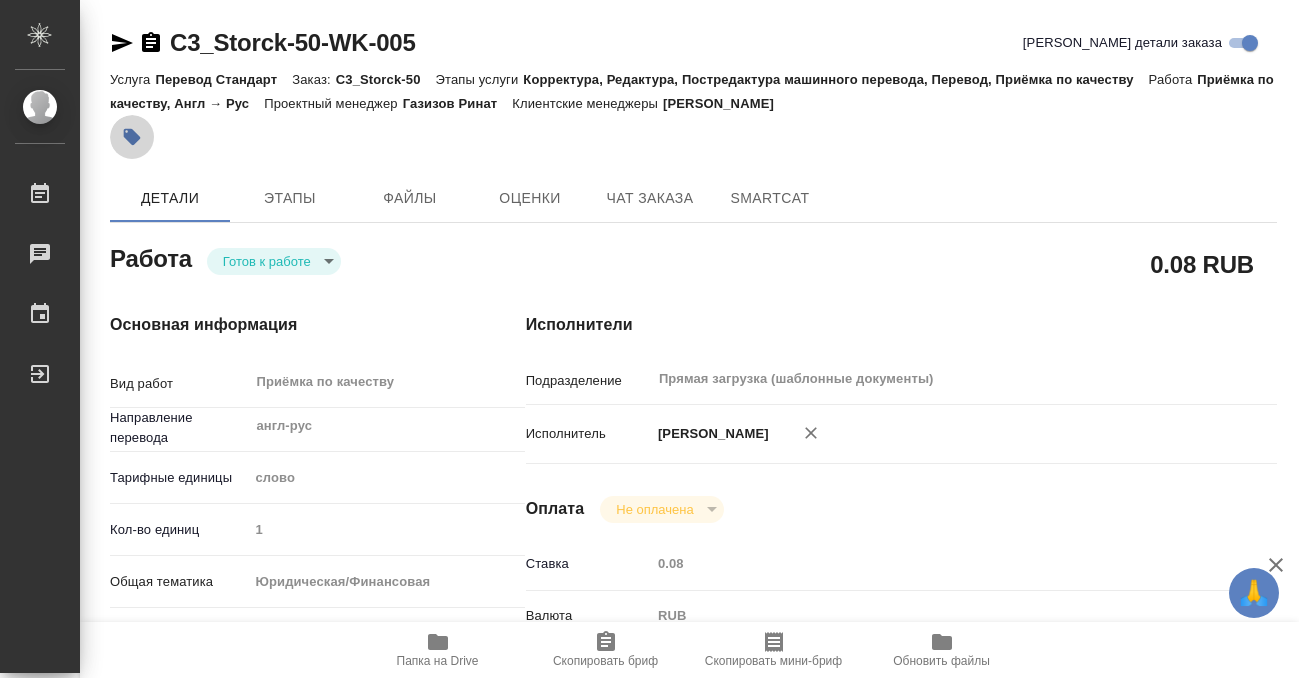 click 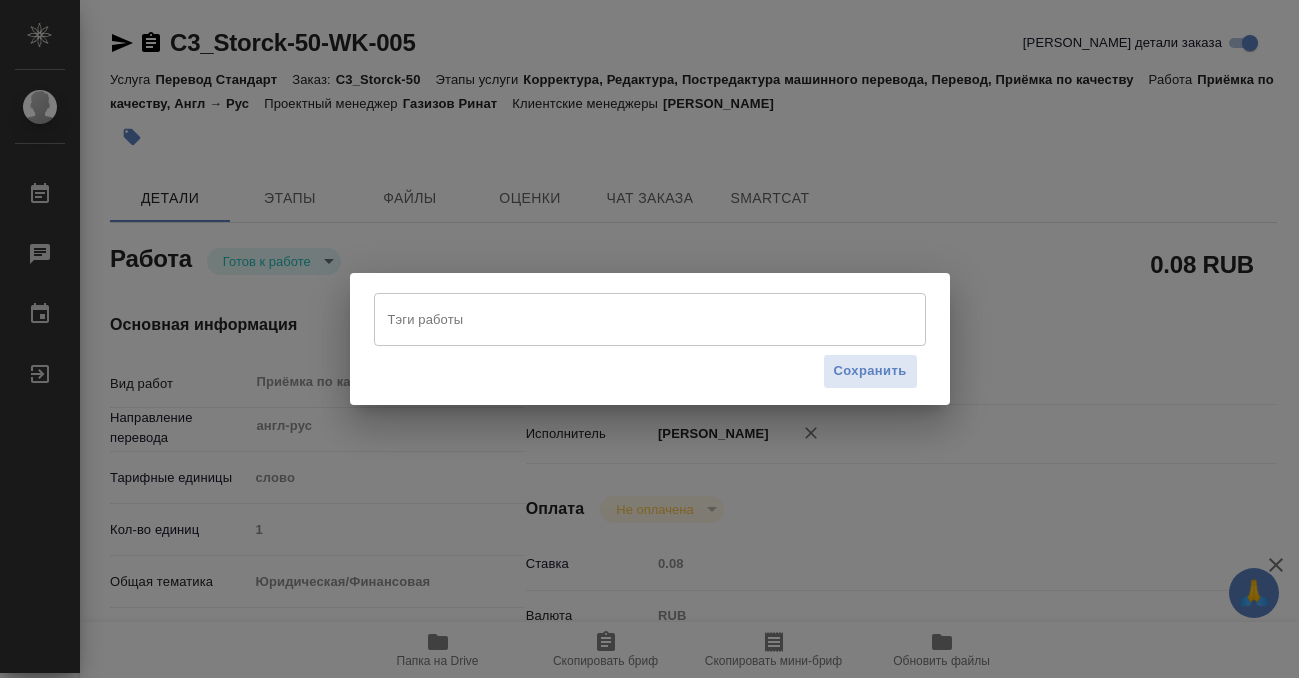 click on "Тэги работы" at bounding box center (631, 319) 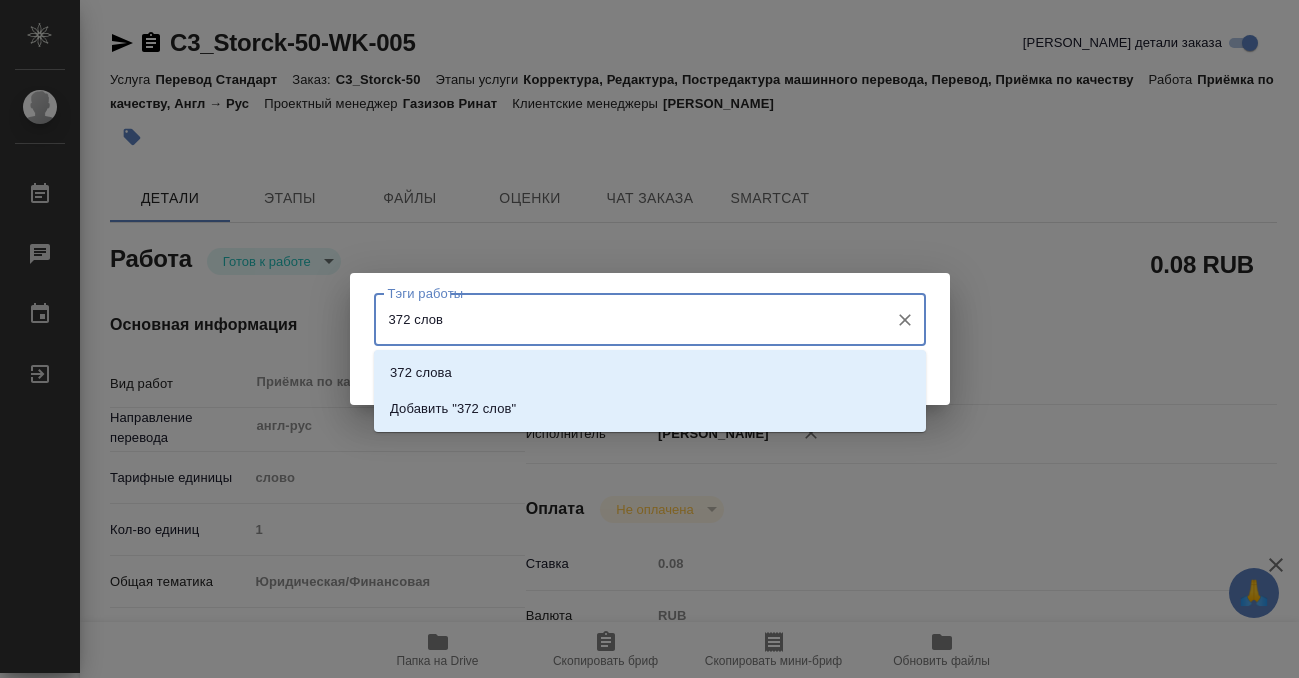 type on "372 слова" 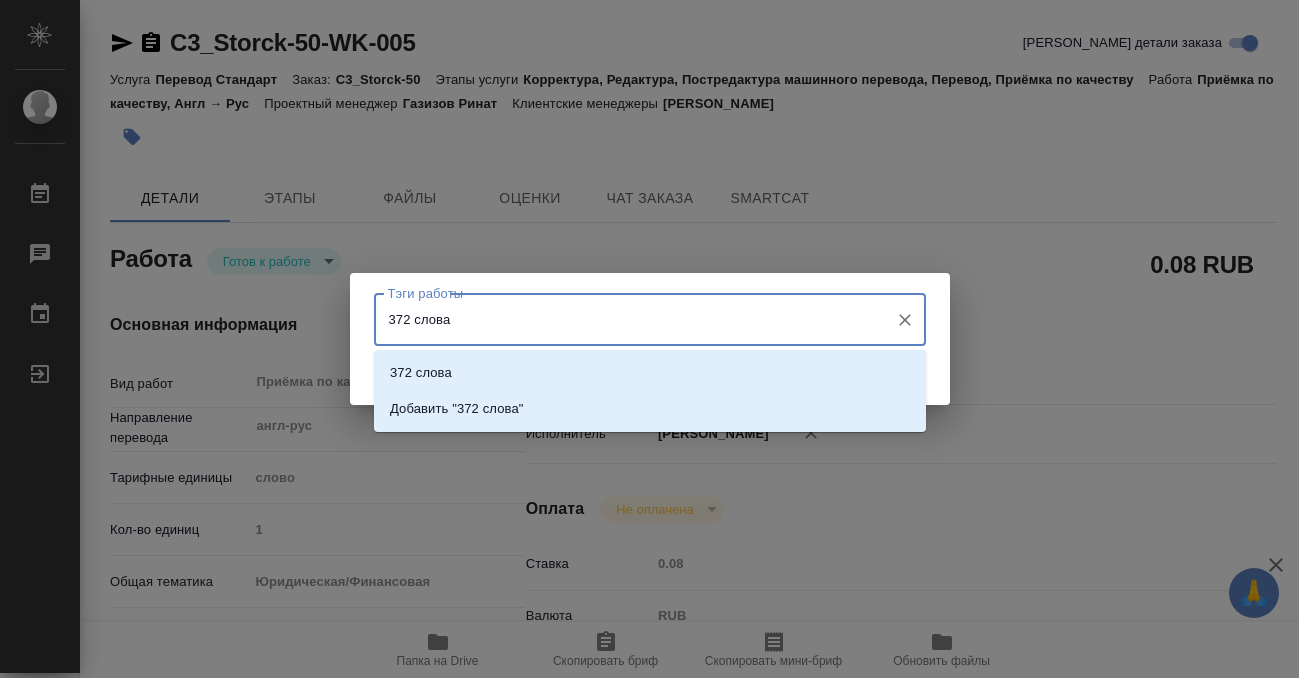 type 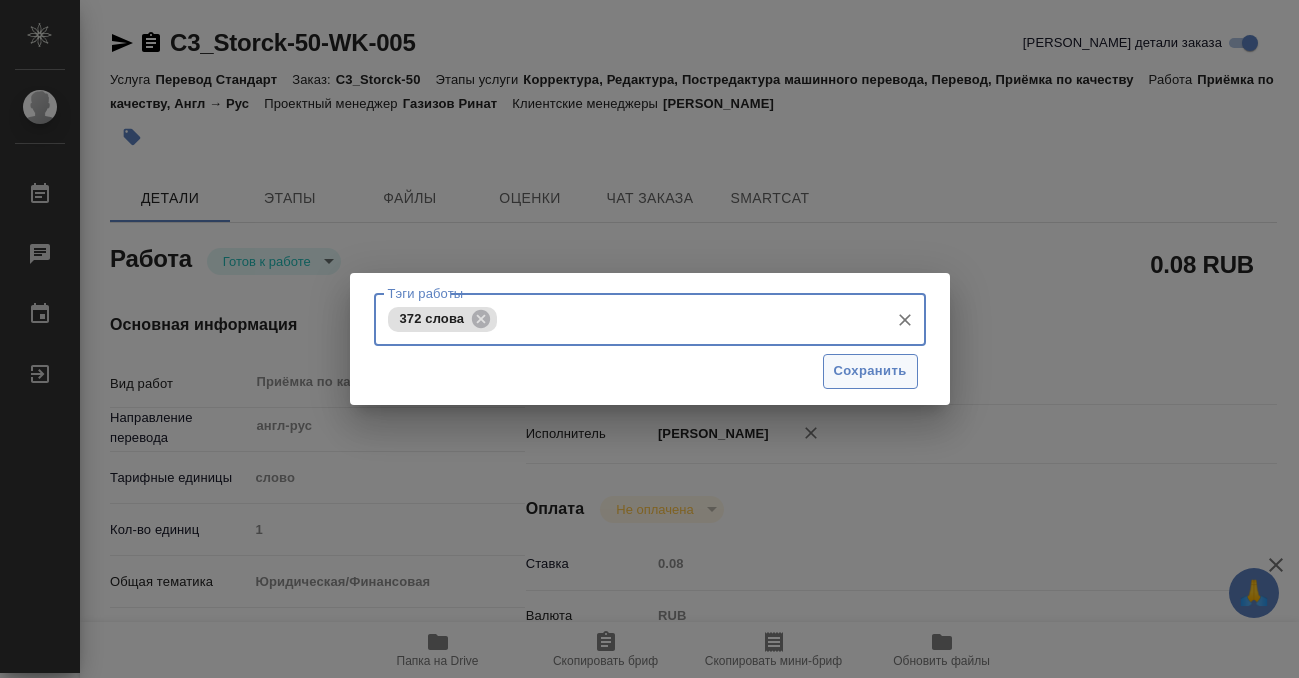 click on "Сохранить" at bounding box center [870, 371] 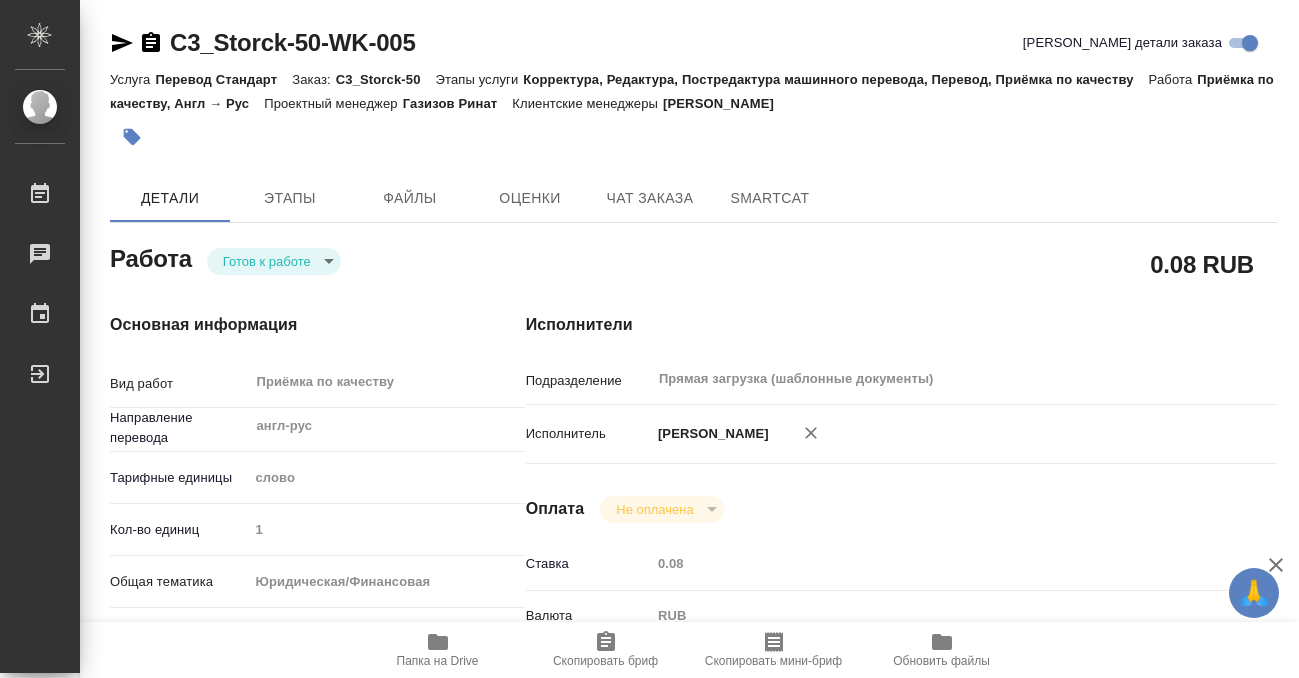click on "🙏 .cls-1
fill:#fff;
AWATERA Kobzeva Elizaveta Работы 0 Чаты График Выйти C3_Storck-50-WK-005 Кратко детали заказа Услуга Перевод Стандарт Заказ: C3_Storck-50 Этапы услуги Корректура, Редактура, Постредактура машинного перевода, Перевод, Приёмка по качеству Работа Приёмка по качеству, Англ → Рус Проектный менеджер Газизов Ринат Клиентские менеджеры Ильина Екатерина Детали Этапы Файлы Оценки Чат заказа SmartCat Работа Готов к работе readyForWork 0.08 RUB Основная информация Вид работ Приёмка по качеству x ​ Направление перевода англ-рус ​ Тарифные единицы слово 5a8b1489cc6b4906c91bfd90 1 yr-fn ​ x" at bounding box center [649, 339] 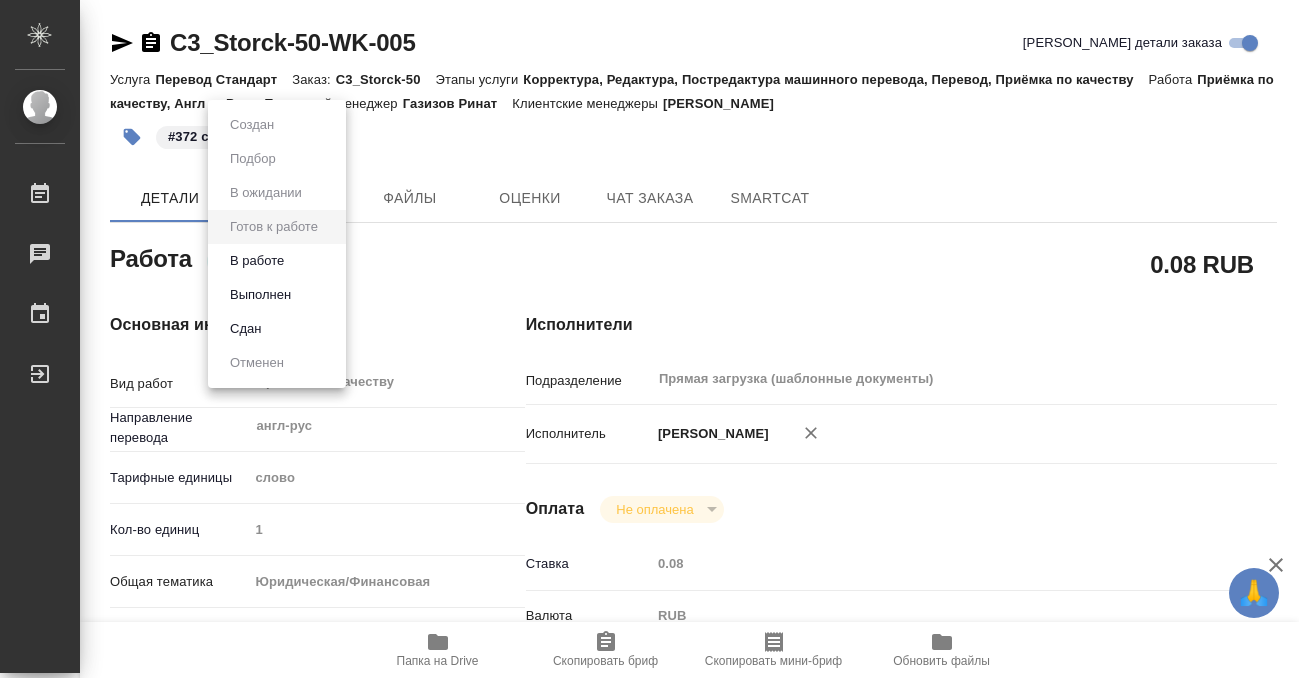 click on "Выполнен" at bounding box center (277, 295) 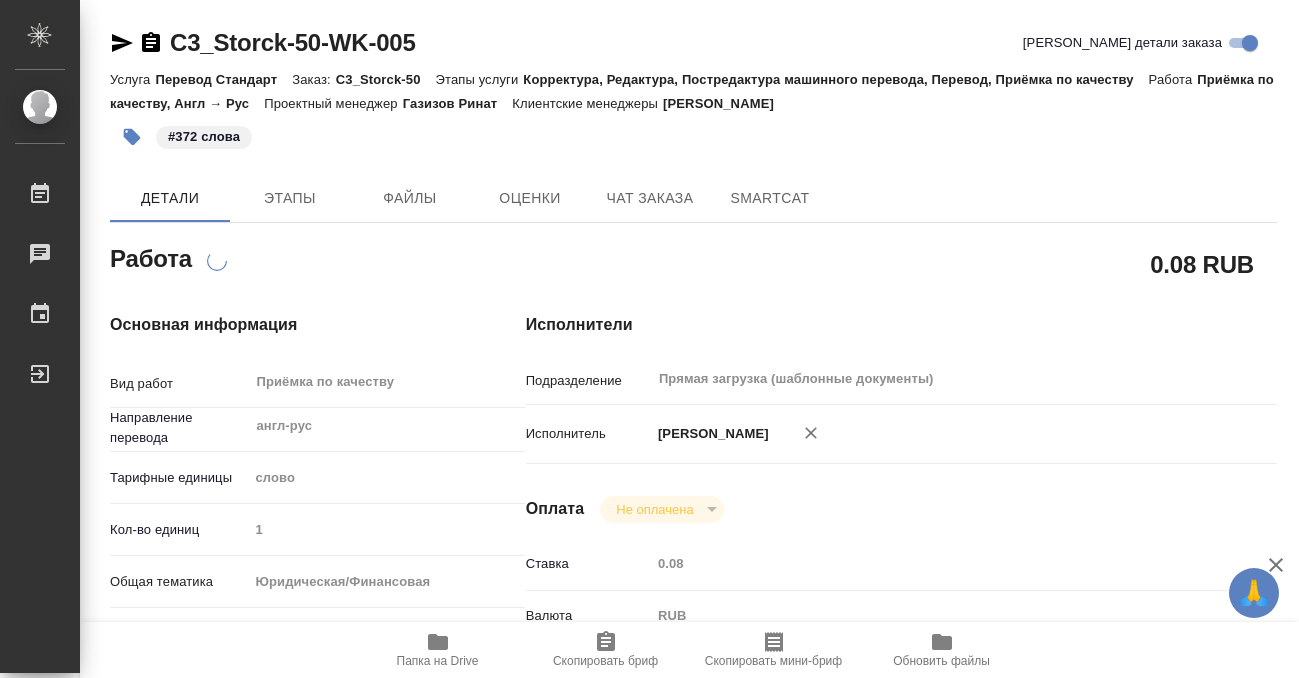 type on "x" 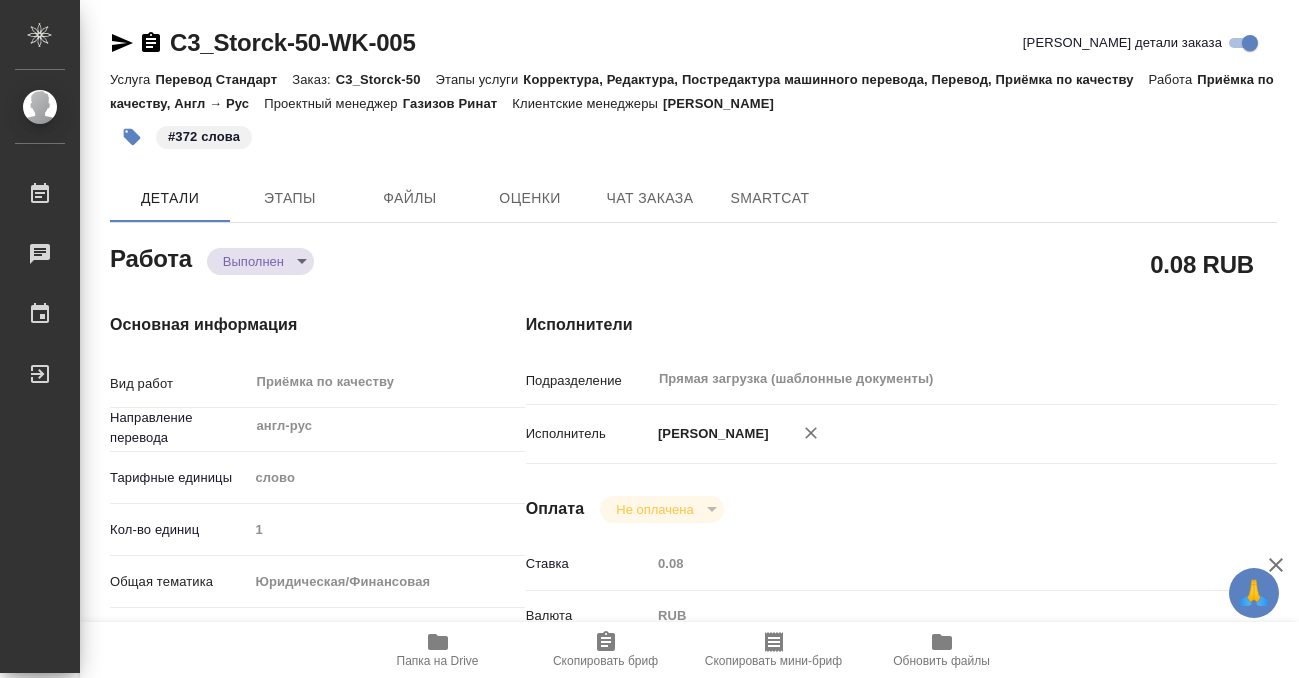 type on "x" 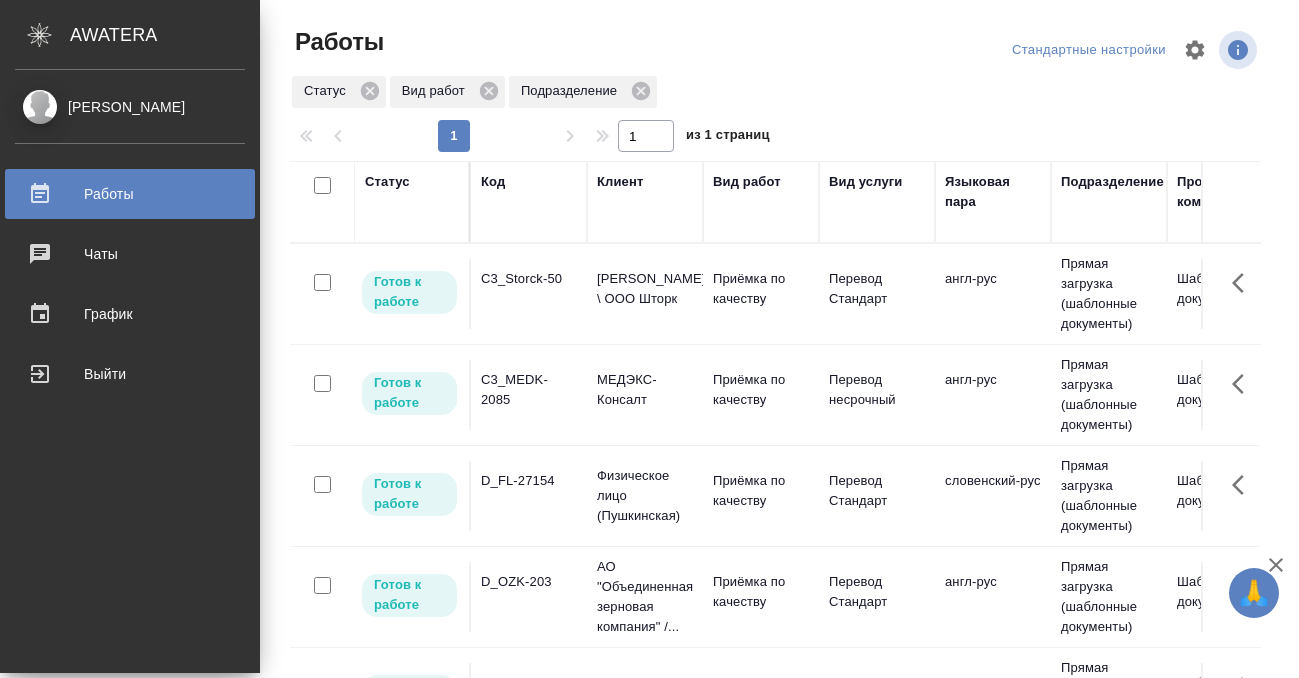 scroll, scrollTop: 0, scrollLeft: 0, axis: both 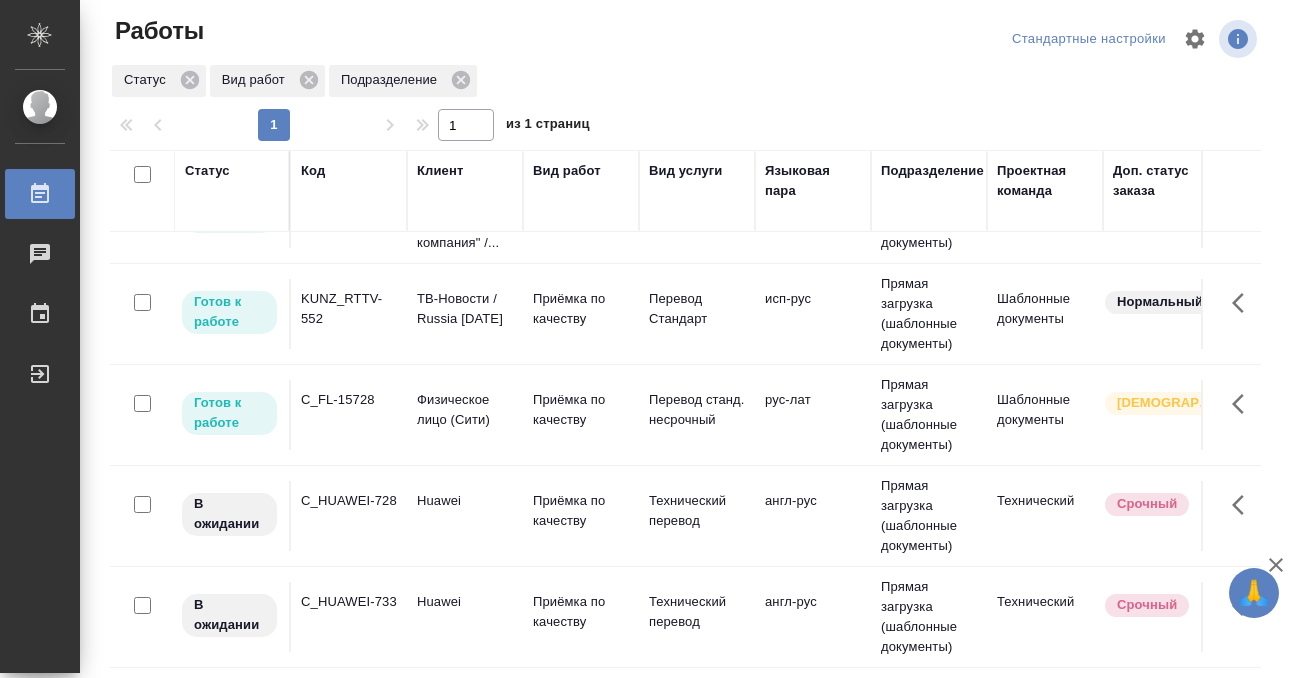 click on "Статус" at bounding box center (207, 171) 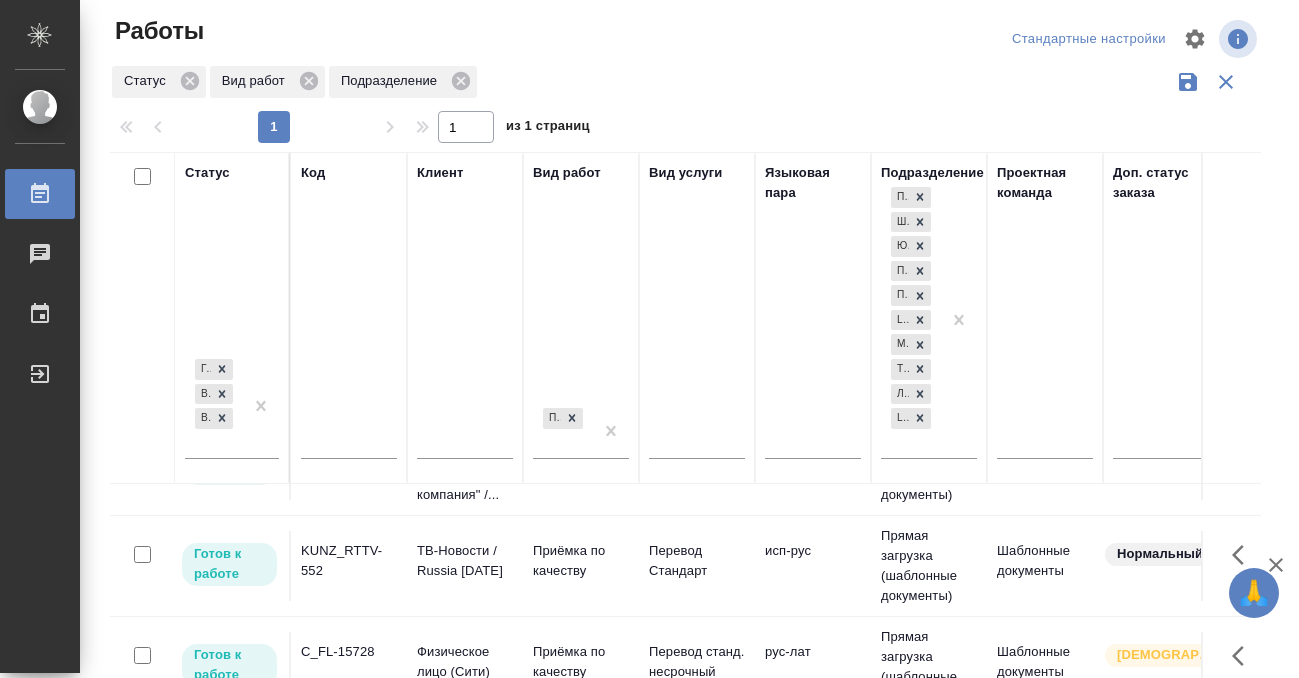 scroll, scrollTop: 522, scrollLeft: 0, axis: vertical 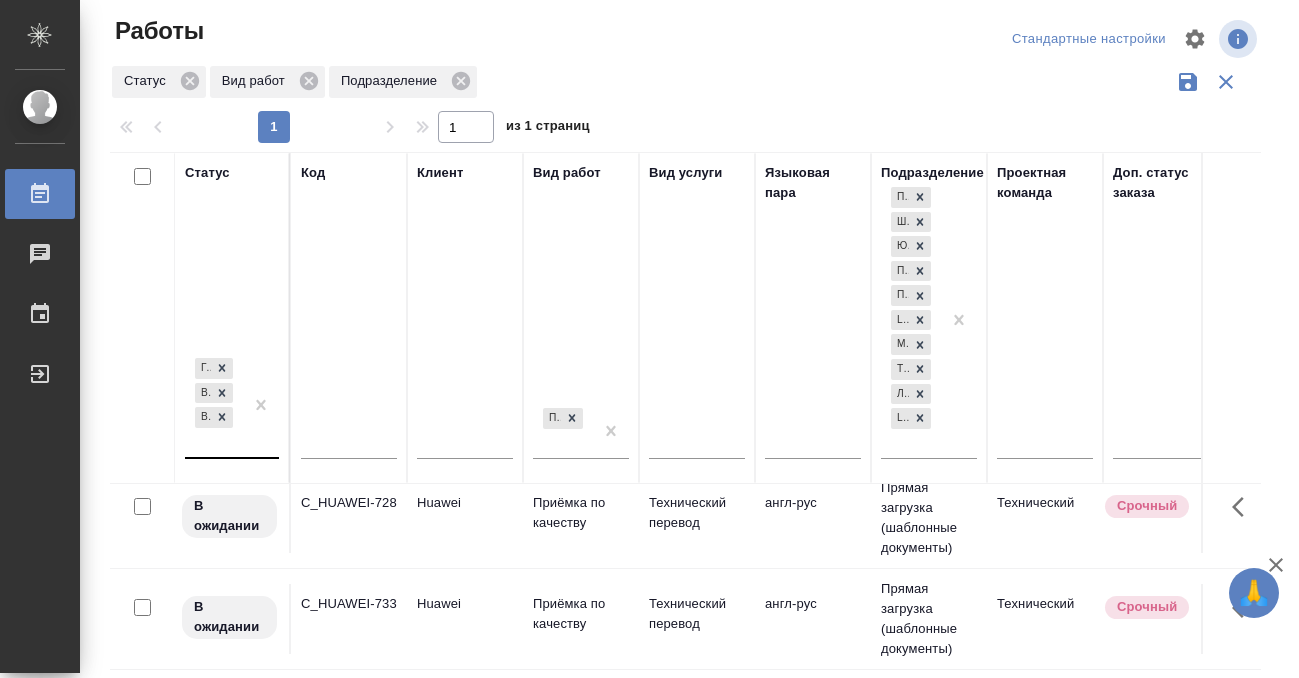 click at bounding box center (261, 405) 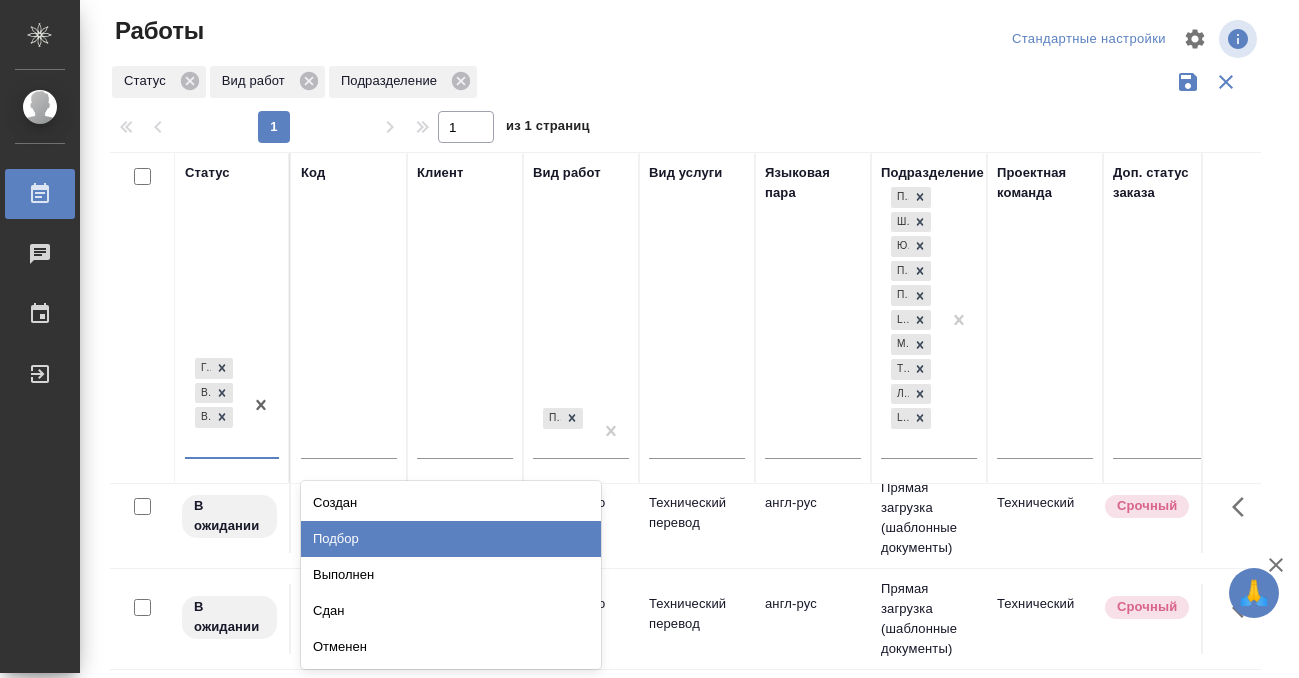 click on "Подбор" at bounding box center [451, 539] 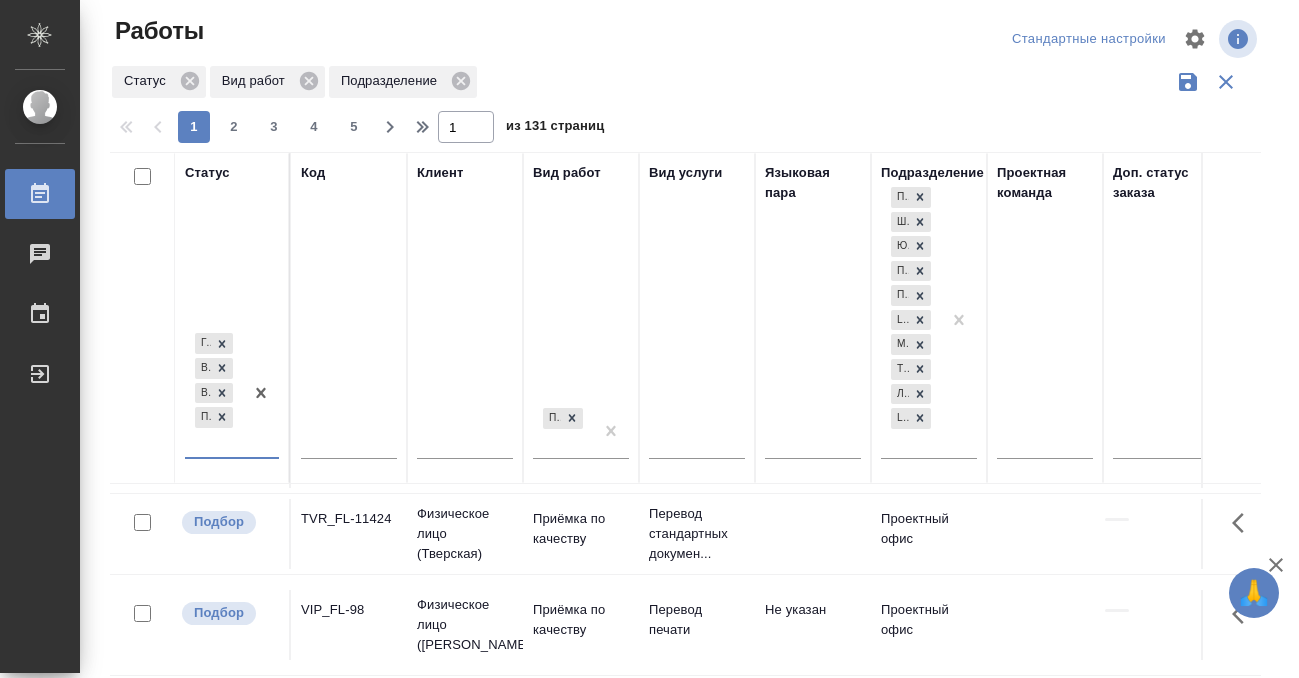 scroll, scrollTop: 0, scrollLeft: 0, axis: both 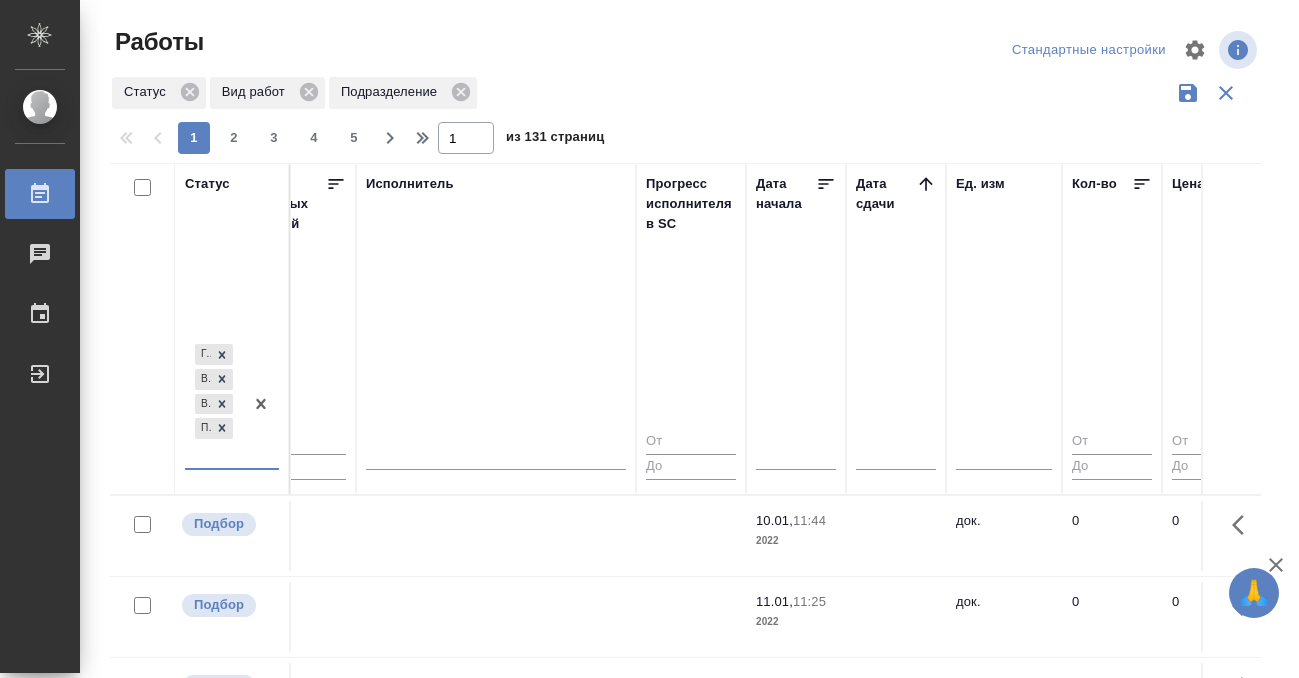 click 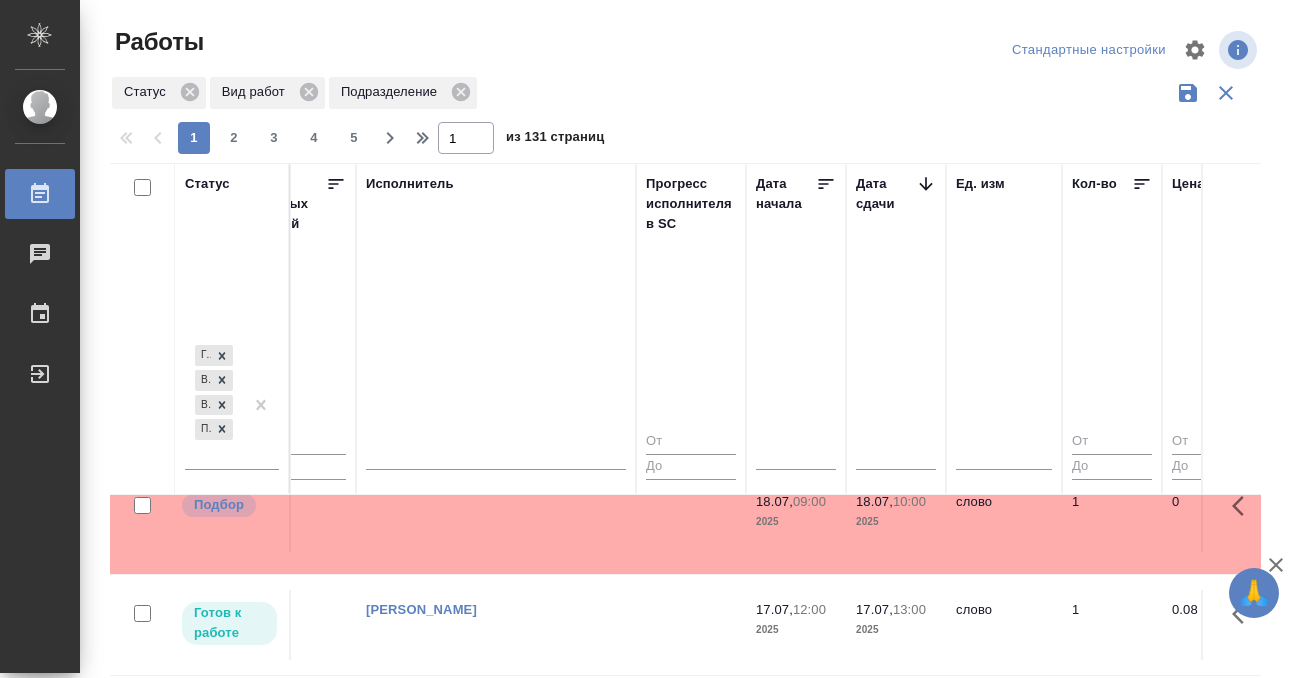 scroll, scrollTop: 643, scrollLeft: 1264, axis: both 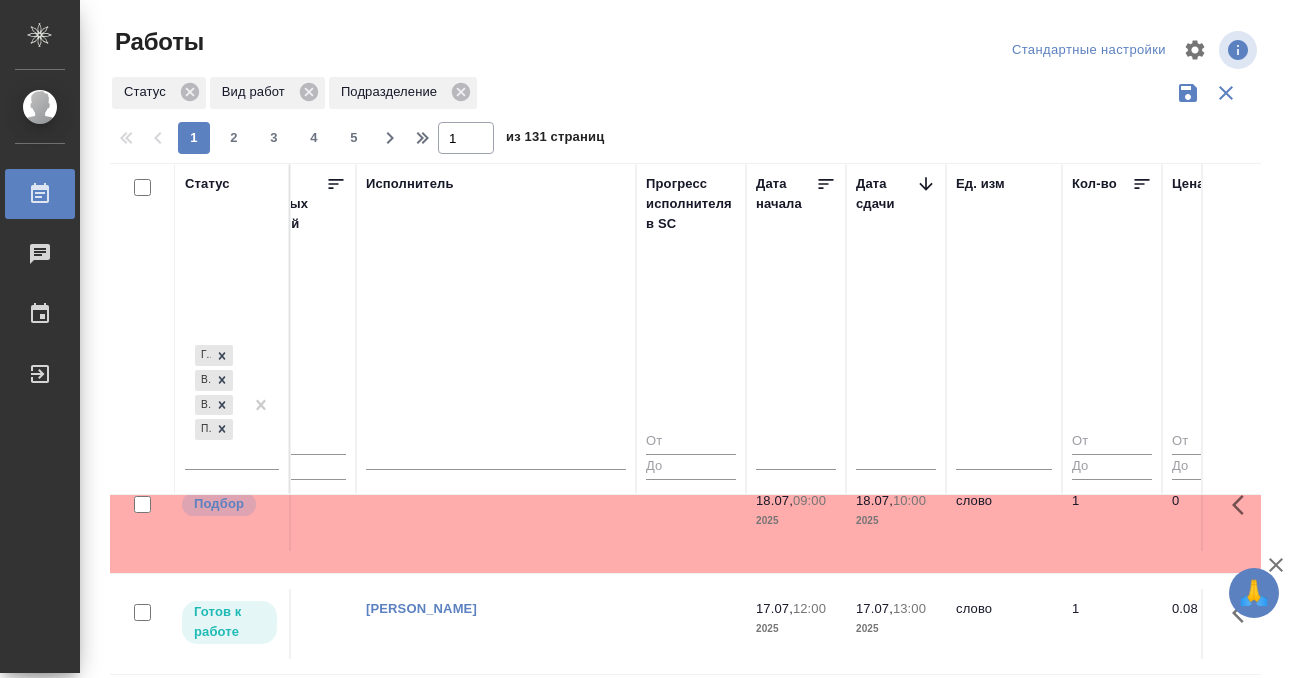 click at bounding box center [496, -97] 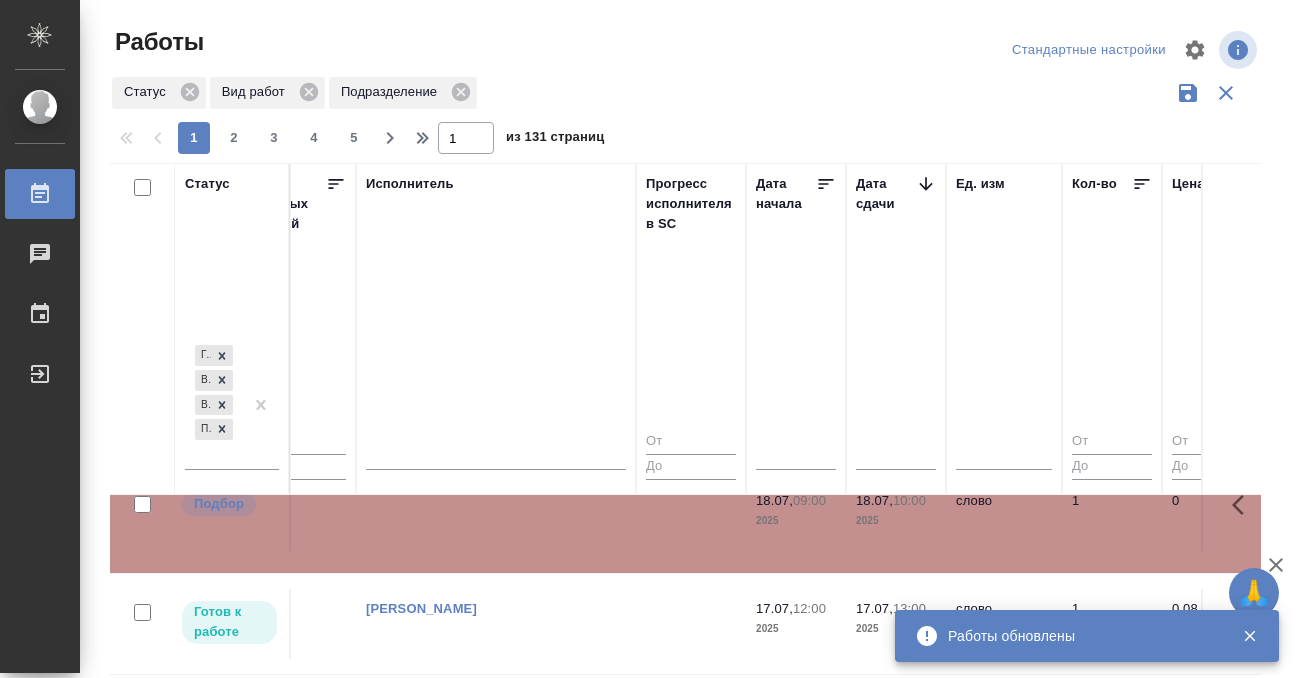 scroll, scrollTop: 822, scrollLeft: 1264, axis: both 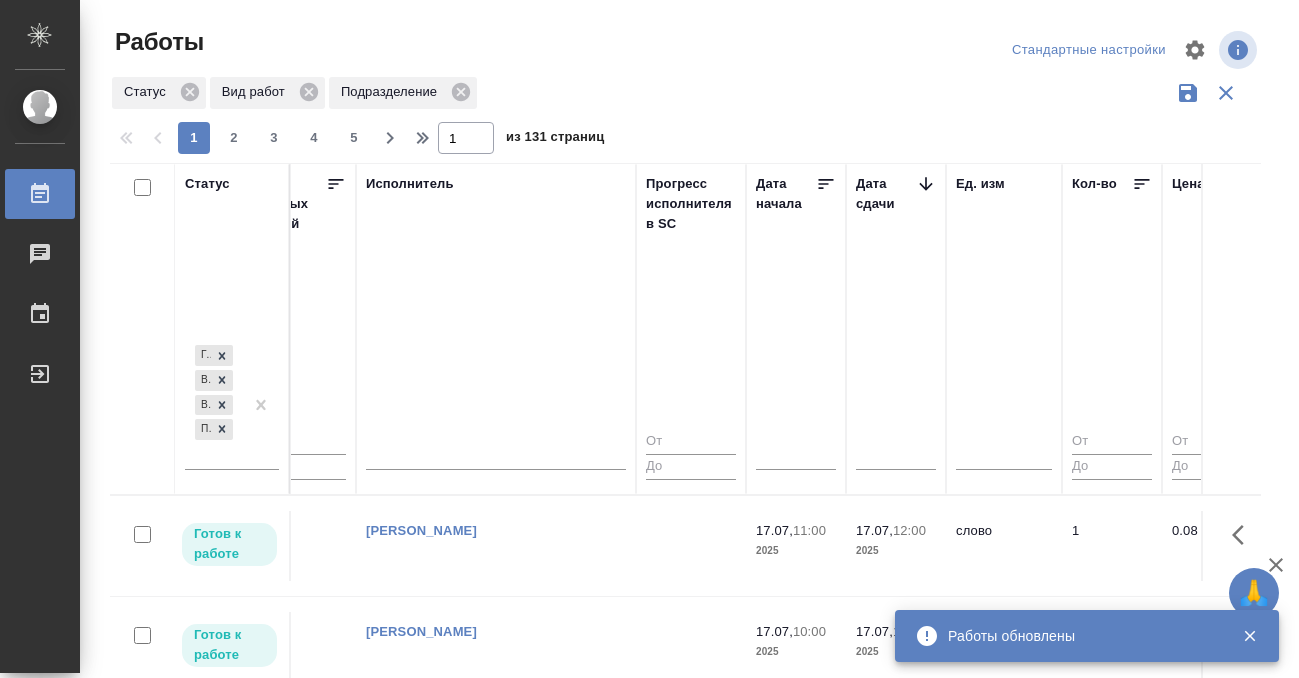 click on "Работы" at bounding box center [40, 194] 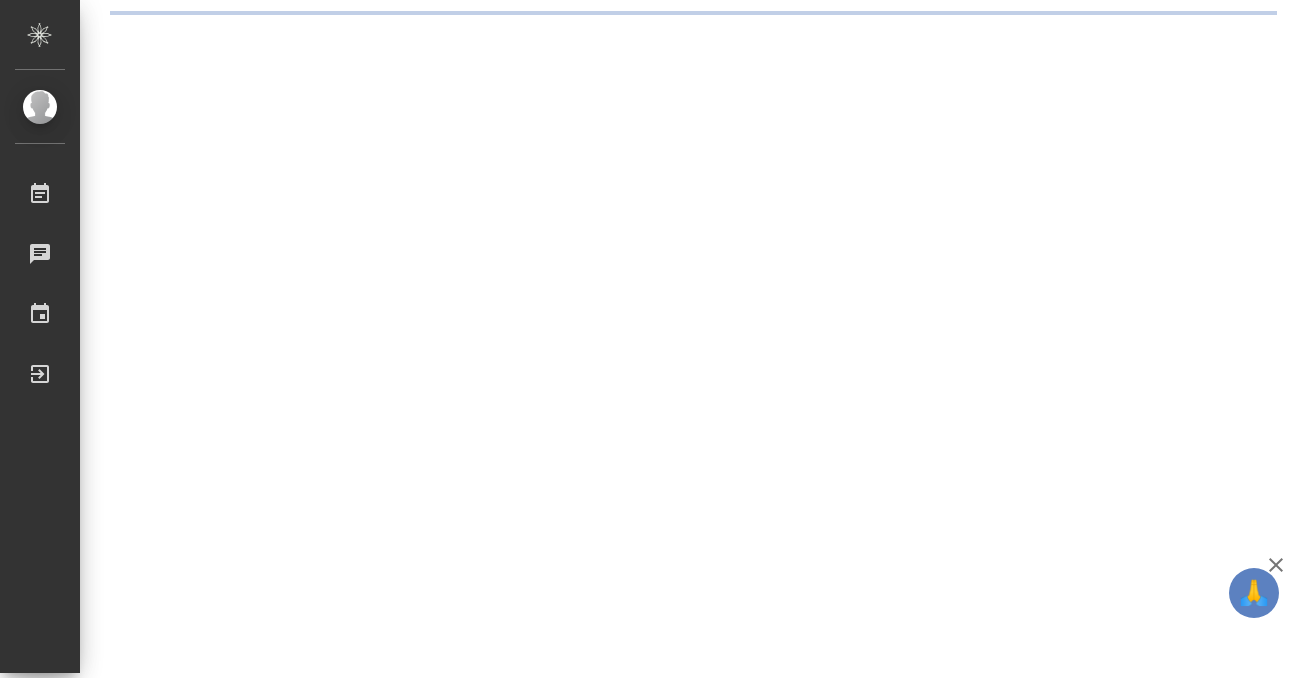 scroll, scrollTop: 0, scrollLeft: 0, axis: both 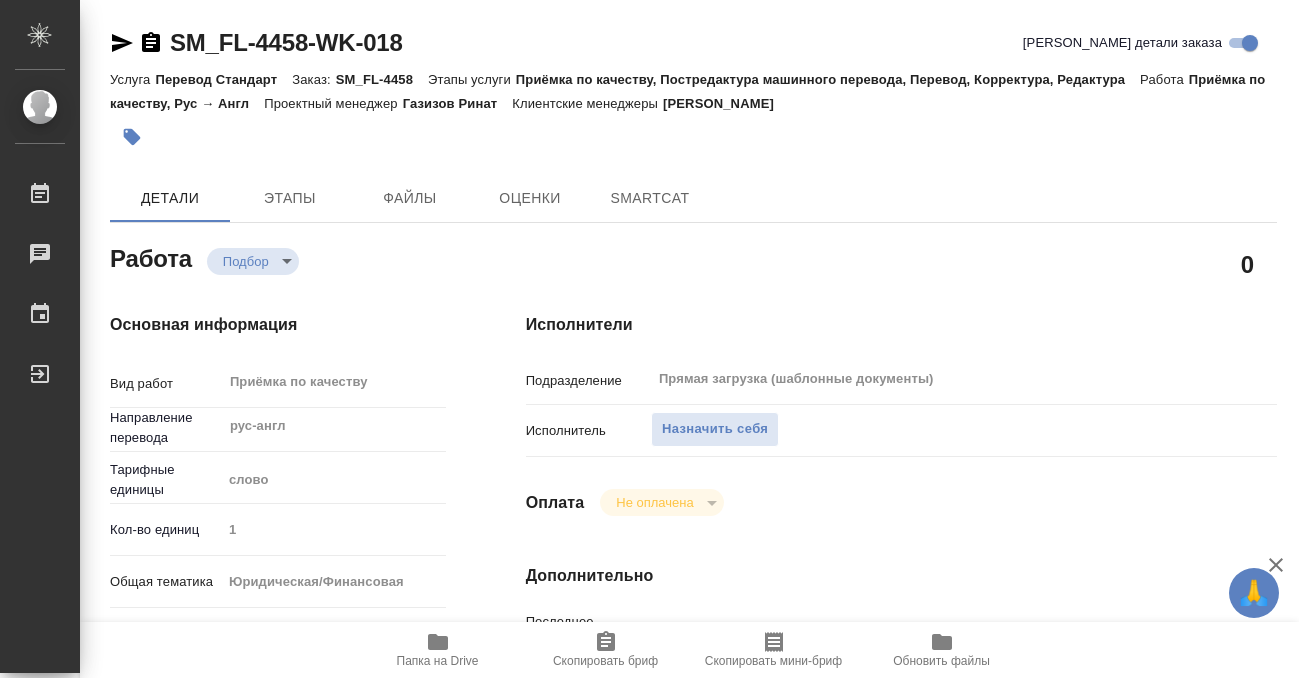 type on "x" 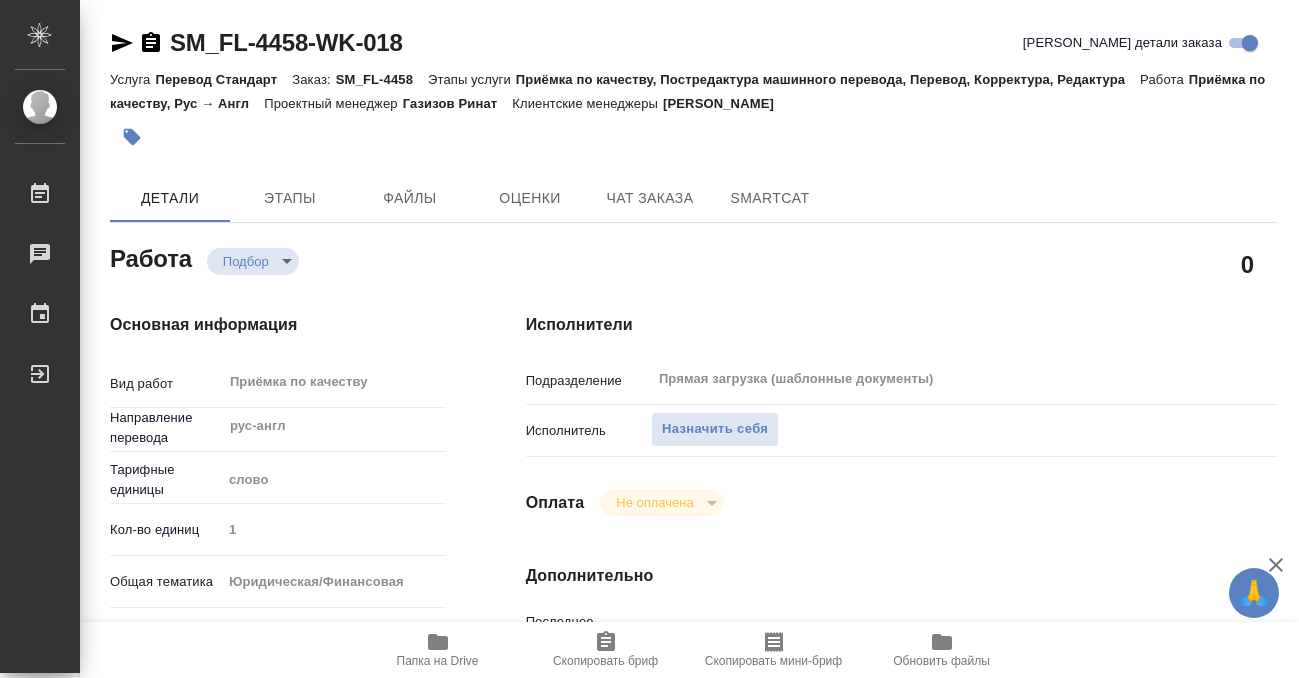 type on "x" 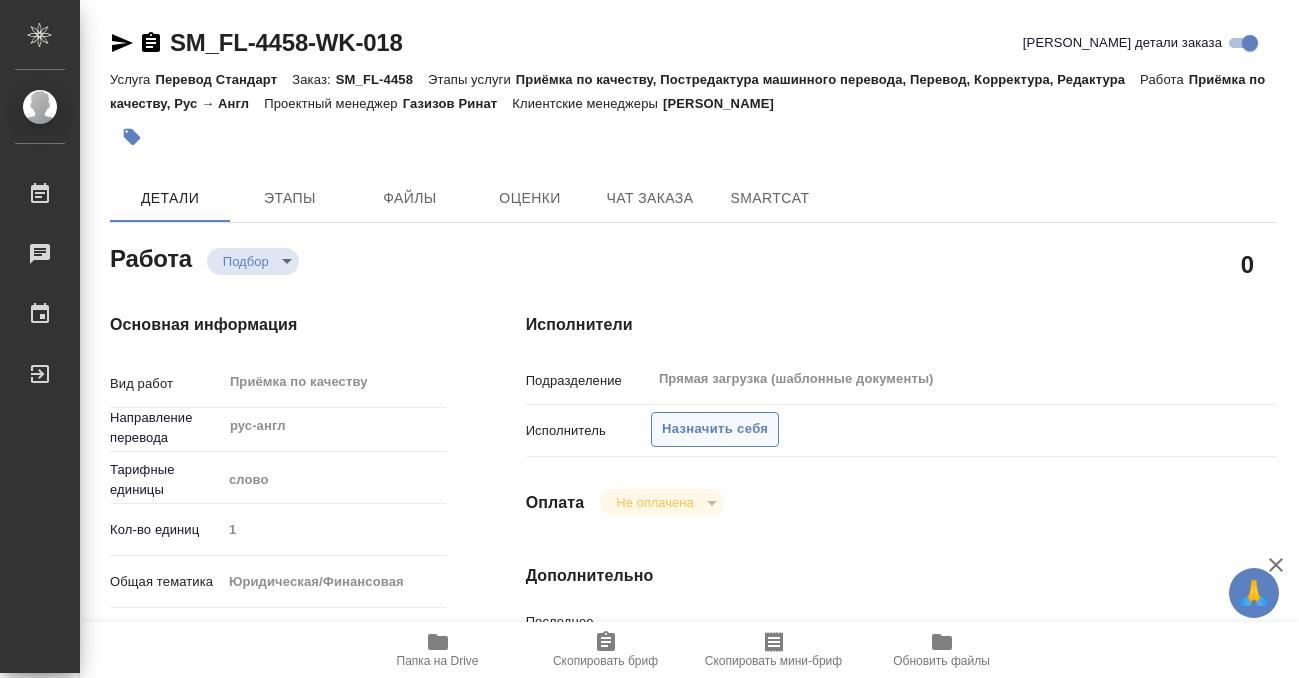 click on "Назначить себя" at bounding box center (715, 429) 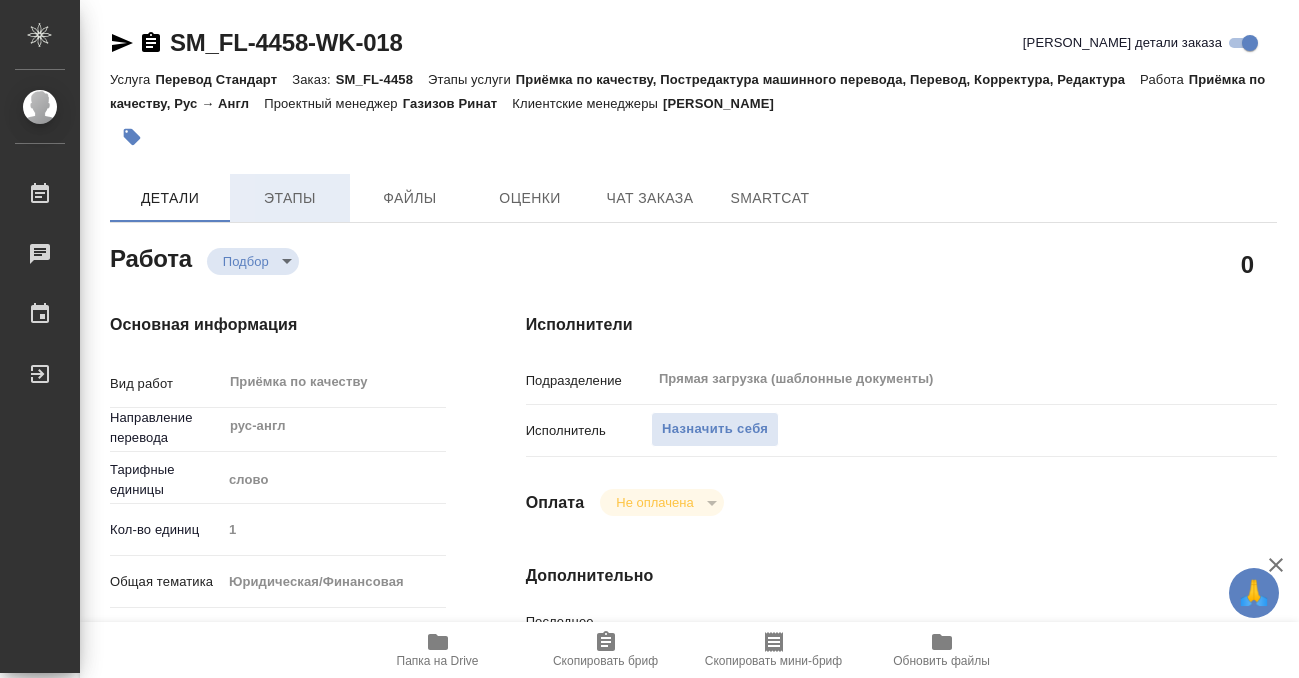 type on "x" 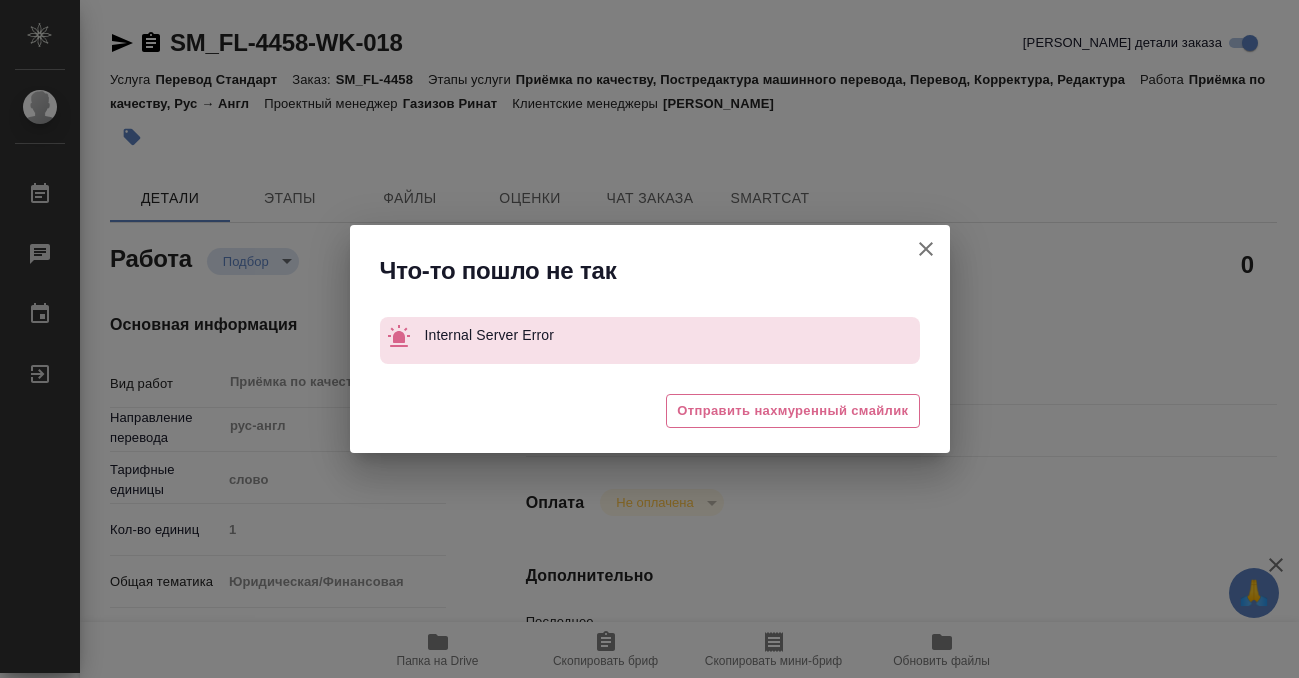 click 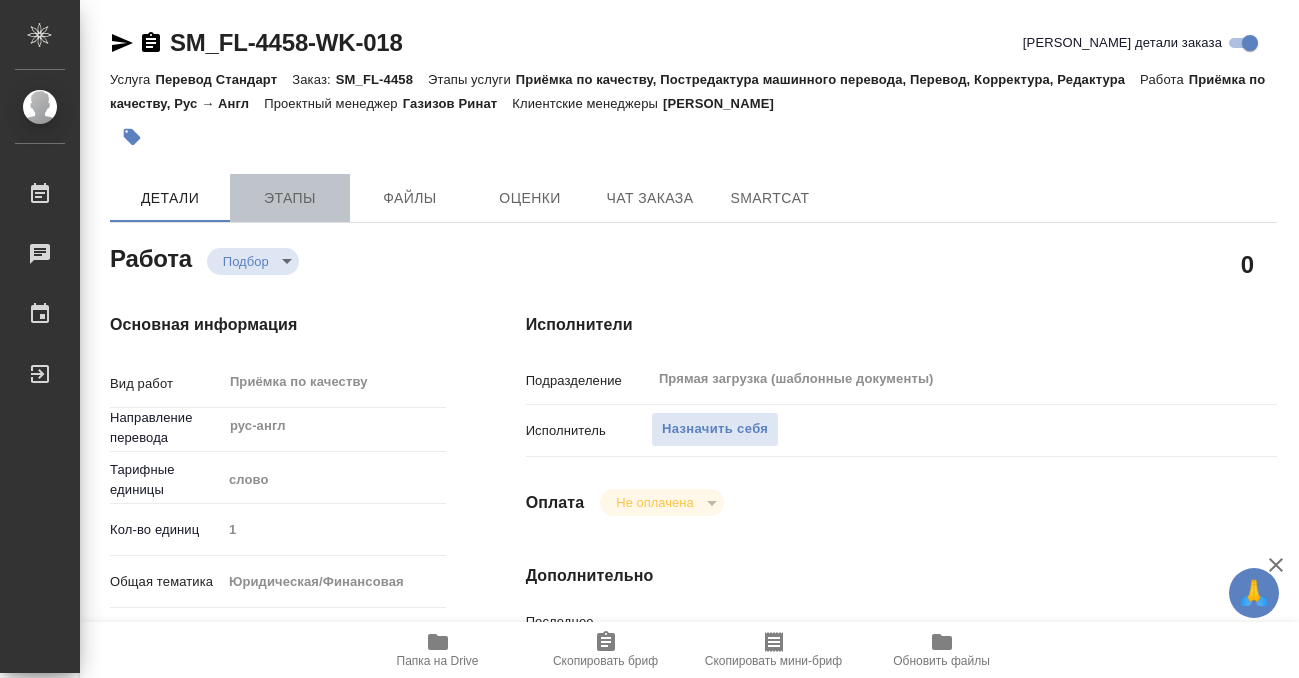 click on "Этапы" at bounding box center [290, 198] 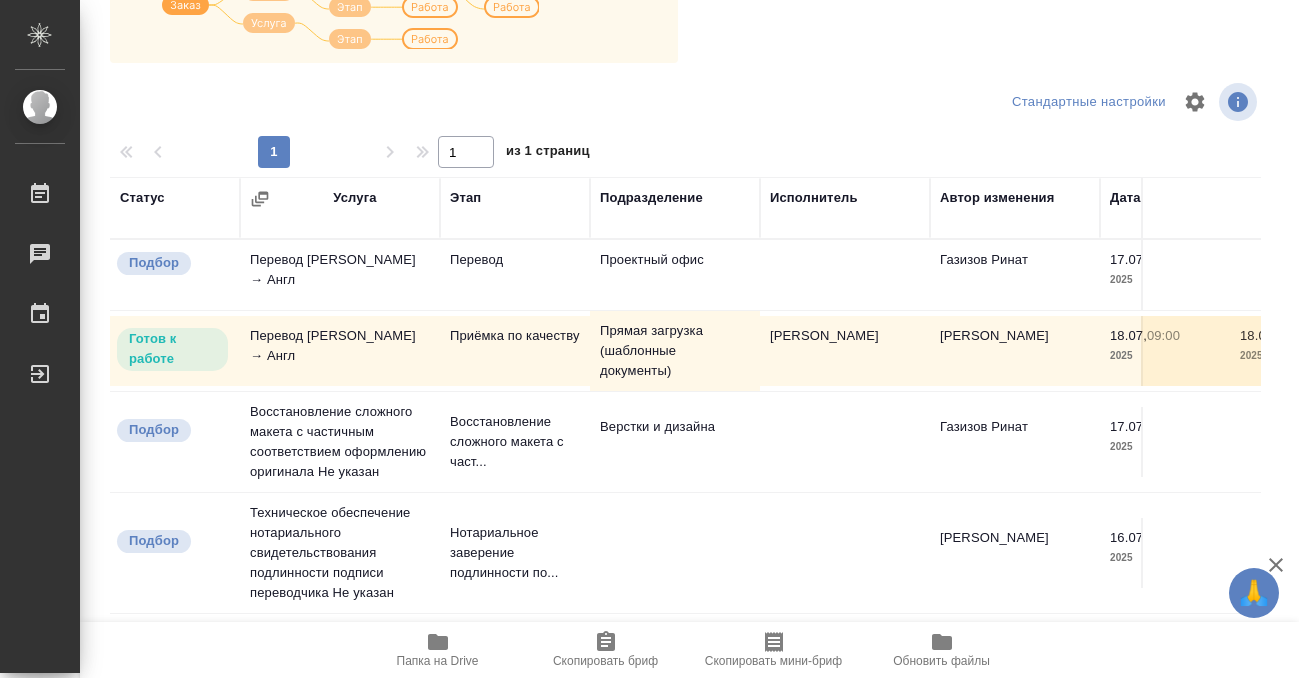 scroll, scrollTop: 0, scrollLeft: 0, axis: both 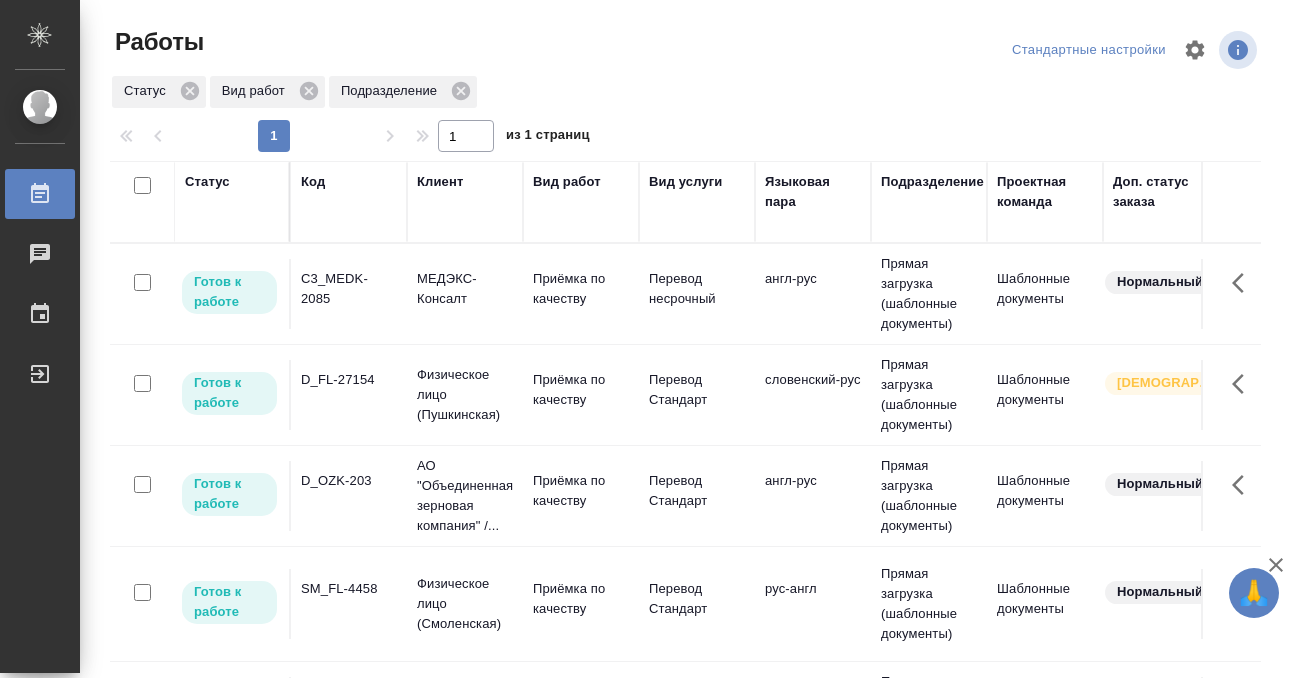 click on "C3_MEDK-2085" at bounding box center [349, 289] 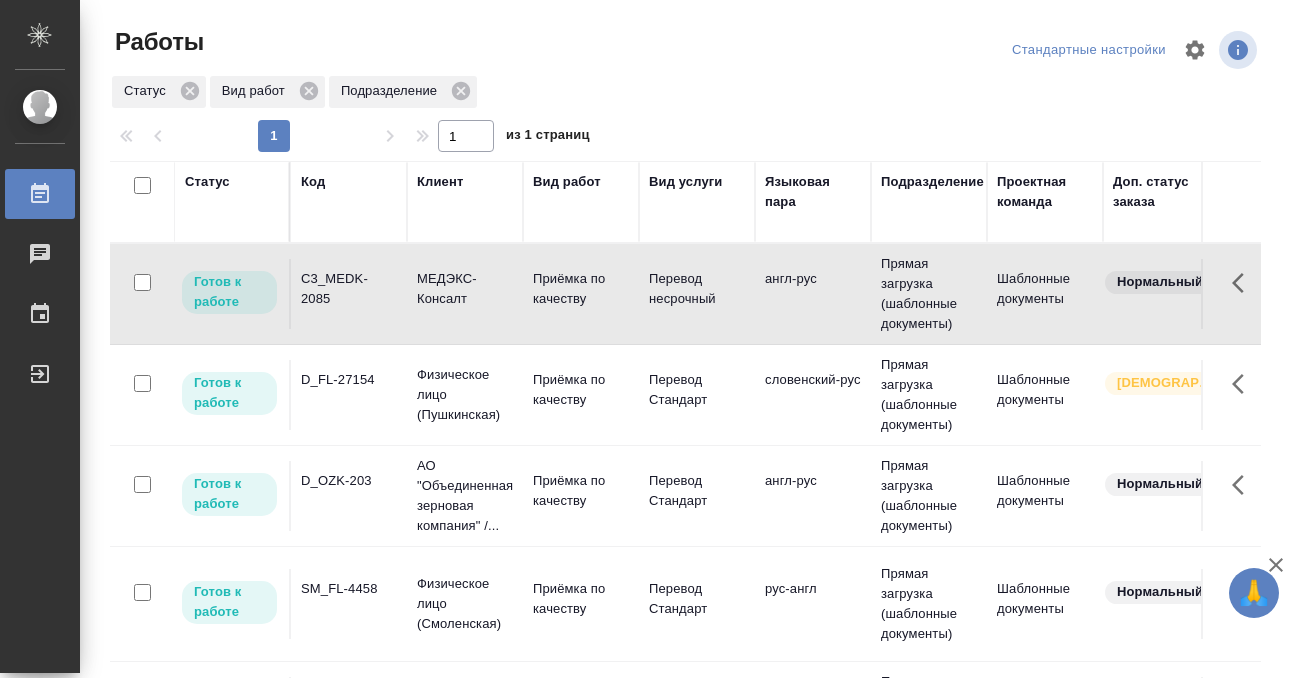 click on "C3_MEDK-2085" at bounding box center [349, 289] 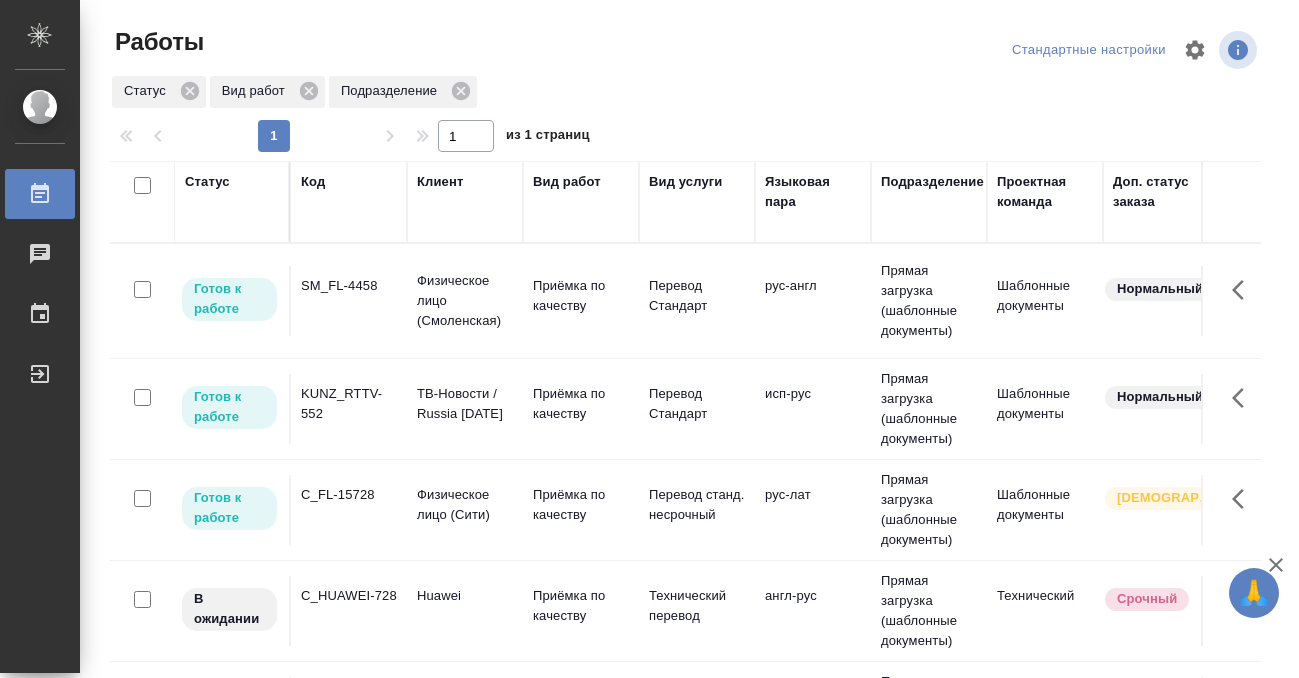 scroll, scrollTop: 387, scrollLeft: 0, axis: vertical 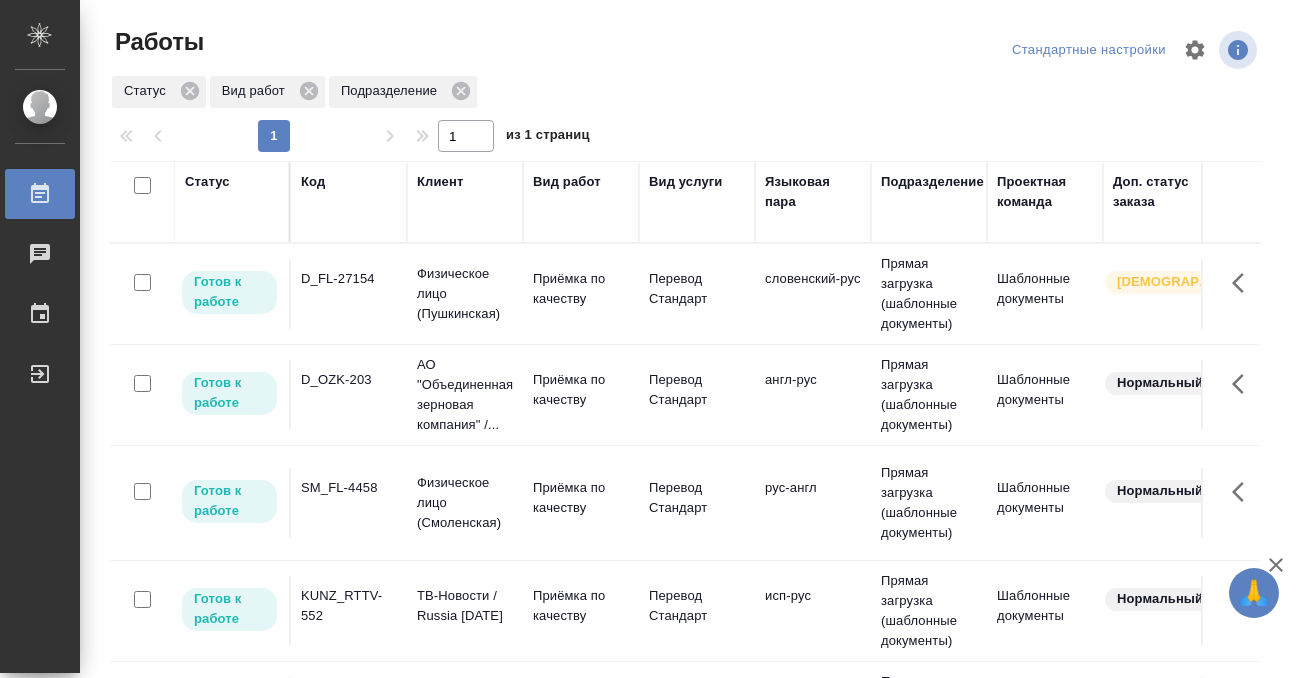click on "D_OZK-203" at bounding box center (349, 294) 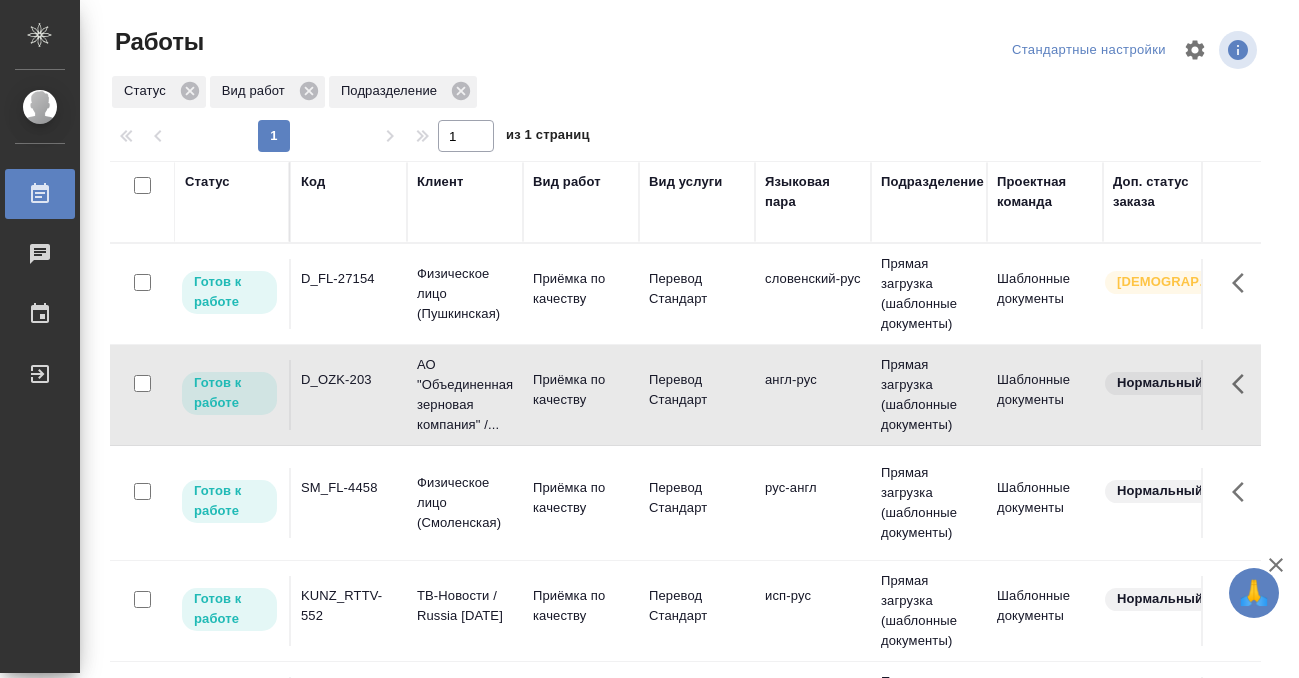 click on "D_OZK-203" at bounding box center [349, 294] 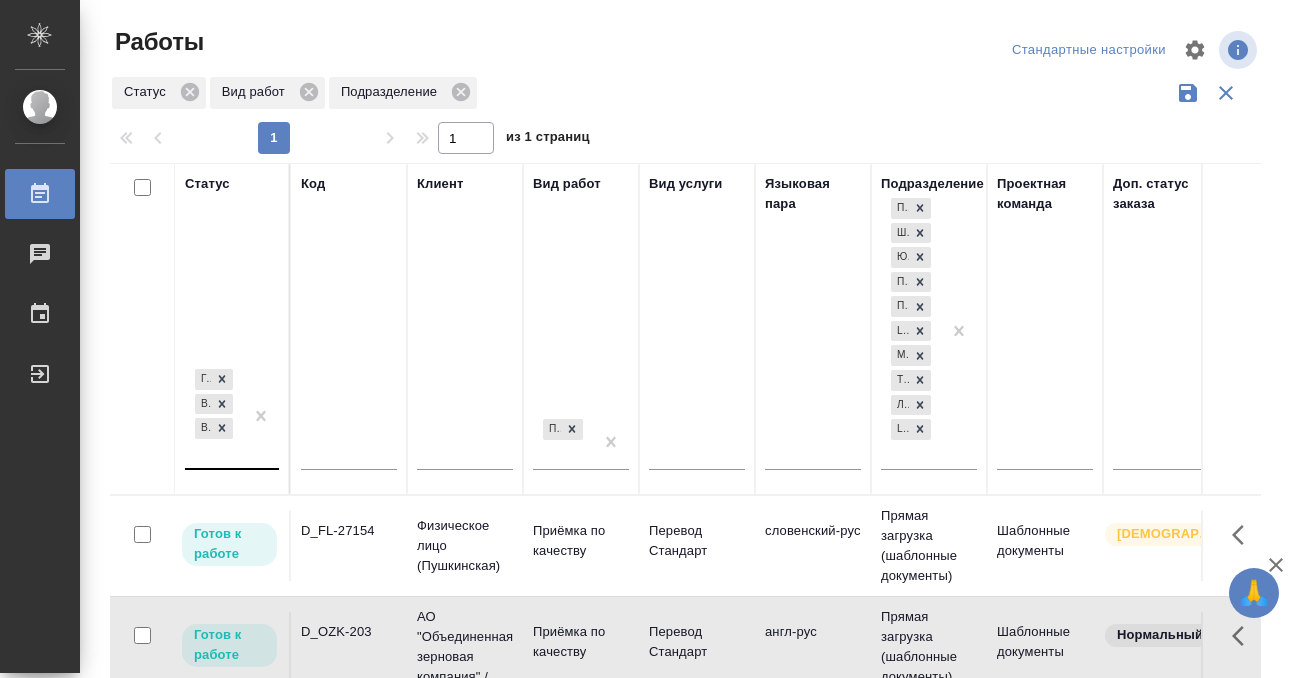 click at bounding box center (261, 416) 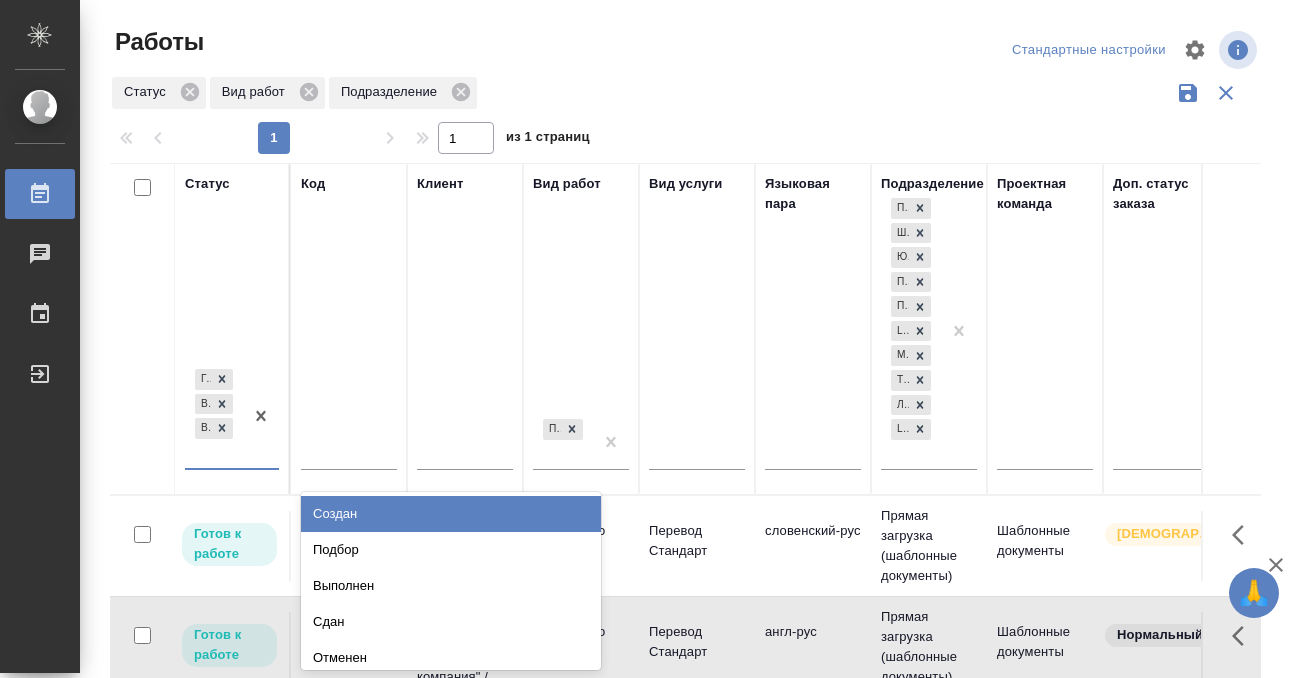 scroll, scrollTop: 10, scrollLeft: 0, axis: vertical 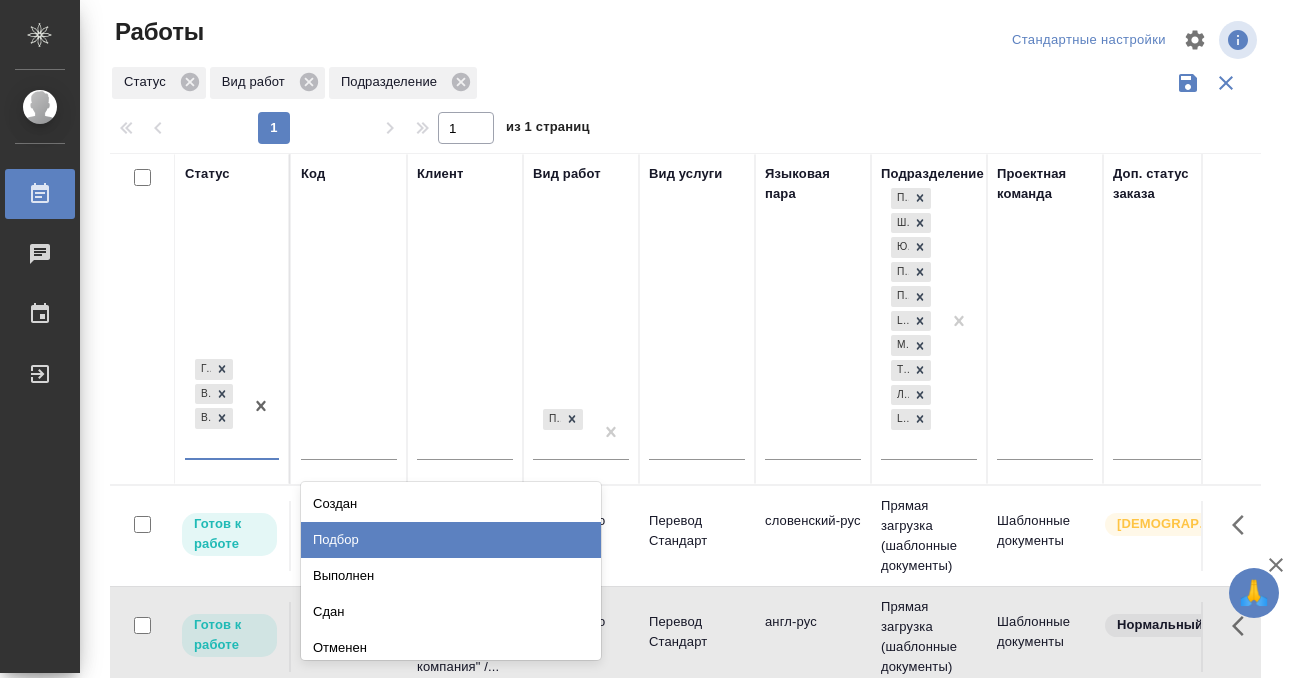 click on "Подбор" at bounding box center [451, 540] 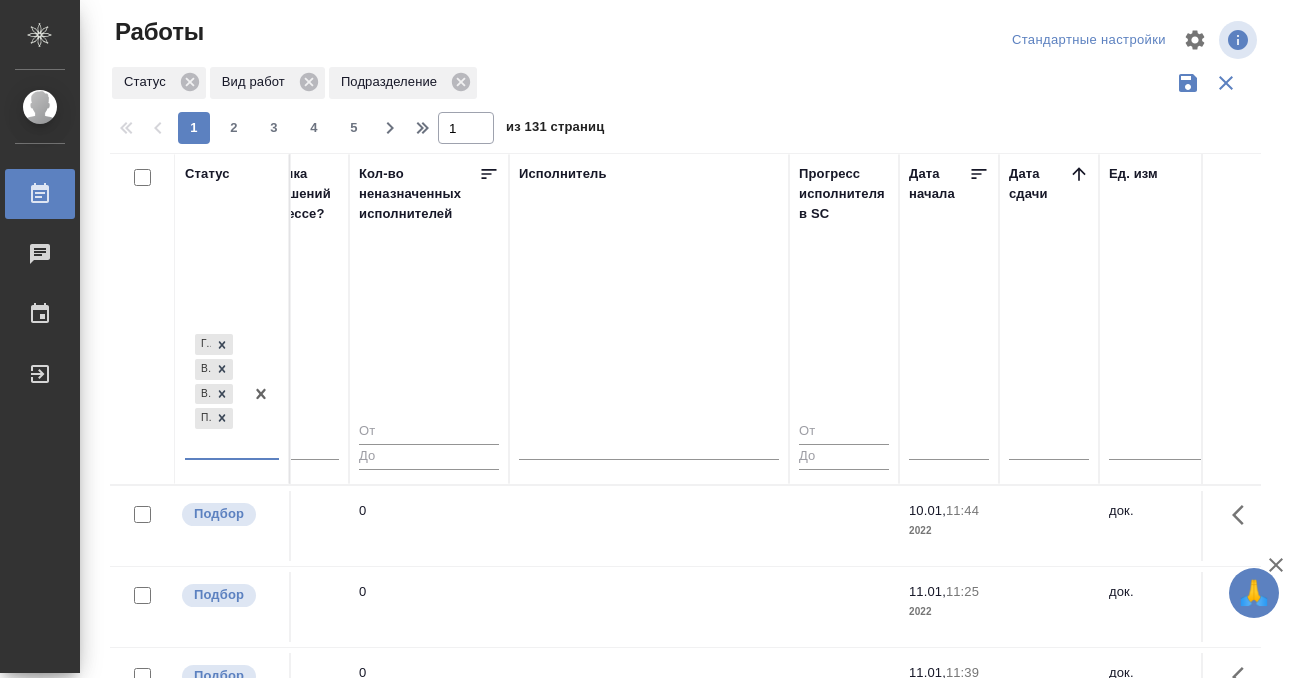 scroll, scrollTop: 0, scrollLeft: 1294, axis: horizontal 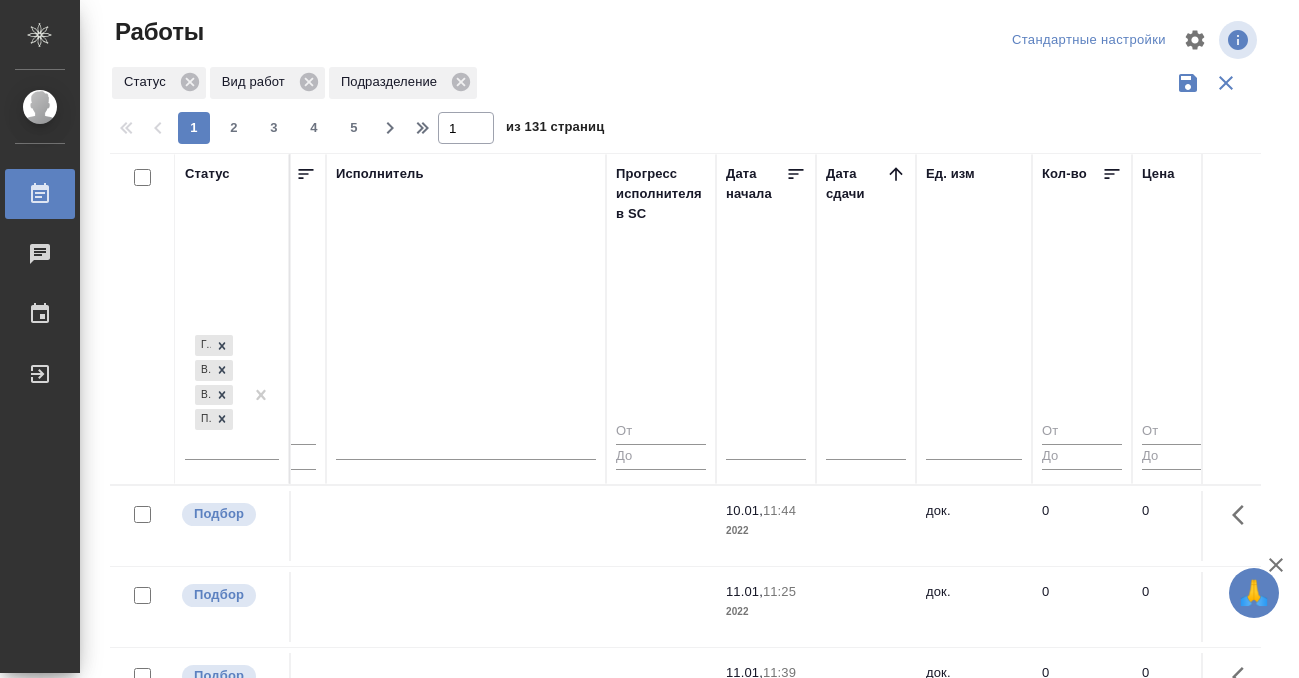 click 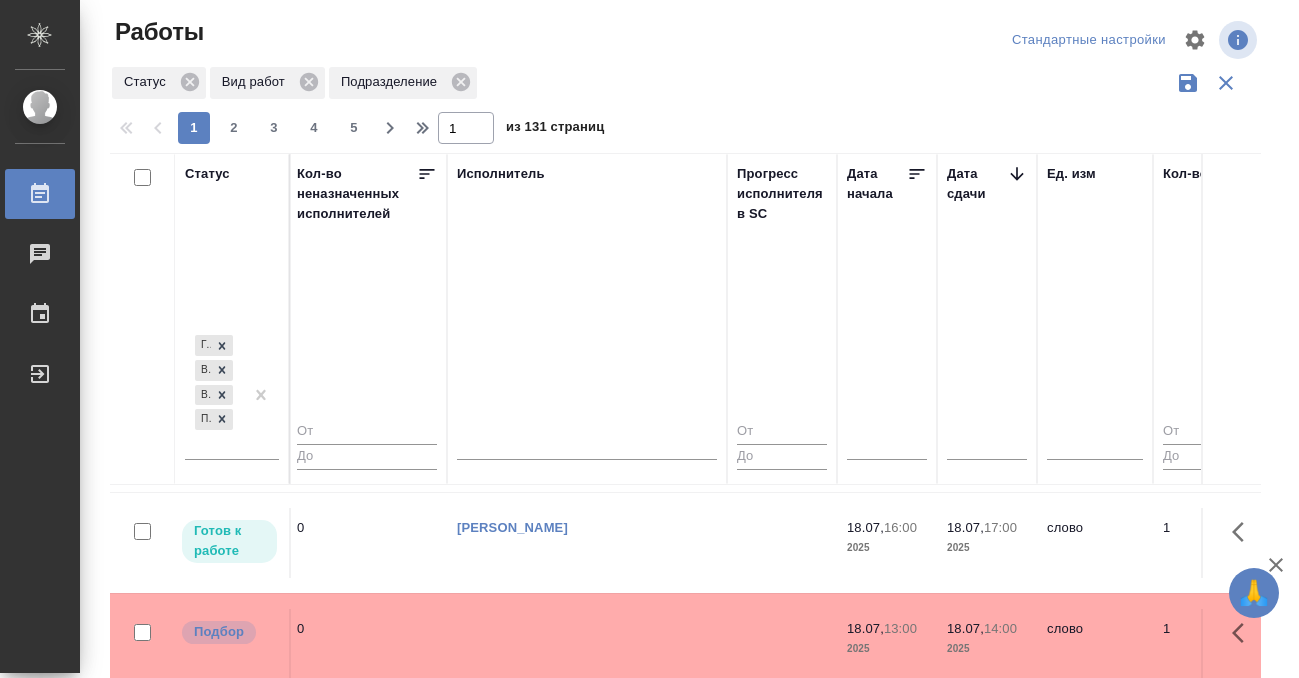 scroll, scrollTop: 563, scrollLeft: 1173, axis: both 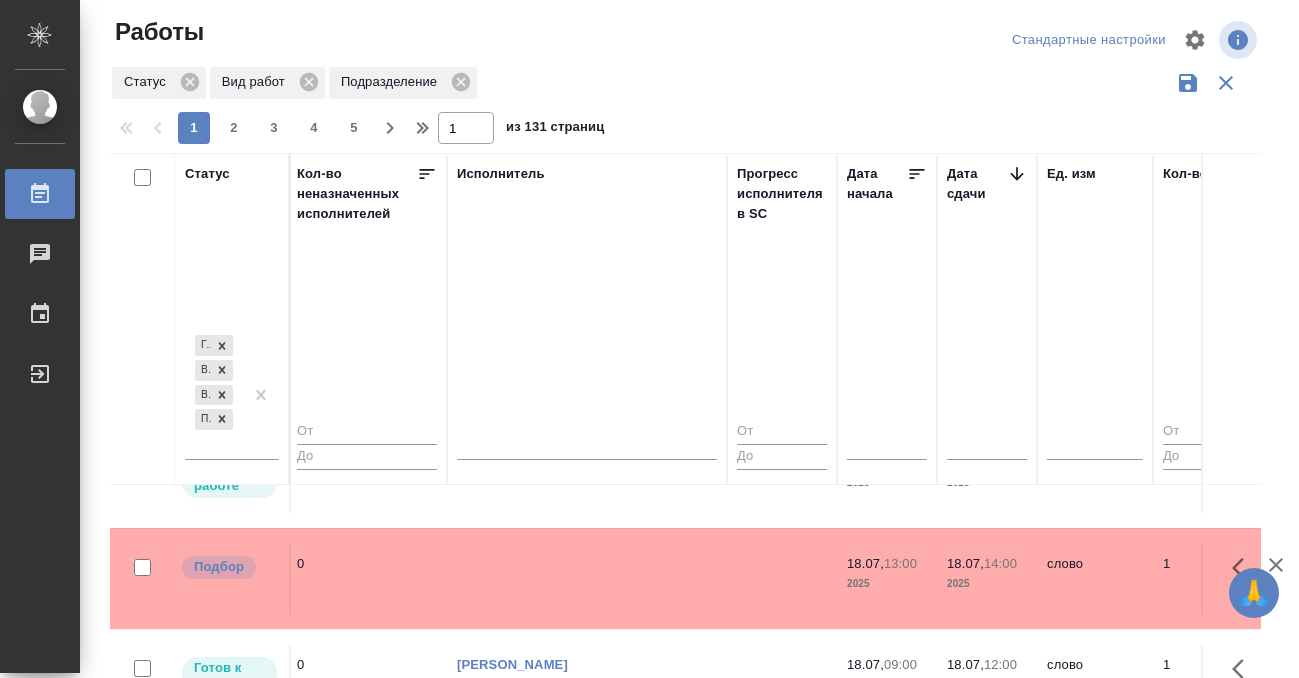 click at bounding box center [587, -27] 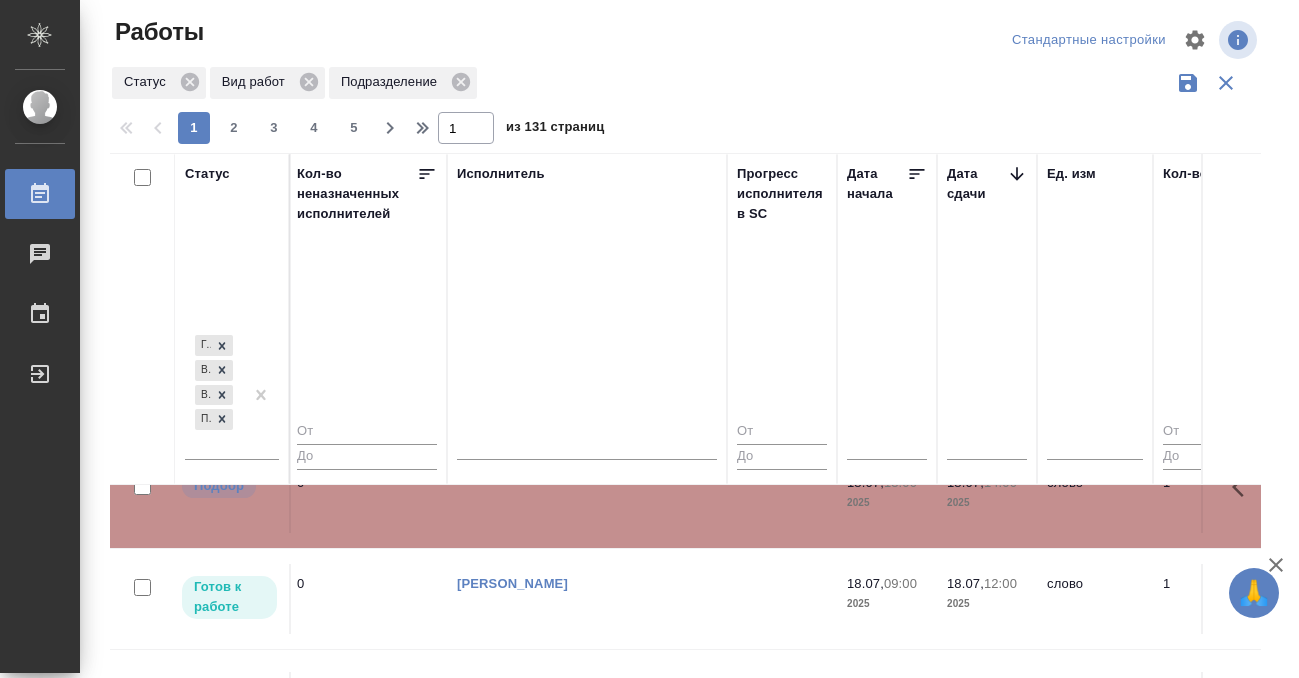 scroll, scrollTop: 738, scrollLeft: 1173, axis: both 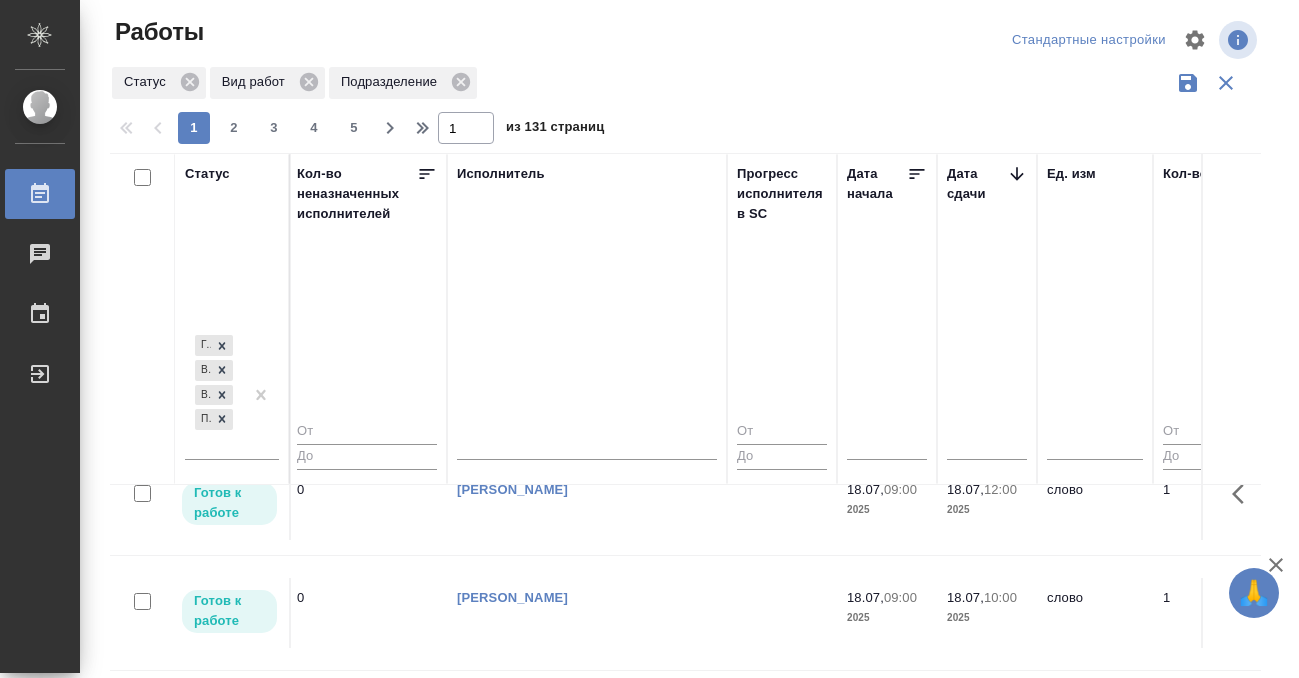 click on "Работы" at bounding box center (15, 194) 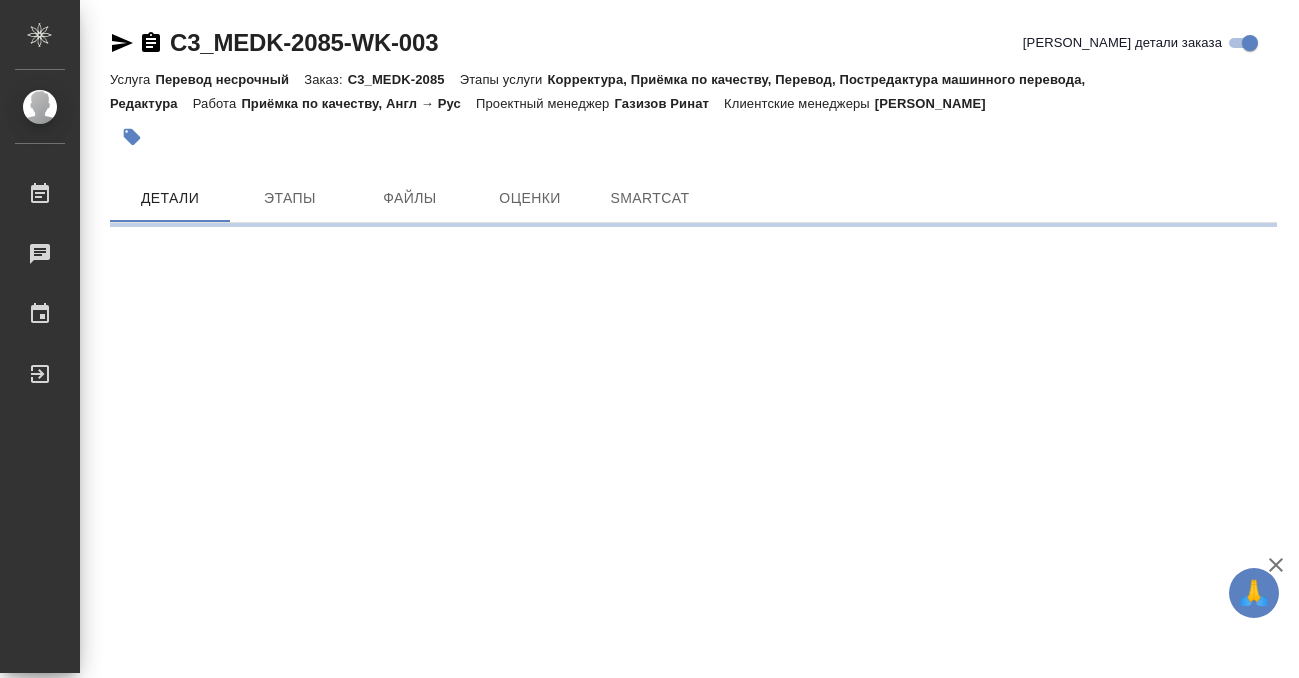 scroll, scrollTop: 0, scrollLeft: 0, axis: both 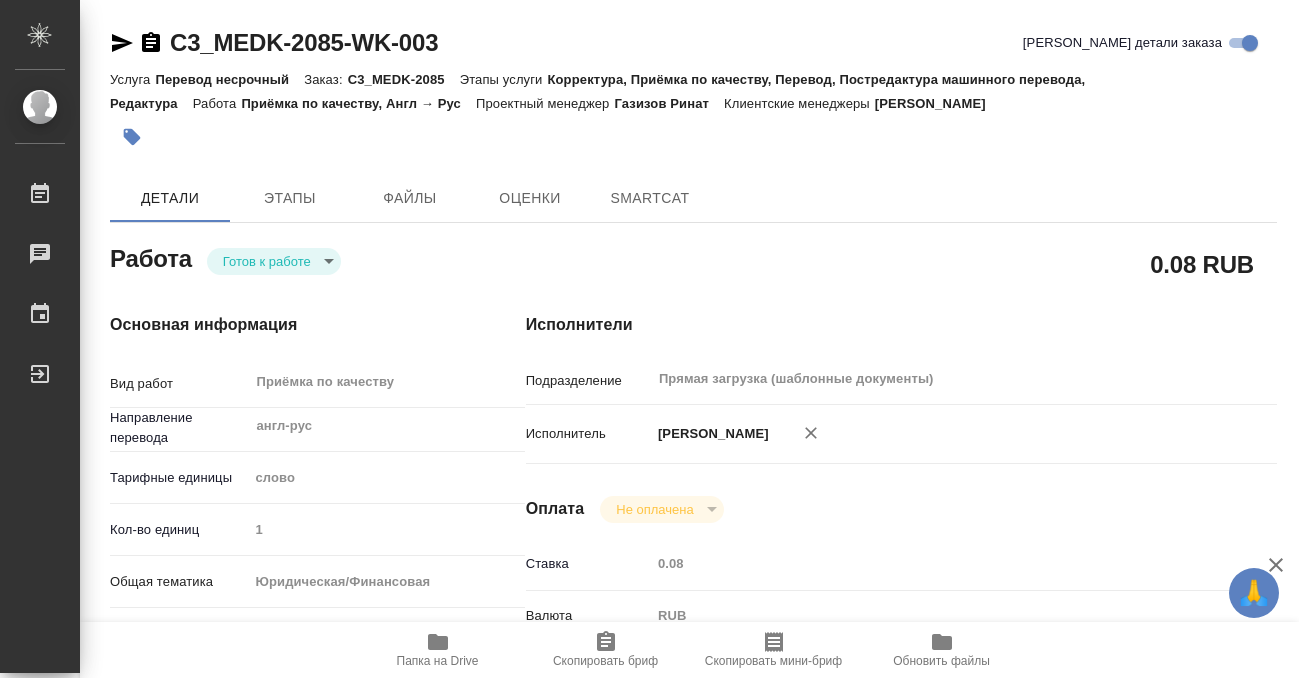 type on "x" 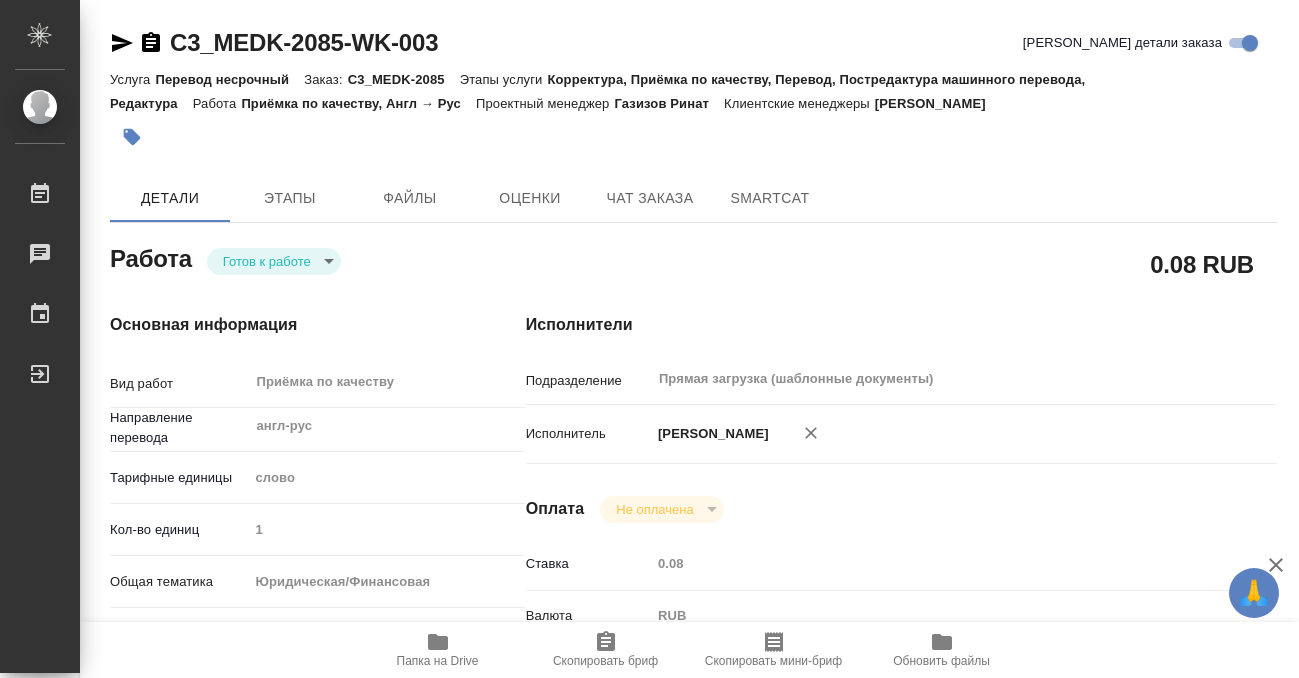 type on "x" 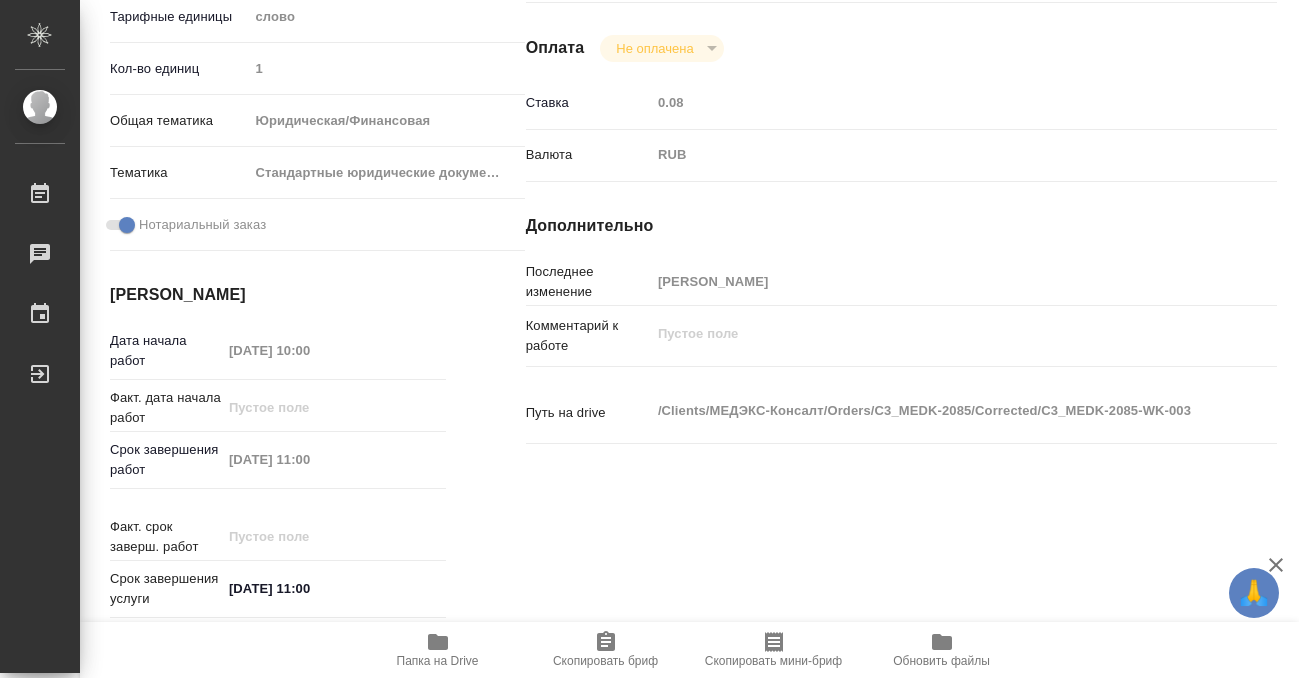 scroll, scrollTop: 273, scrollLeft: 0, axis: vertical 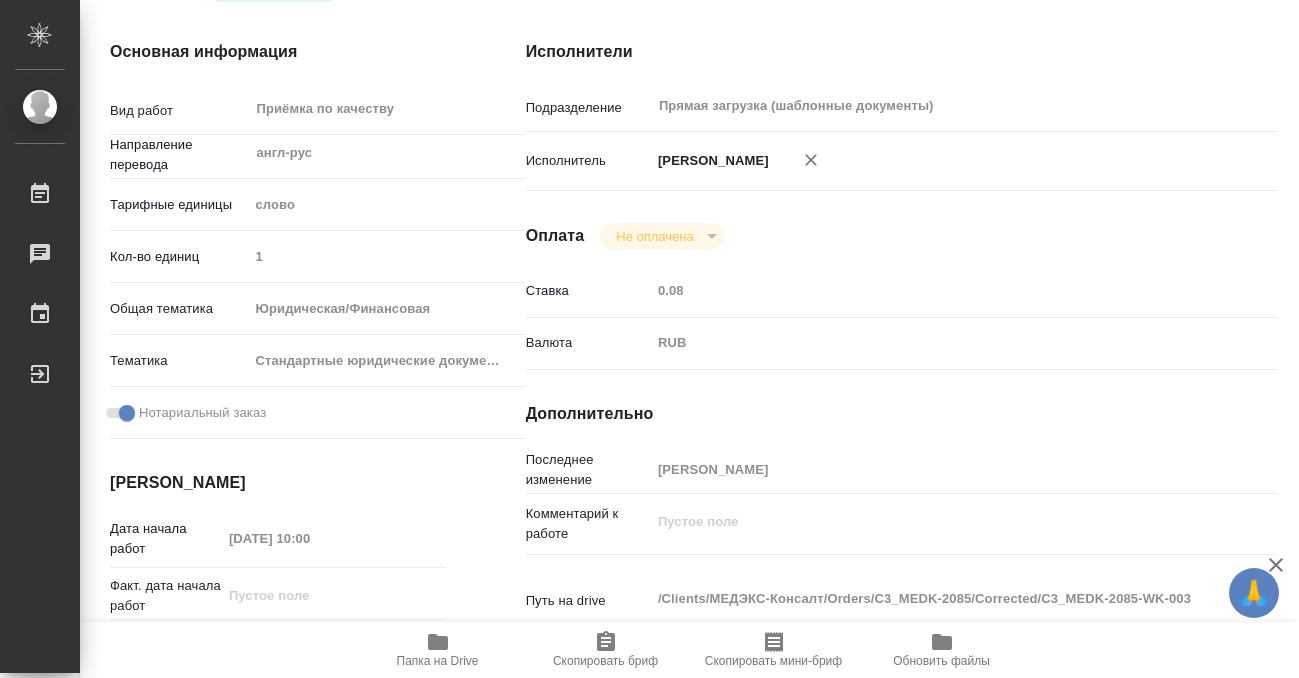 click 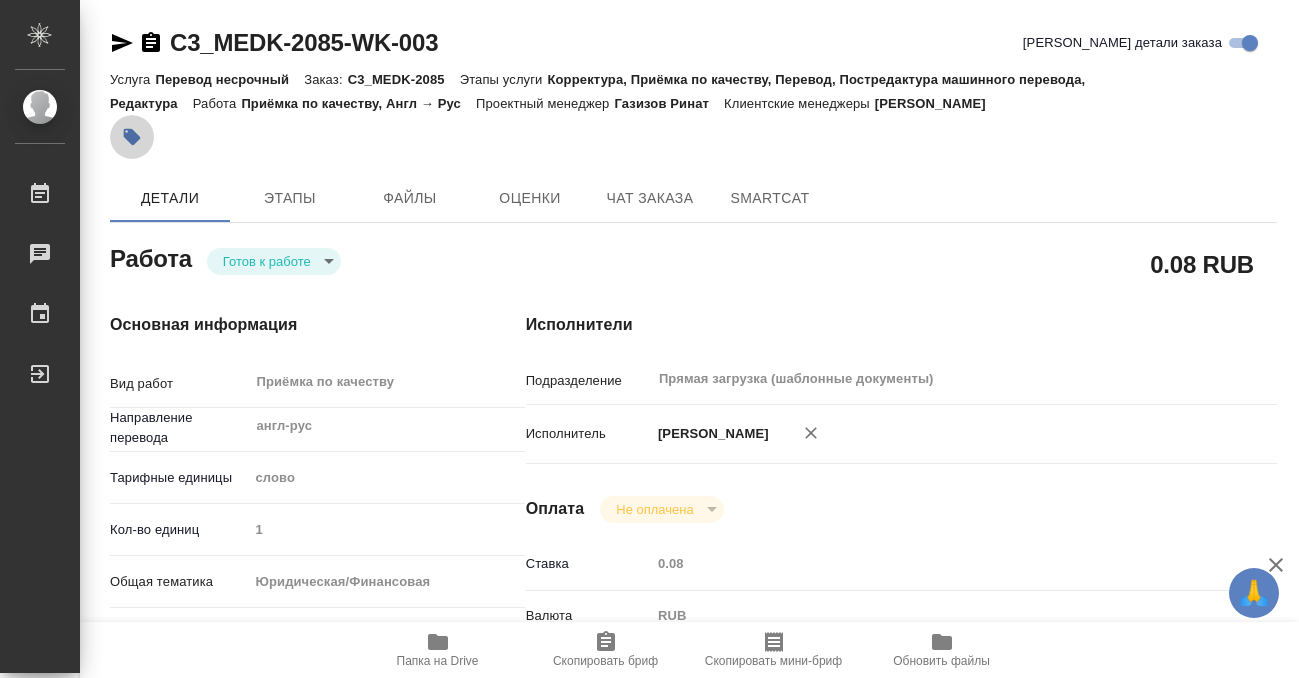 click 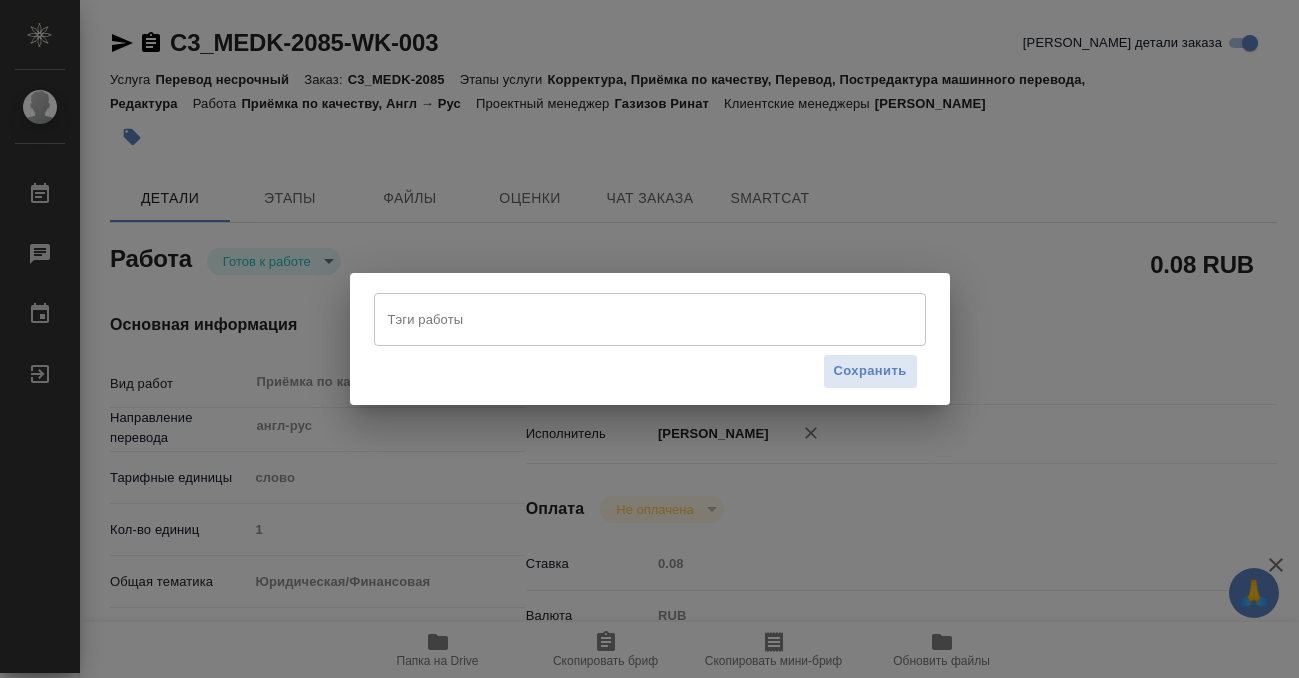 click on "Тэги работы" at bounding box center [631, 319] 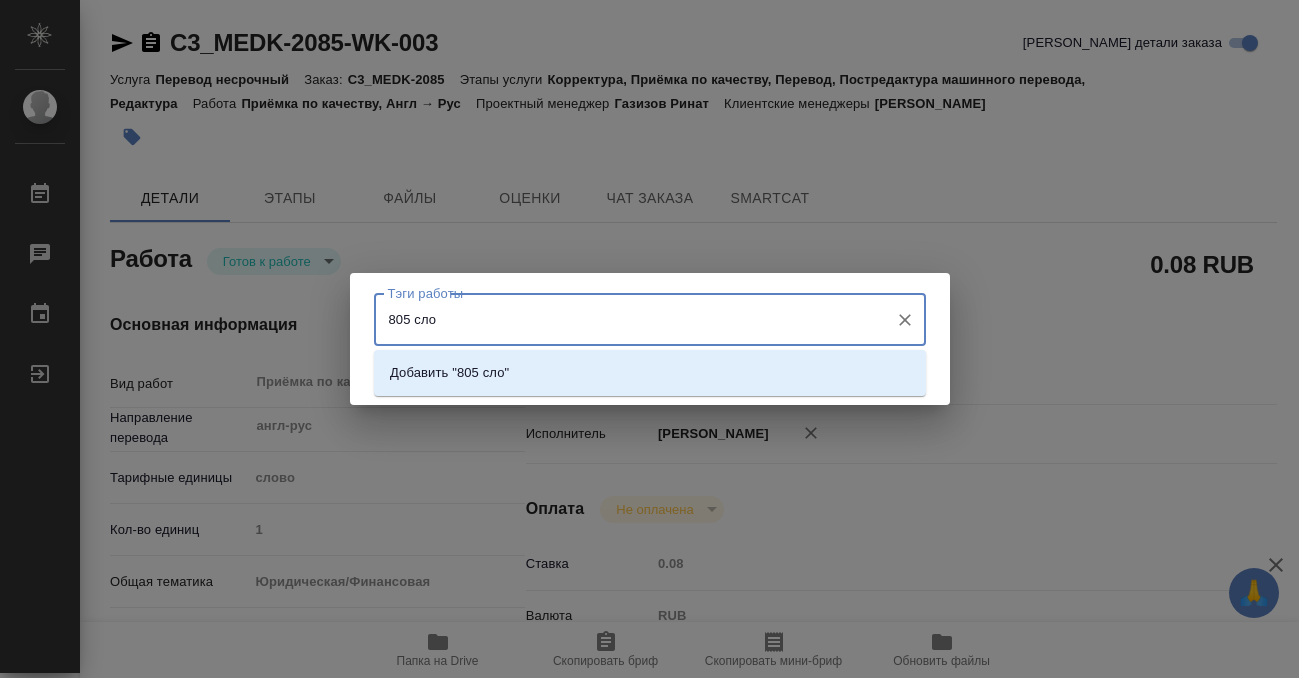 type on "805 слов" 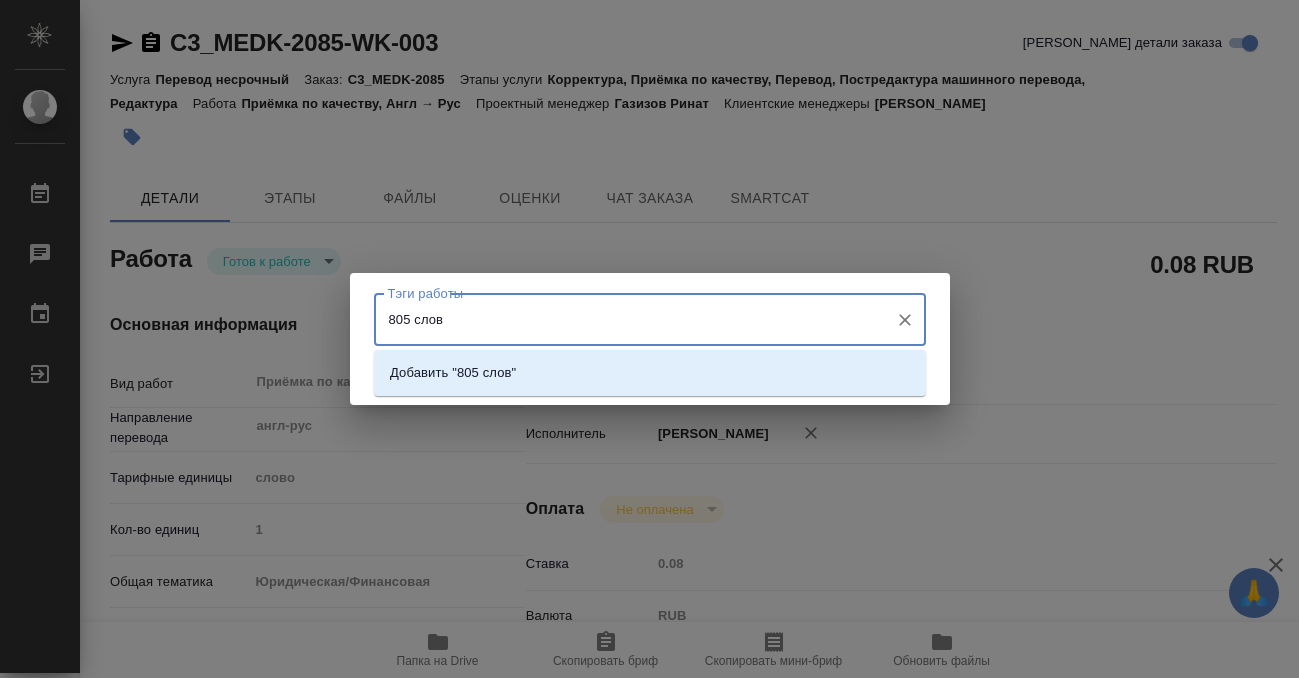 type 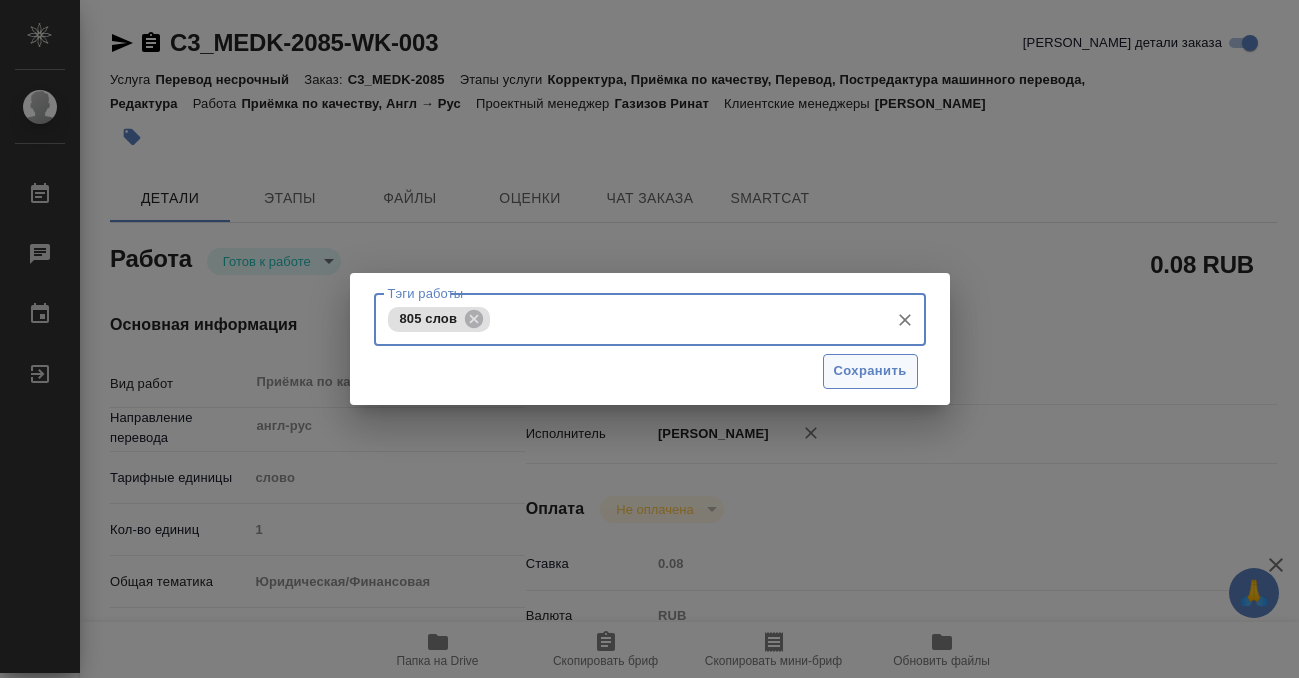 click on "Сохранить" at bounding box center (870, 371) 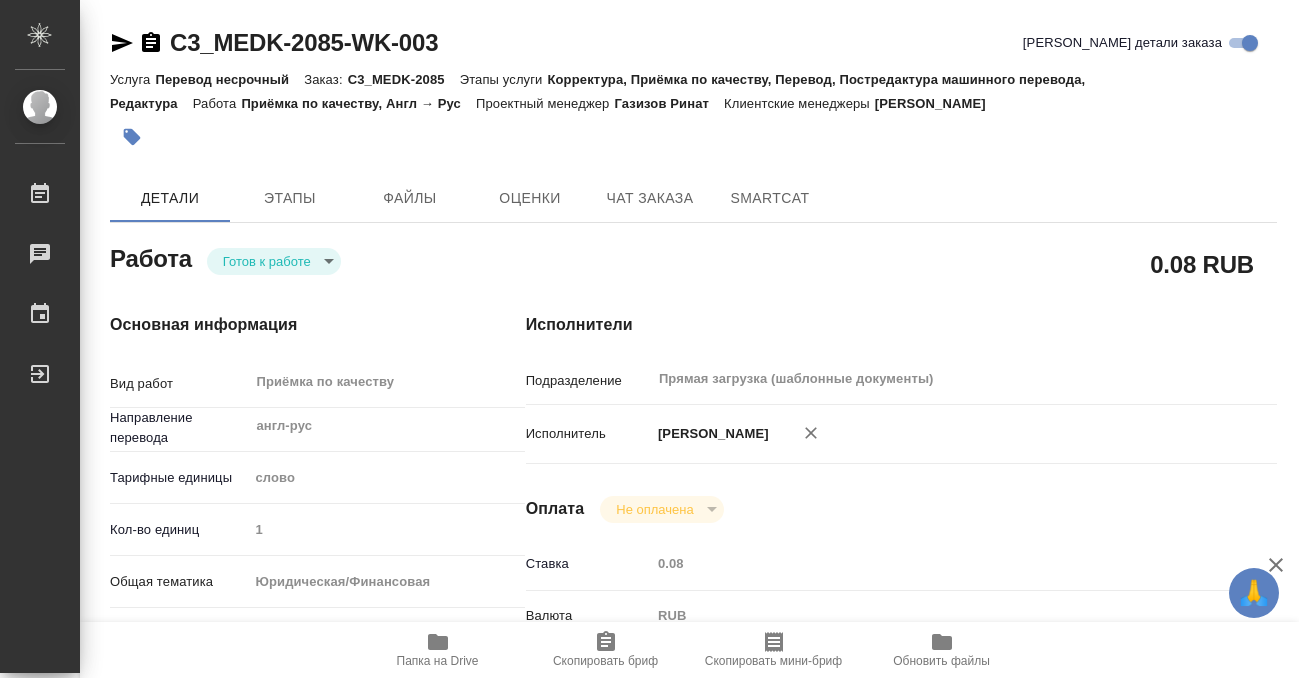 click on "🙏 .cls-1
fill:#fff;
AWATERA Kobzeva [PERSON_NAME] 0 Чаты График Выйти C3_MEDK-2085-WK-003 Кратко детали заказа Услуга Перевод несрочный Заказ: C3_MEDK-2085 Этапы услуги Корректура, Приёмка по качеству, Перевод, Постредактура машинного перевода, Редактура Работа Приёмка по качеству, Англ → Рус Проектный менеджер [PERSON_NAME] менеджеры [PERSON_NAME] Этапы Файлы Оценки Чат заказа SmartCat Работа Готов к работе readyForWork 0.08 RUB Основная информация Вид работ Приёмка по качеству x ​ Направление перевода англ-рус ​ Тарифные единицы слово 5a8b1489cc6b4906c91bfd90 1 yr-fn ​" at bounding box center [649, 339] 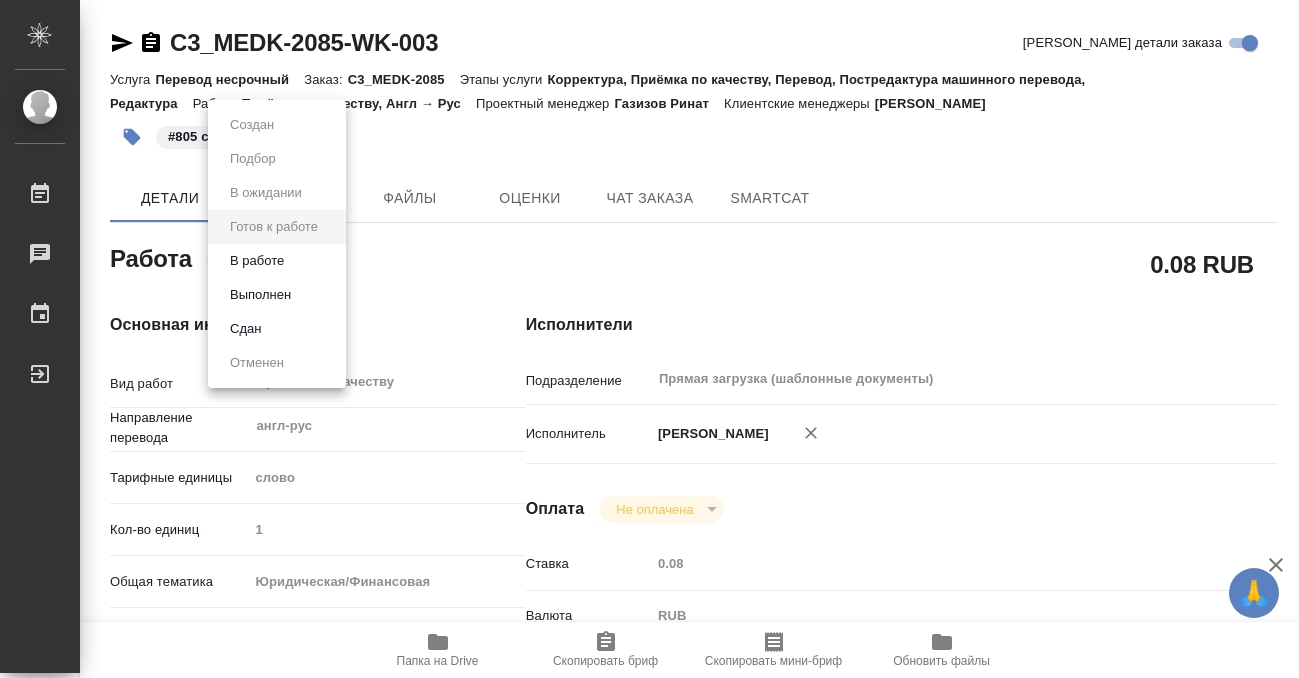 type on "readyForWork" 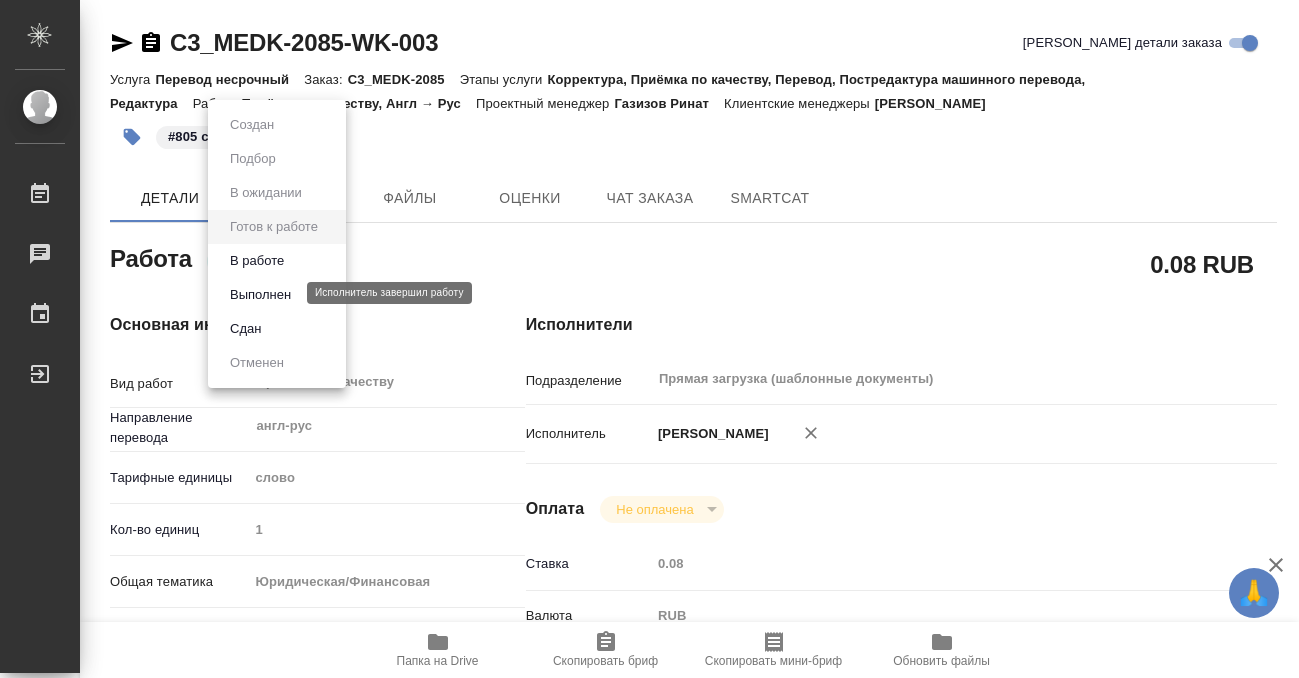 type on "x" 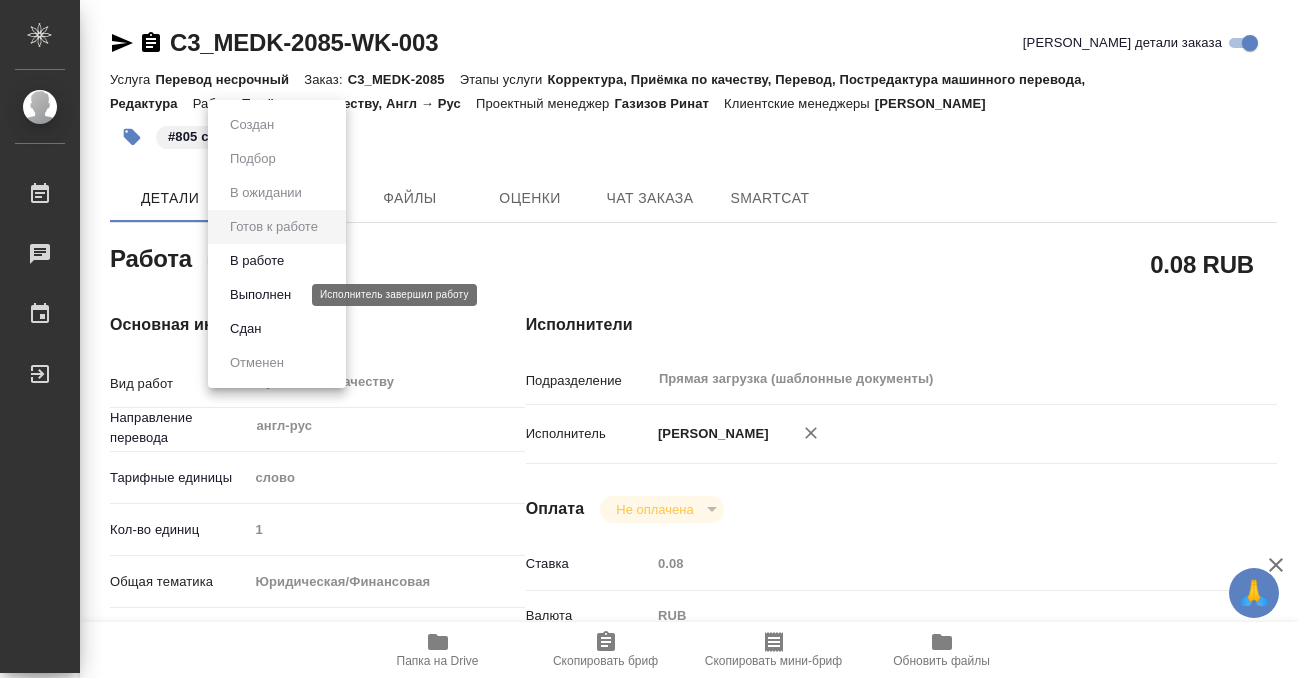 click on "Выполнен" at bounding box center [260, 295] 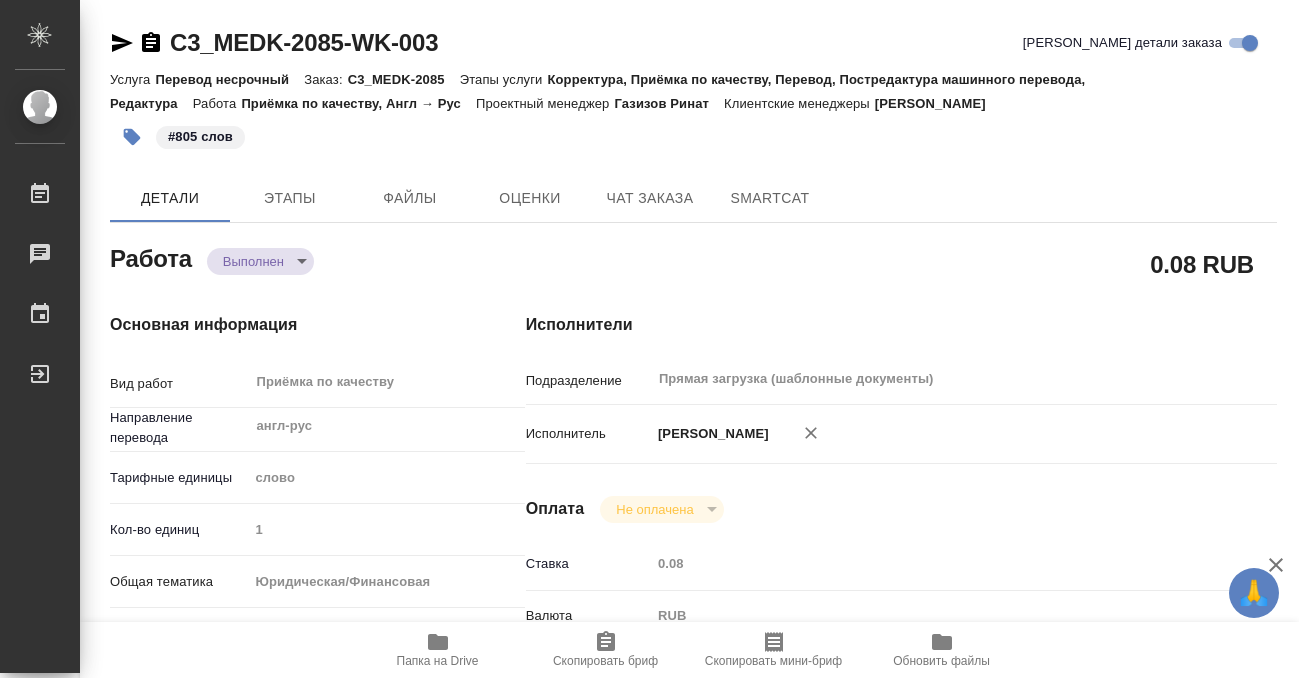 type on "x" 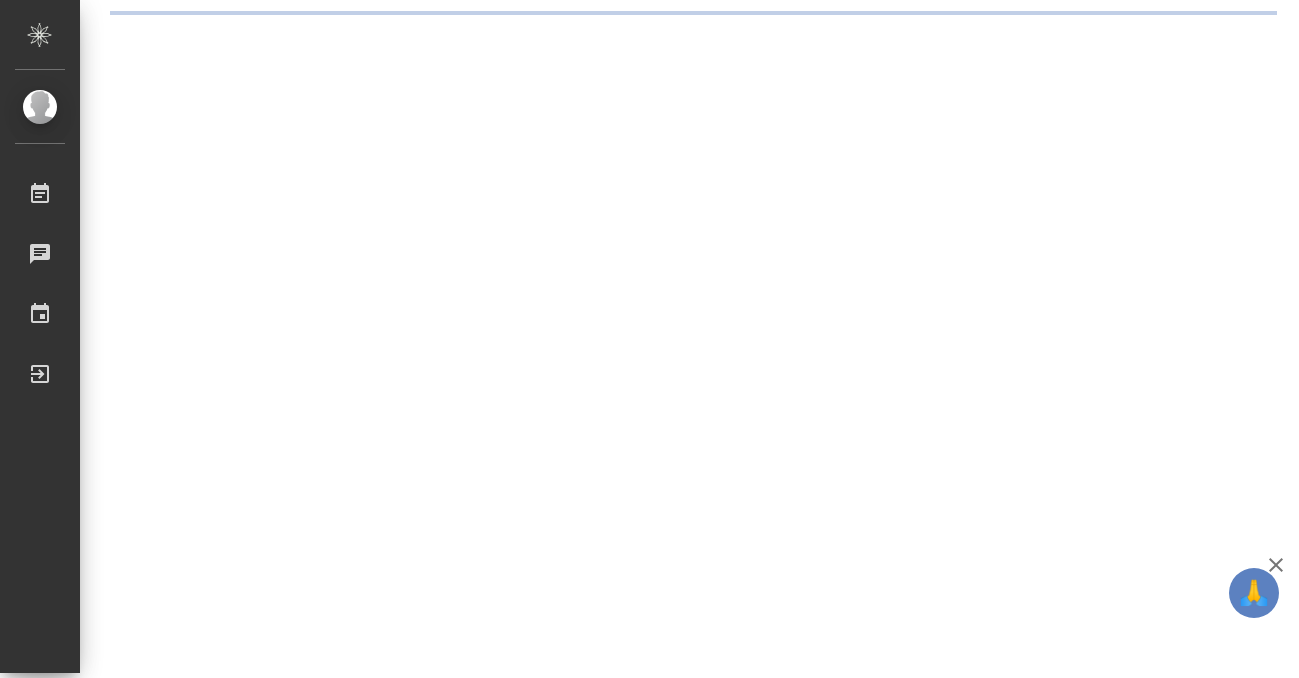 scroll, scrollTop: 0, scrollLeft: 0, axis: both 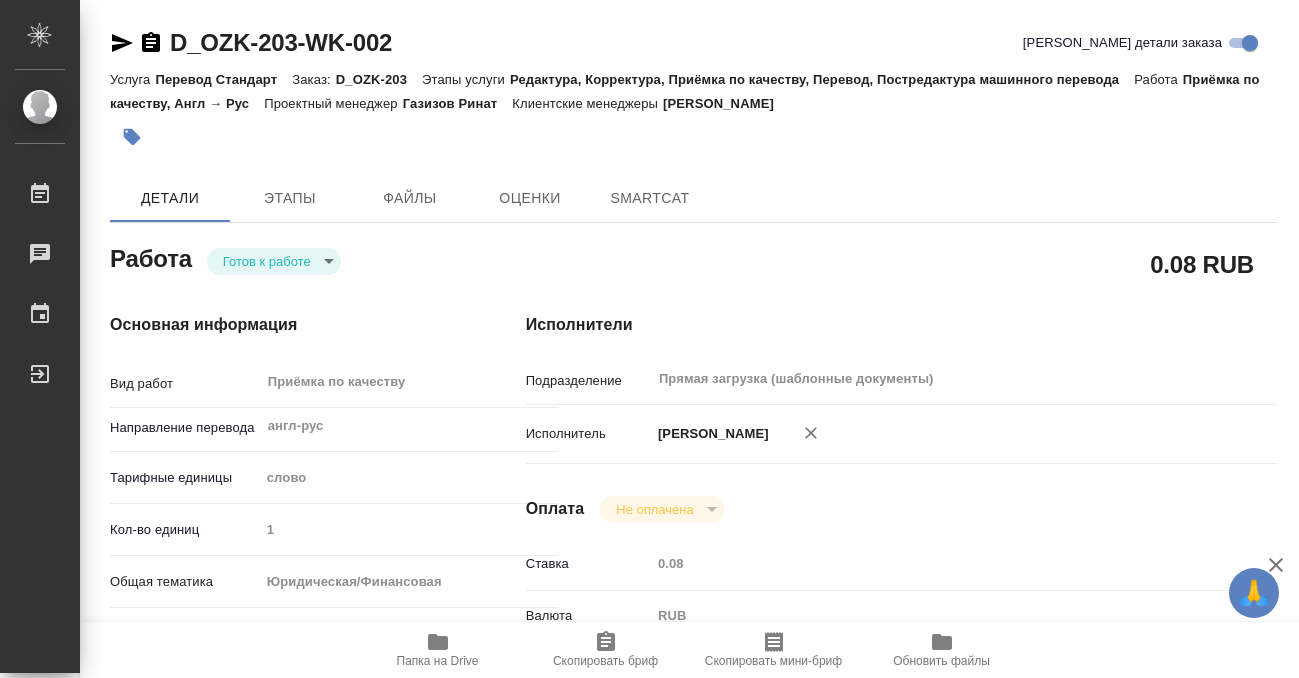 type on "x" 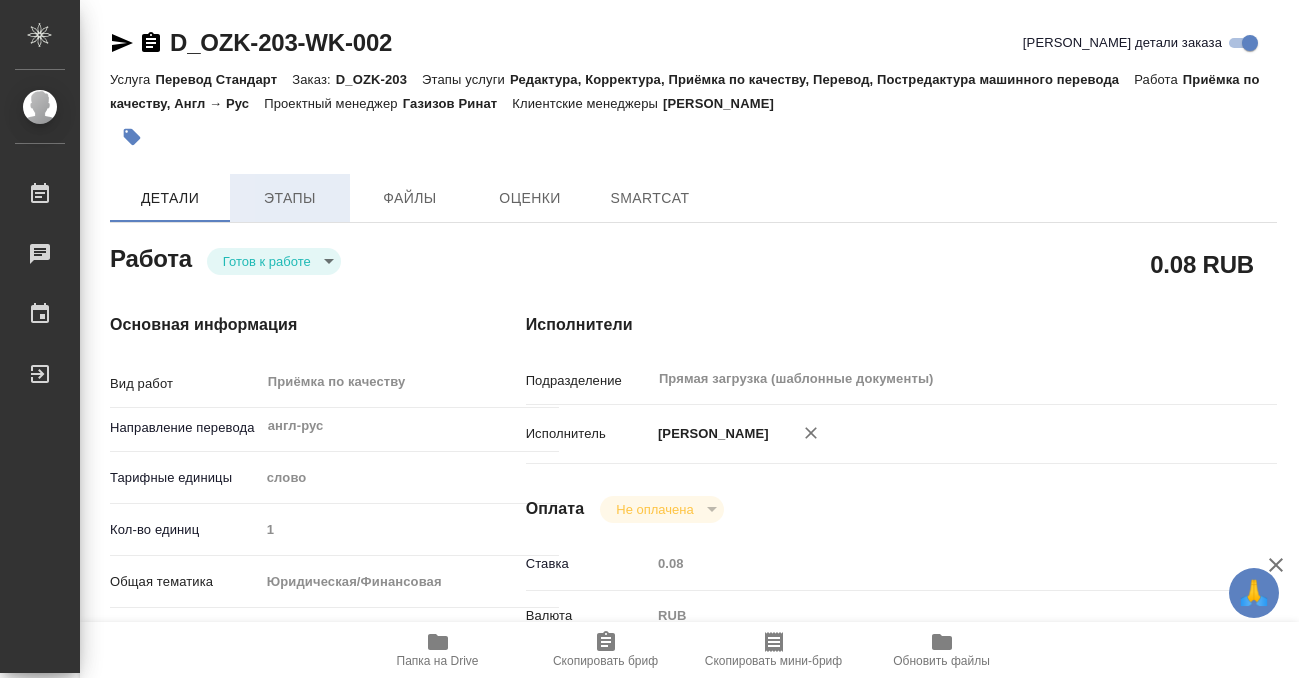 type on "x" 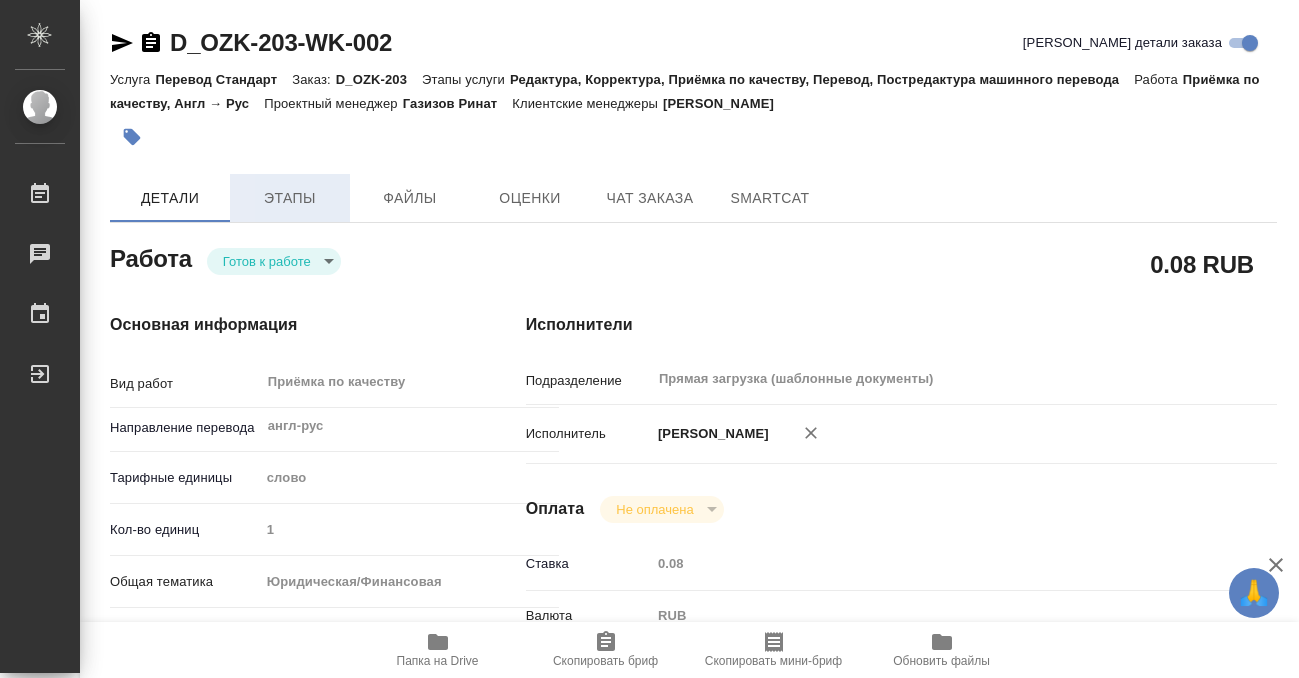 click on "Этапы" at bounding box center (290, 198) 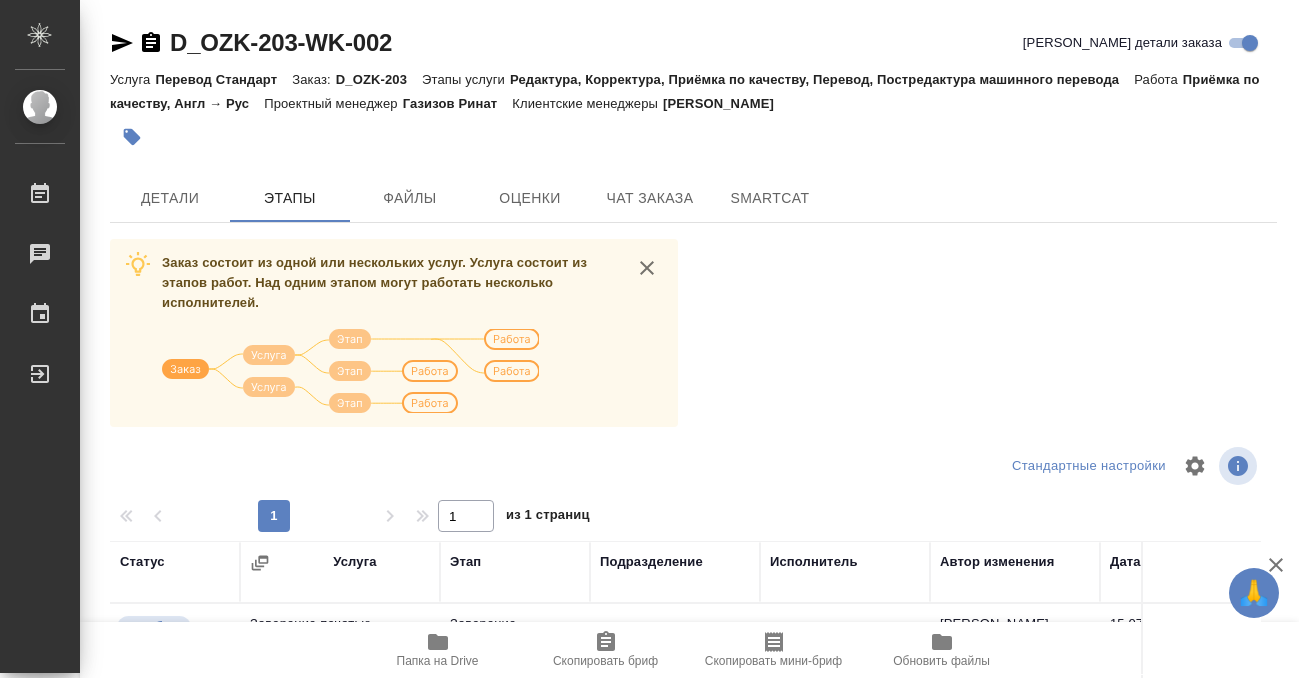 scroll, scrollTop: 364, scrollLeft: 0, axis: vertical 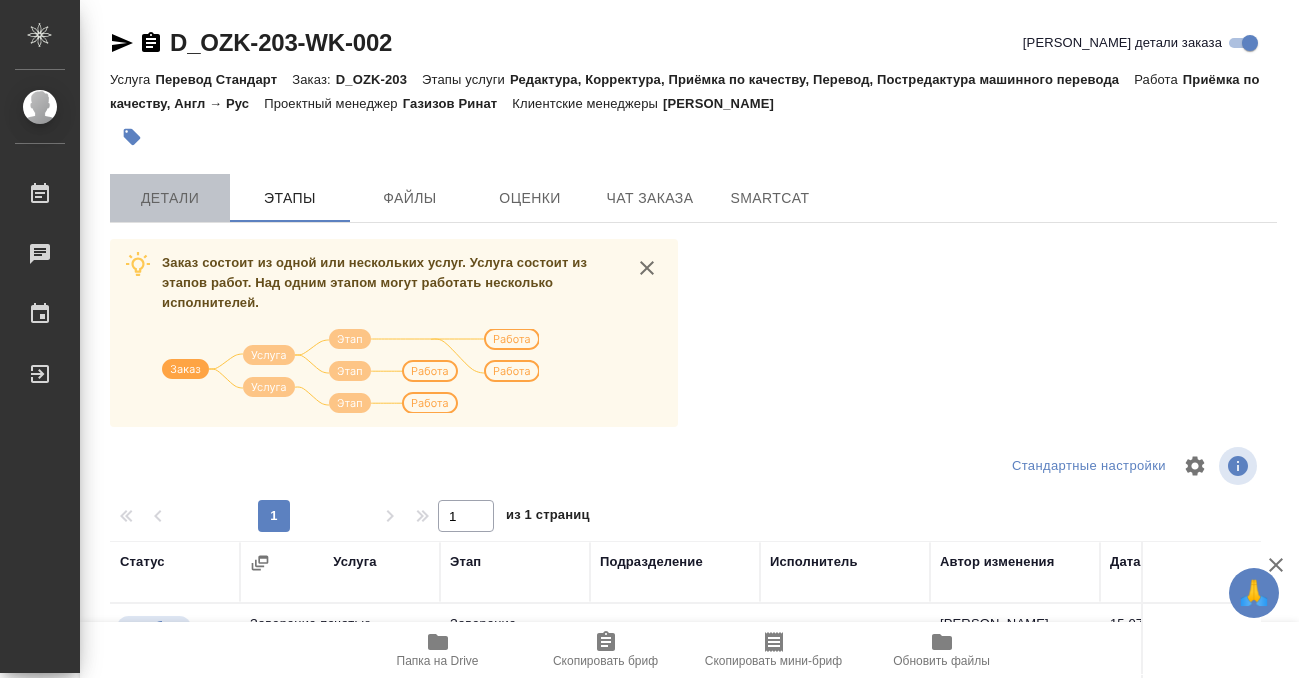 click on "Детали" at bounding box center [170, 198] 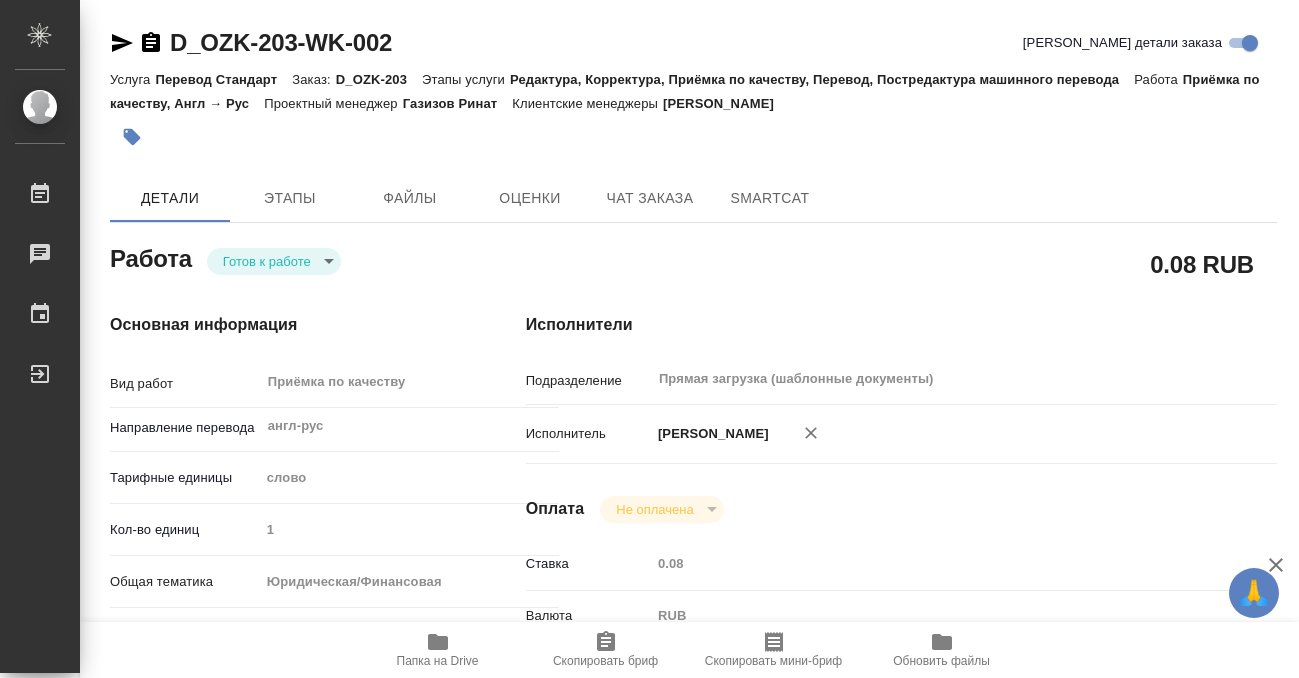 type on "x" 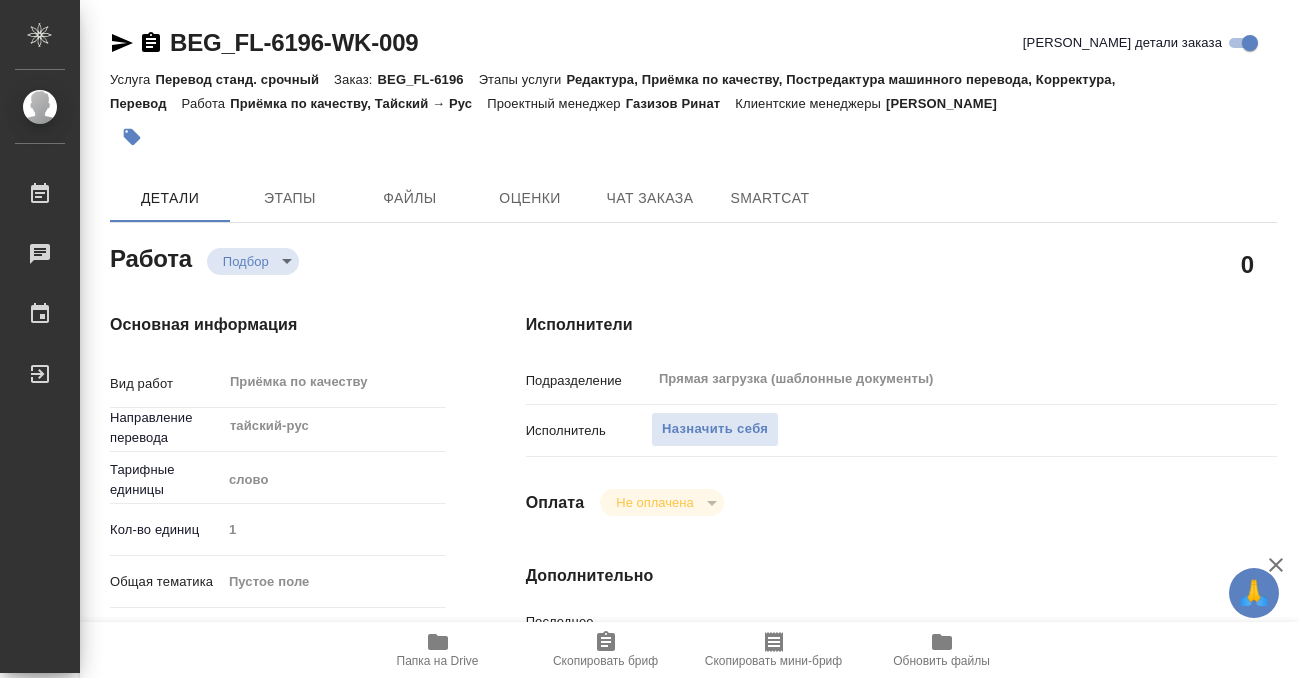 scroll, scrollTop: 0, scrollLeft: 0, axis: both 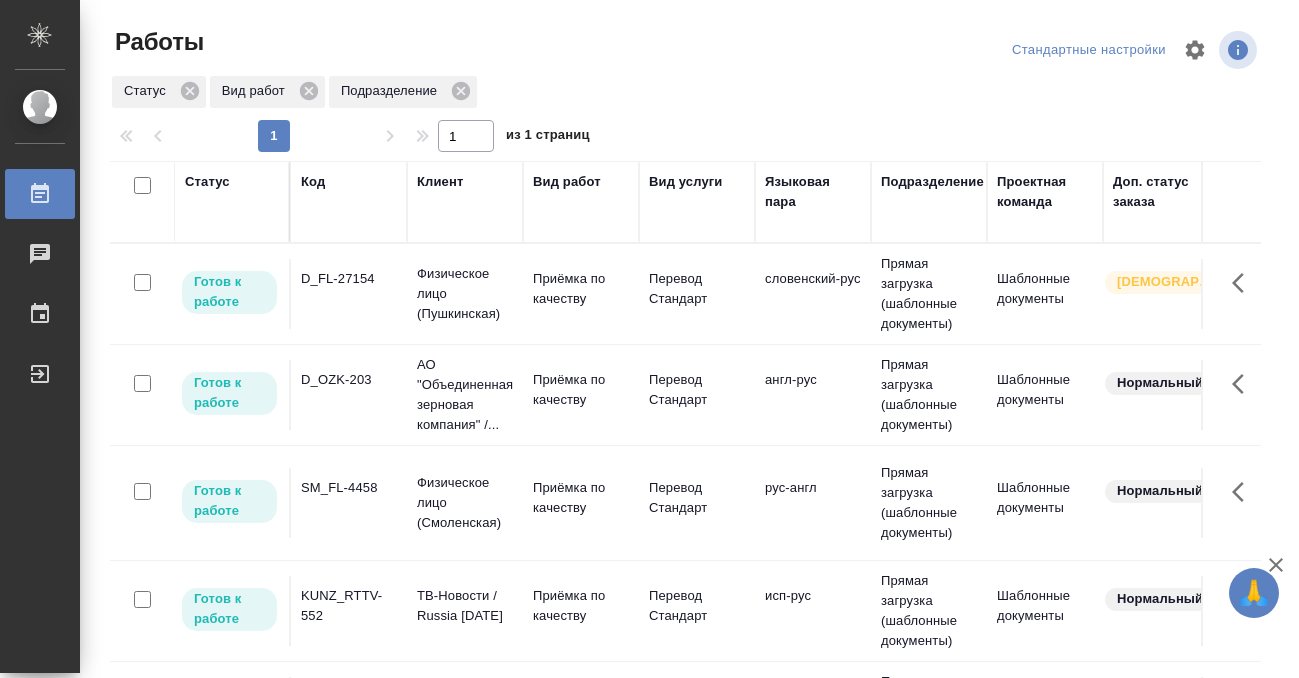 click on "Статус" at bounding box center [207, 182] 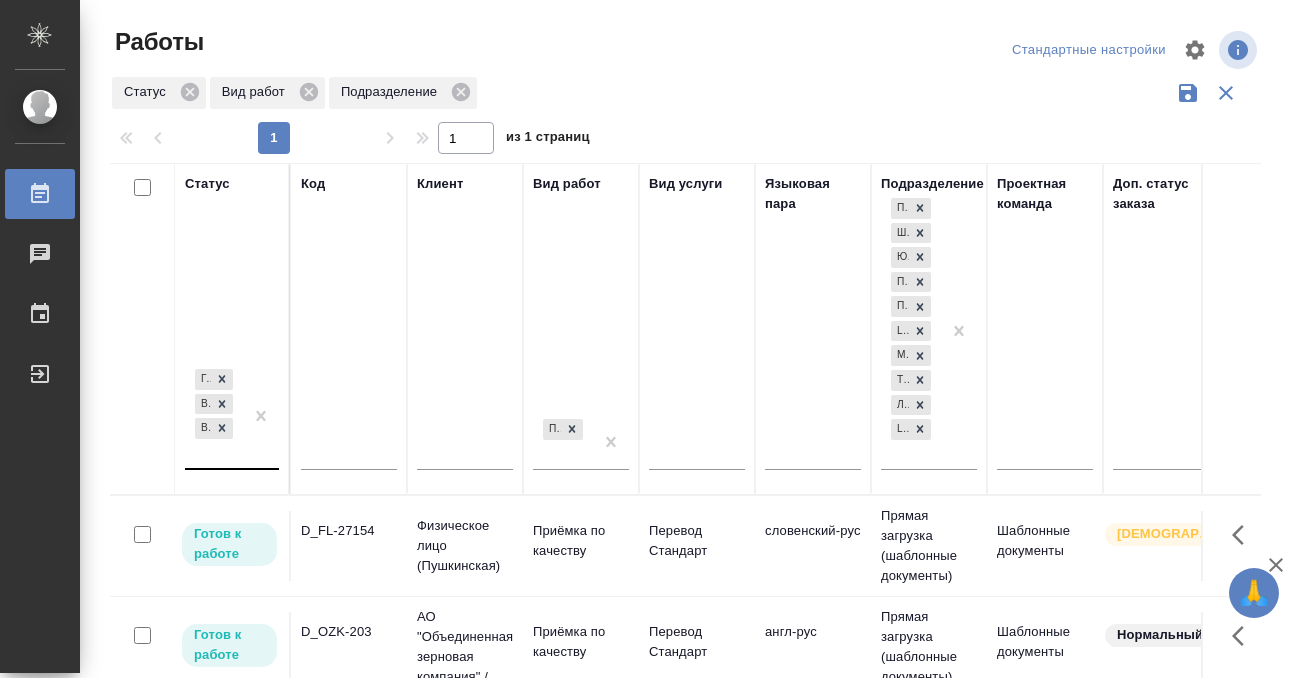 click on "Готов к работе В работе В ожидании" at bounding box center (214, 416) 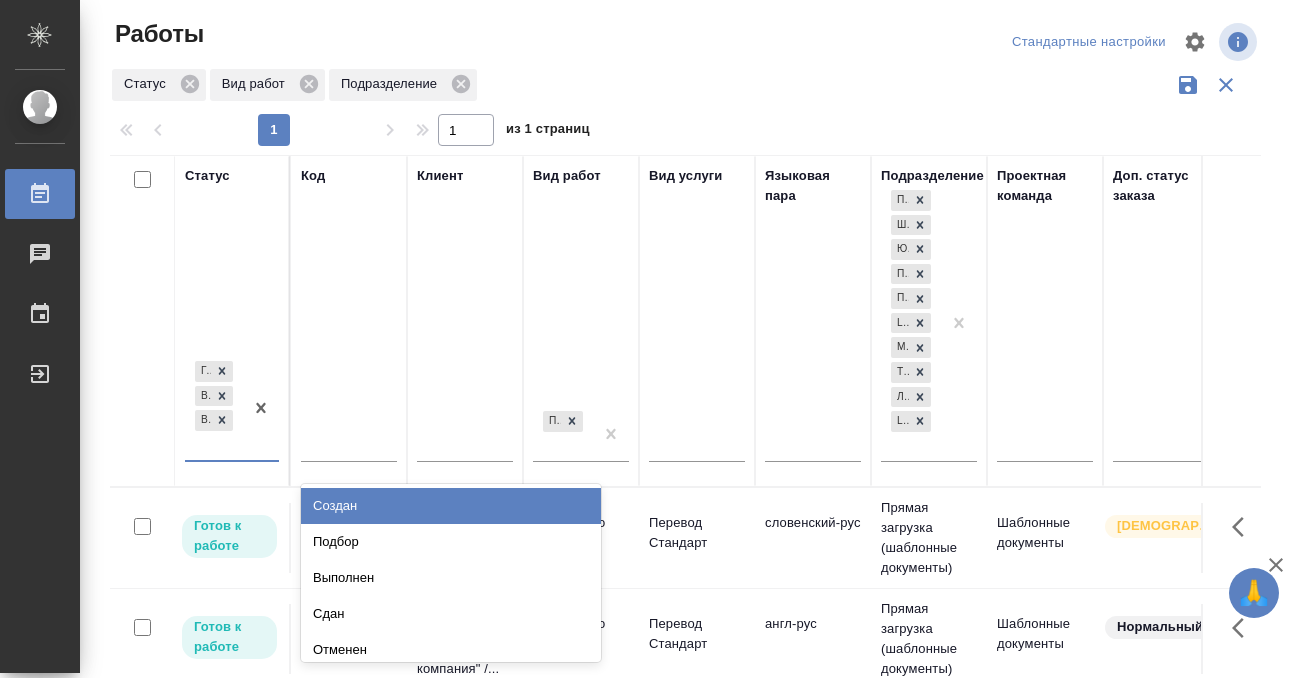 scroll, scrollTop: 10, scrollLeft: 0, axis: vertical 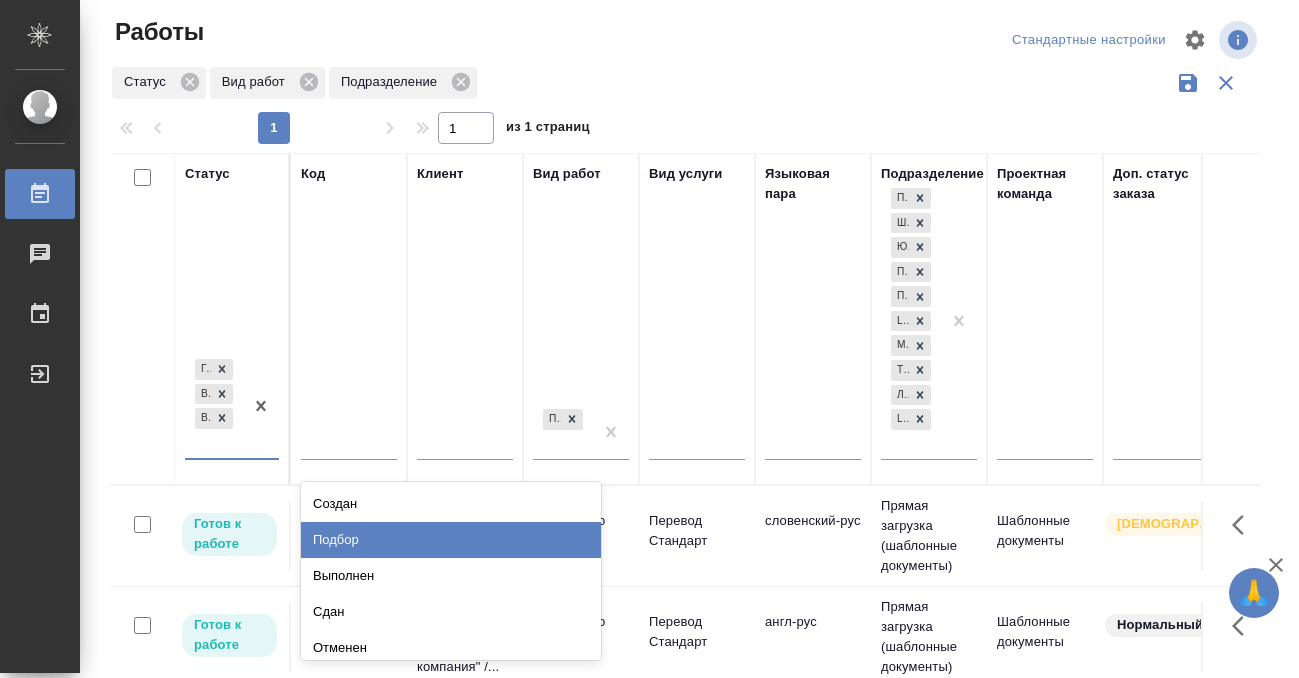 click on "Подбор" at bounding box center [451, 540] 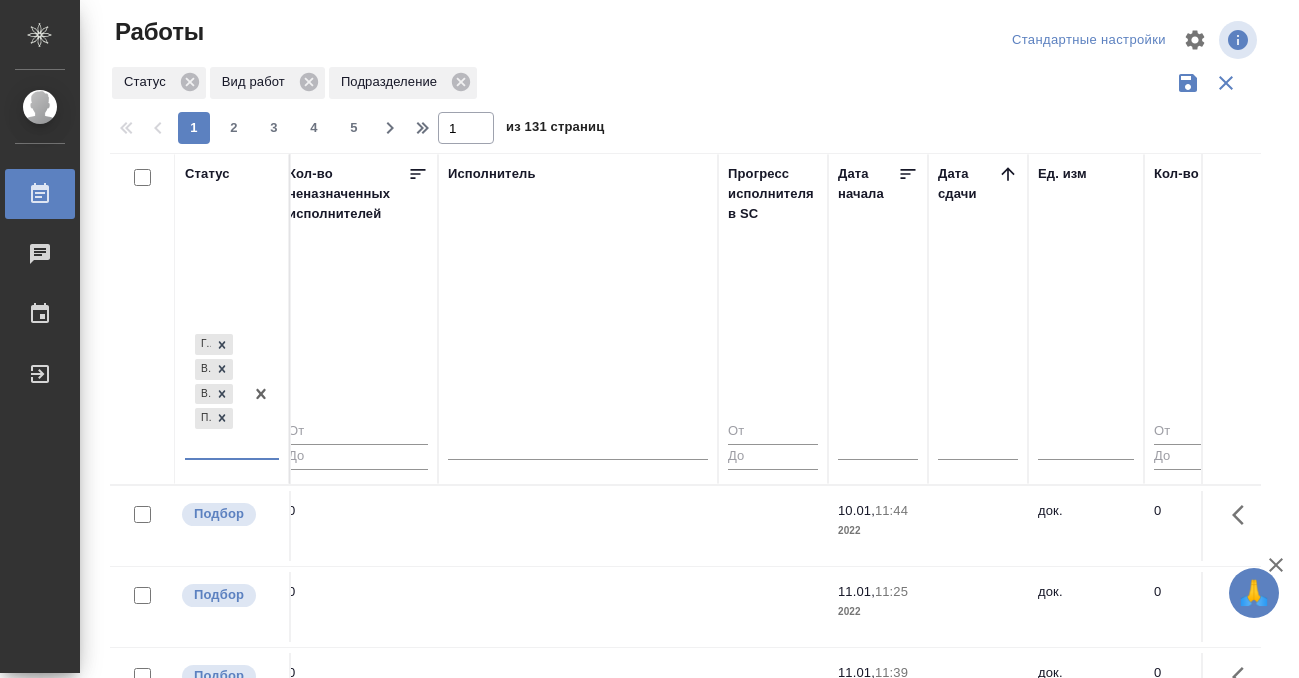 scroll, scrollTop: 0, scrollLeft: 1200, axis: horizontal 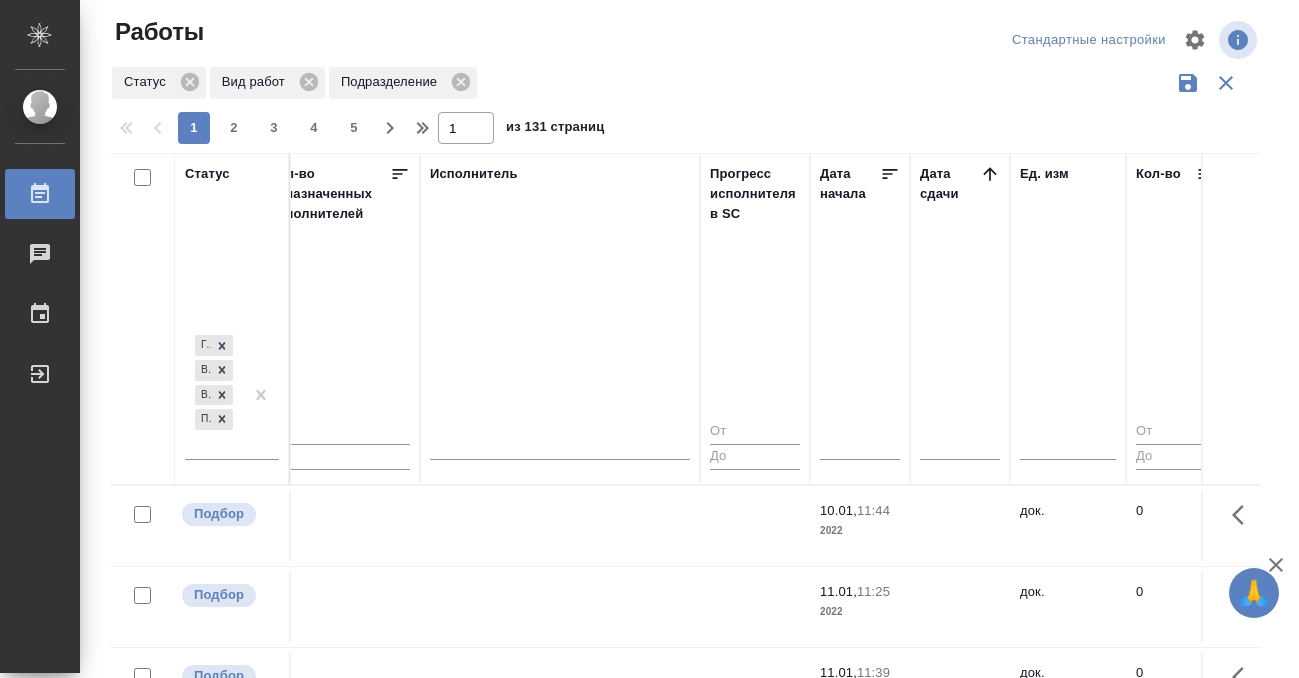 click 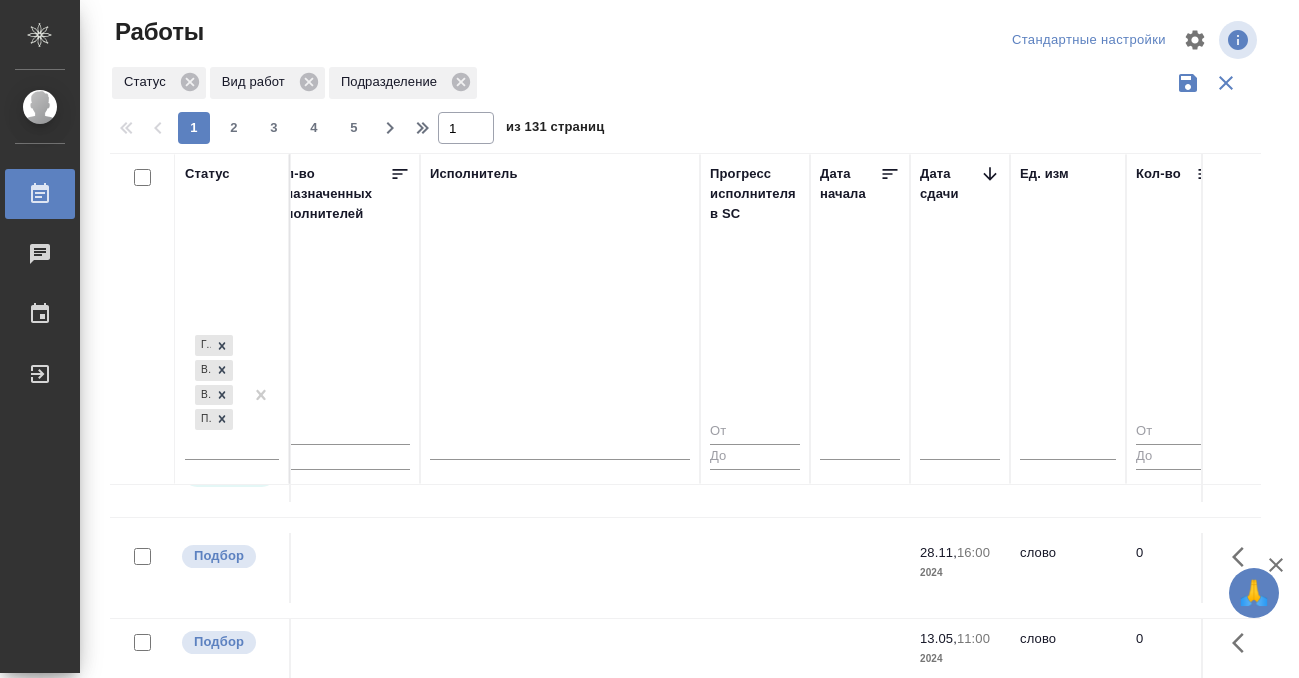 scroll, scrollTop: 988, scrollLeft: 1200, axis: both 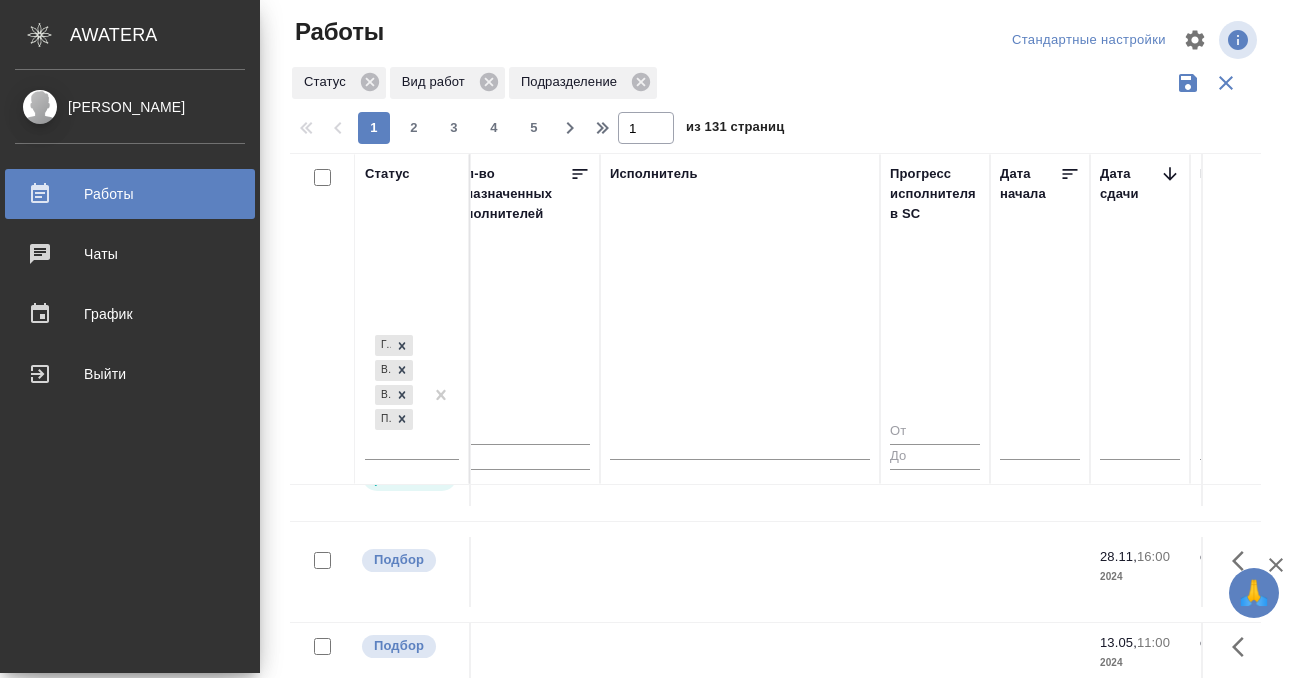 click on "Работы" at bounding box center (130, 194) 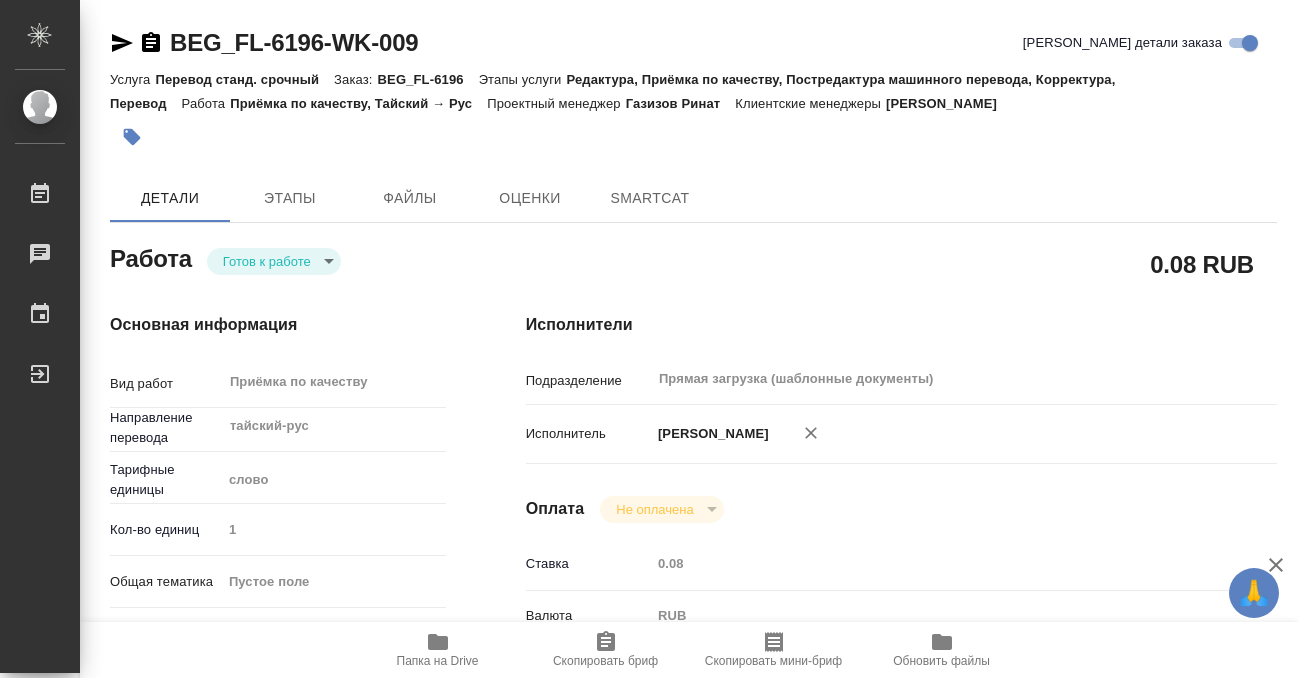 scroll, scrollTop: 0, scrollLeft: 0, axis: both 